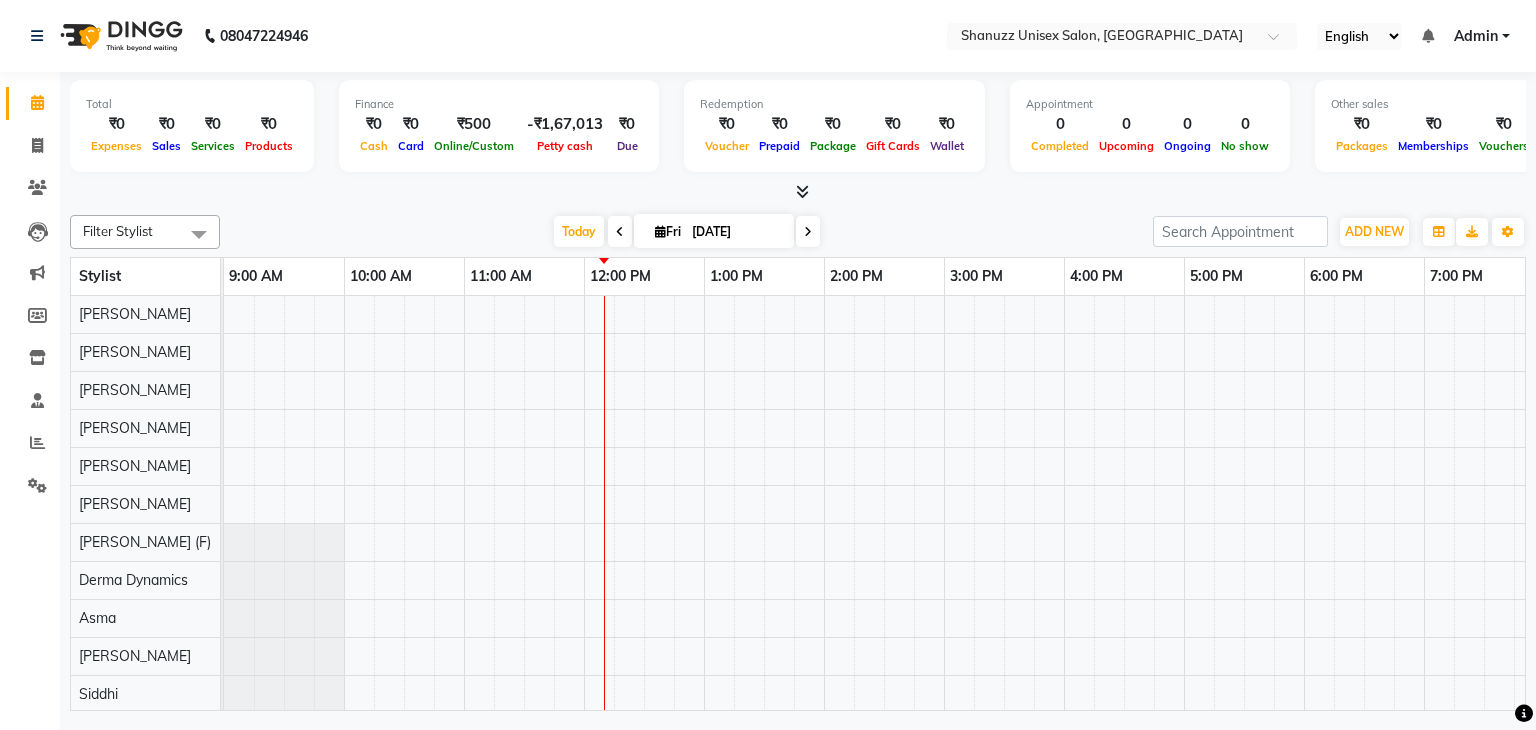 scroll, scrollTop: 0, scrollLeft: 0, axis: both 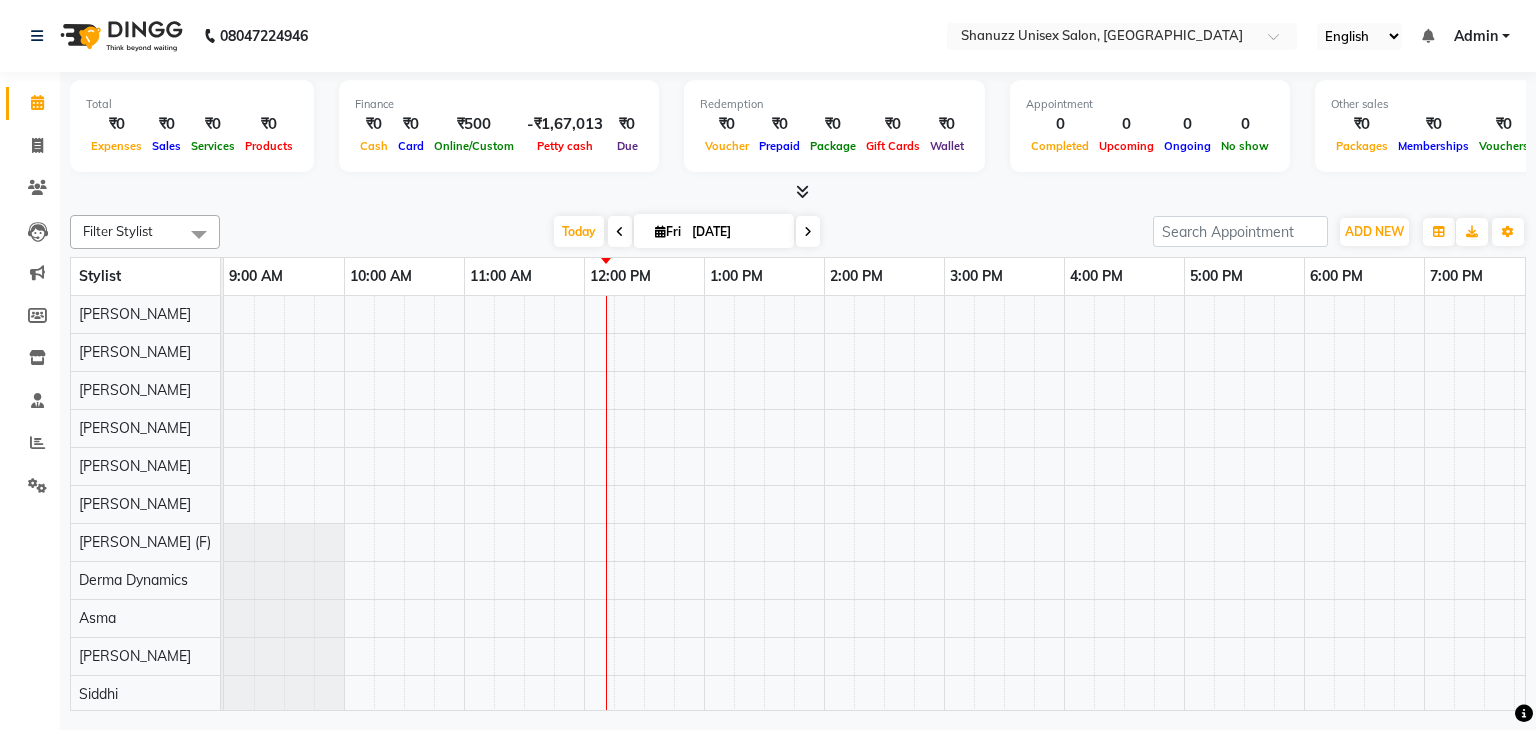 click on "Admin" at bounding box center (1476, 36) 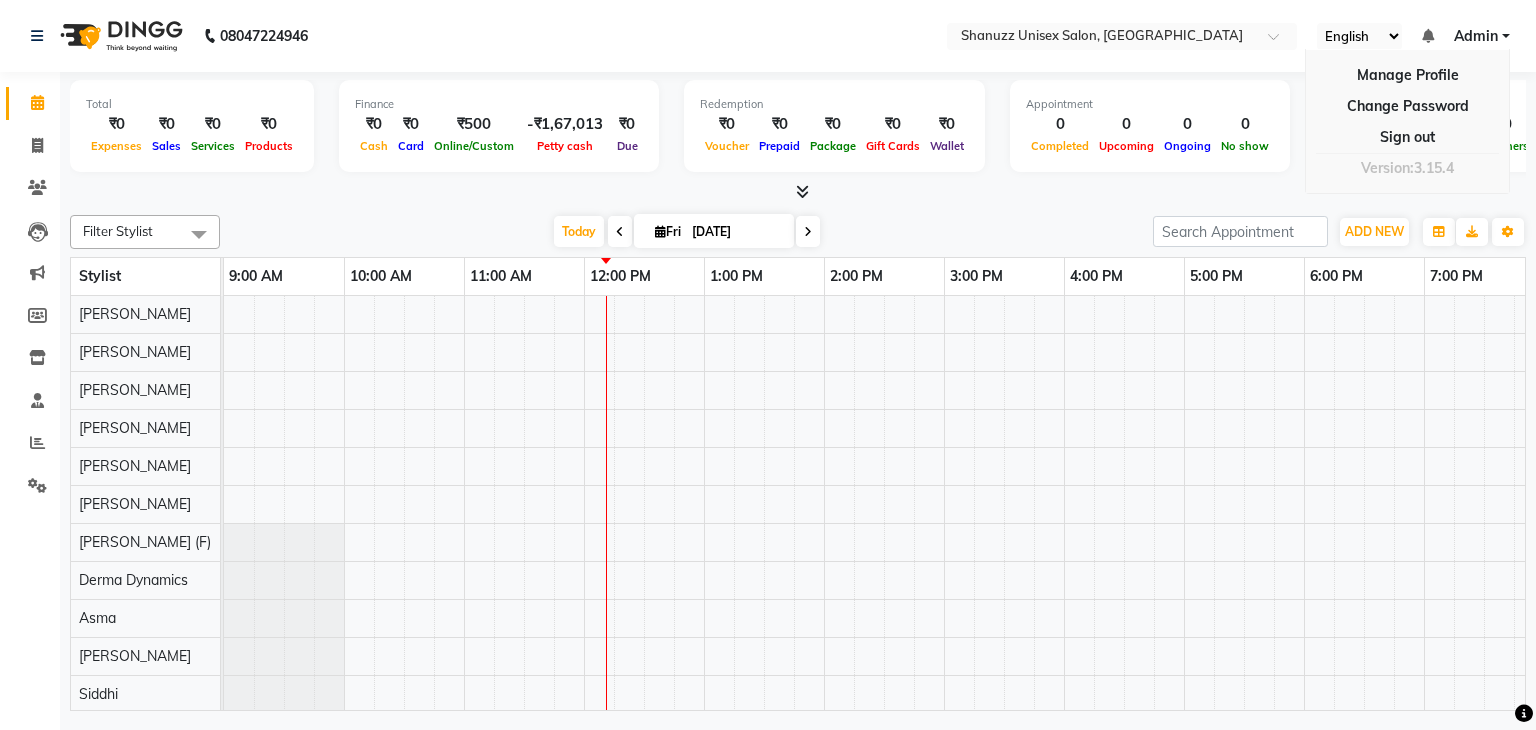 click on "[DATE]  [DATE]" at bounding box center [686, 232] 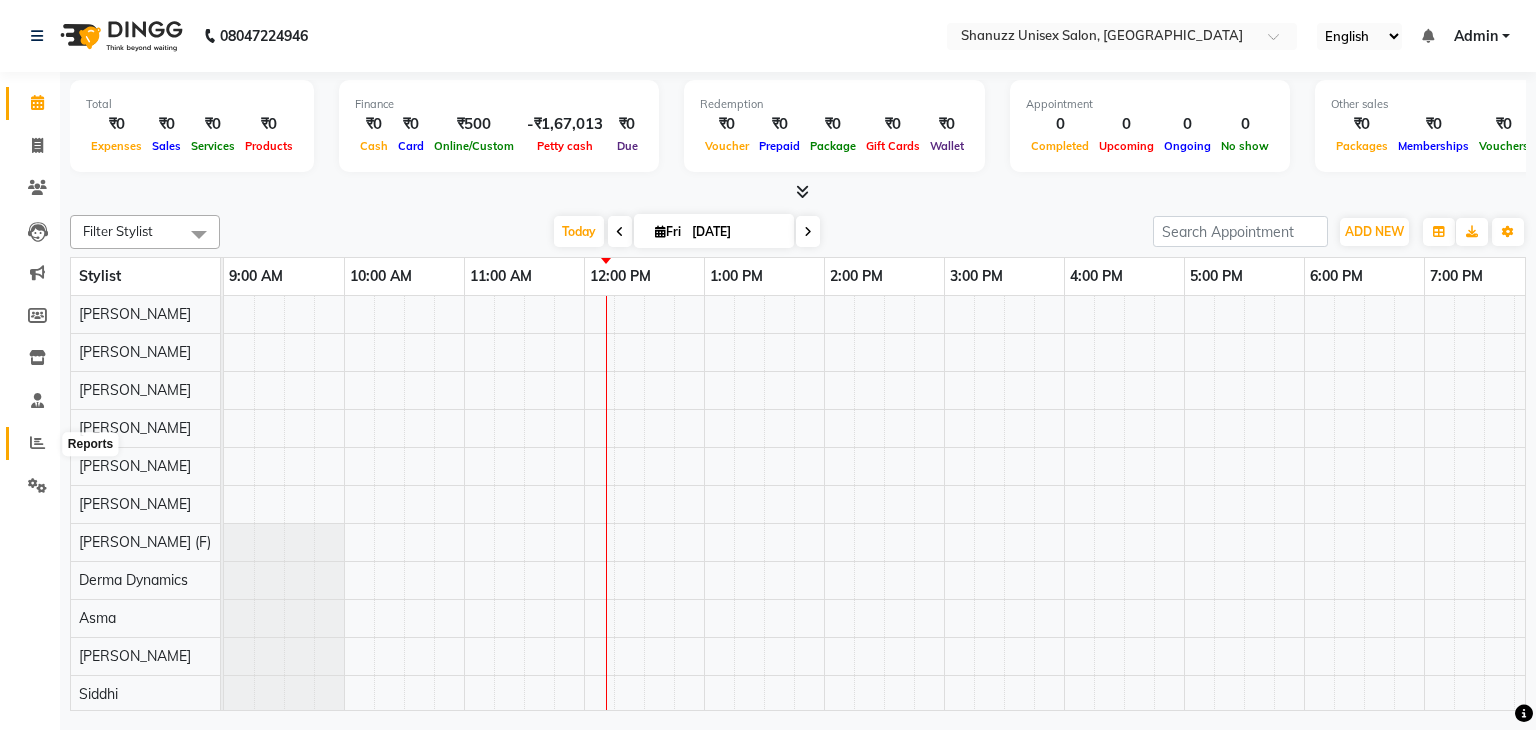 click 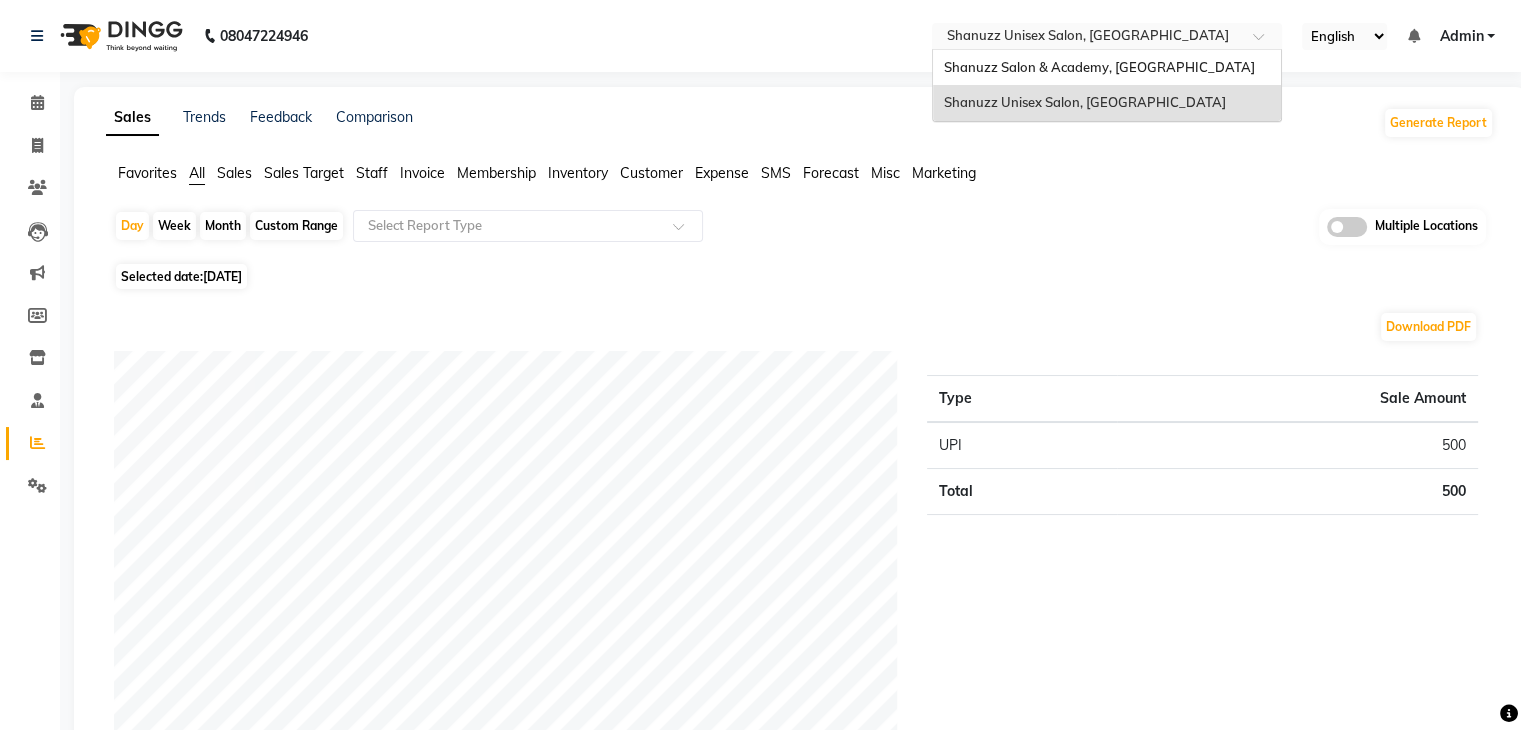 click at bounding box center [1087, 38] 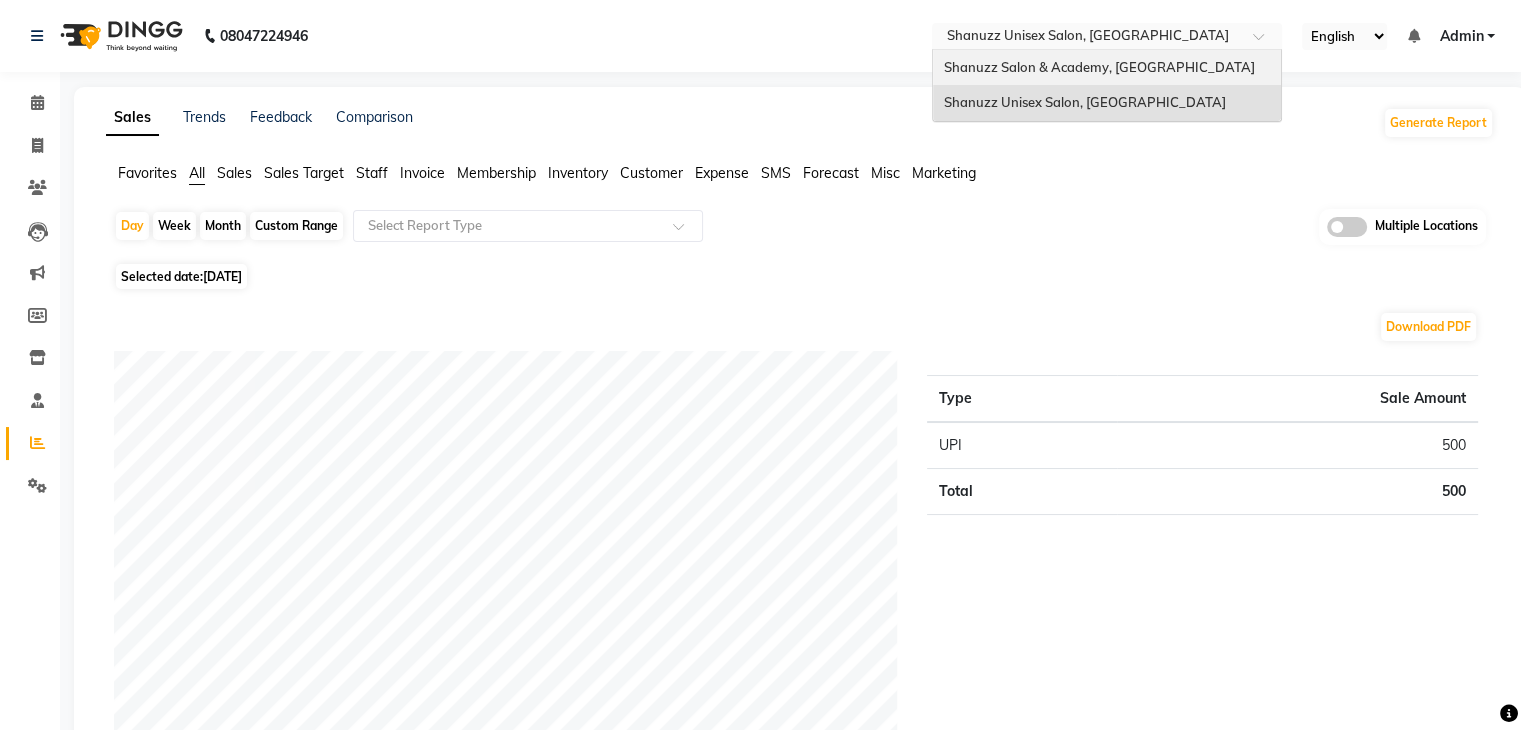 click on "Shanuzz Salon & Academy, [GEOGRAPHIC_DATA]" at bounding box center [1098, 67] 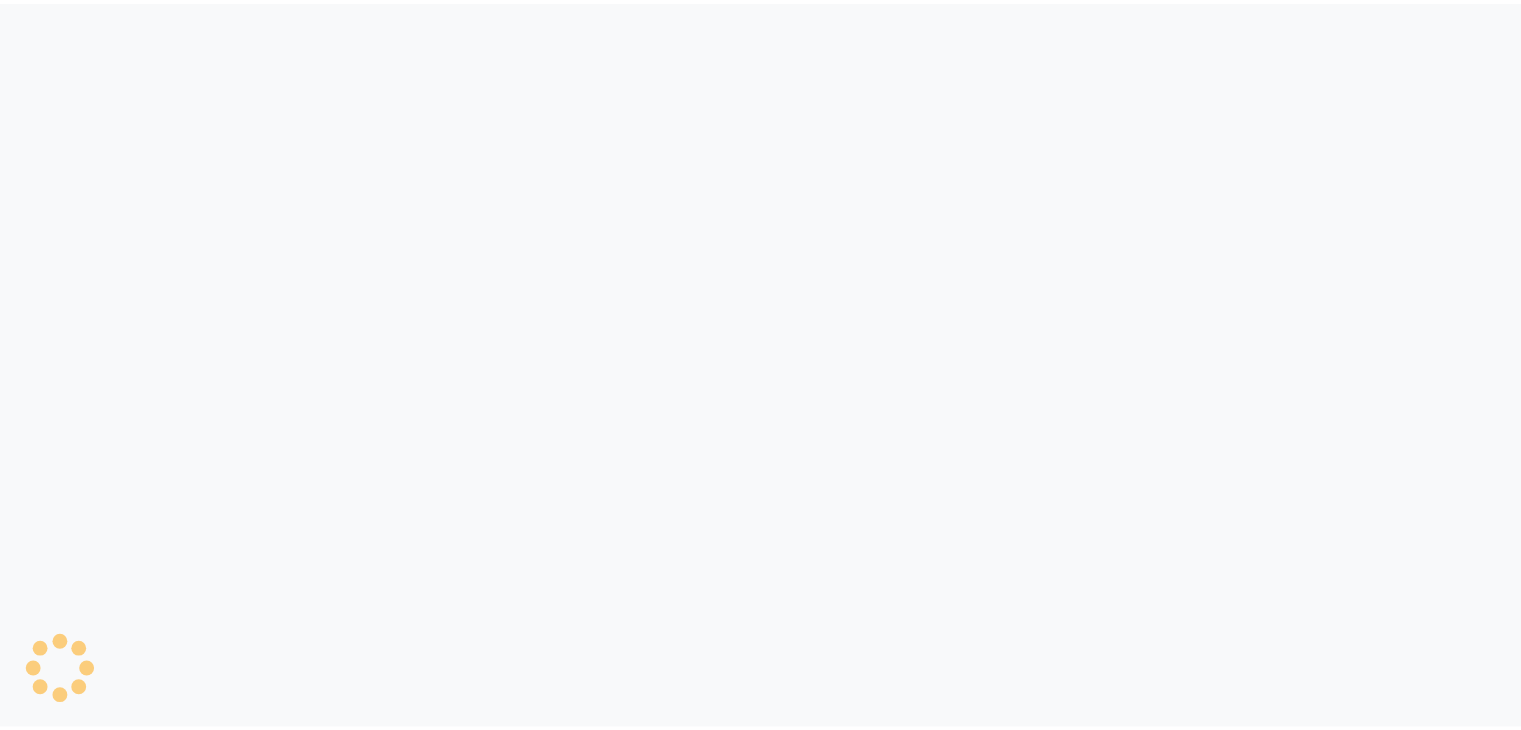 scroll, scrollTop: 0, scrollLeft: 0, axis: both 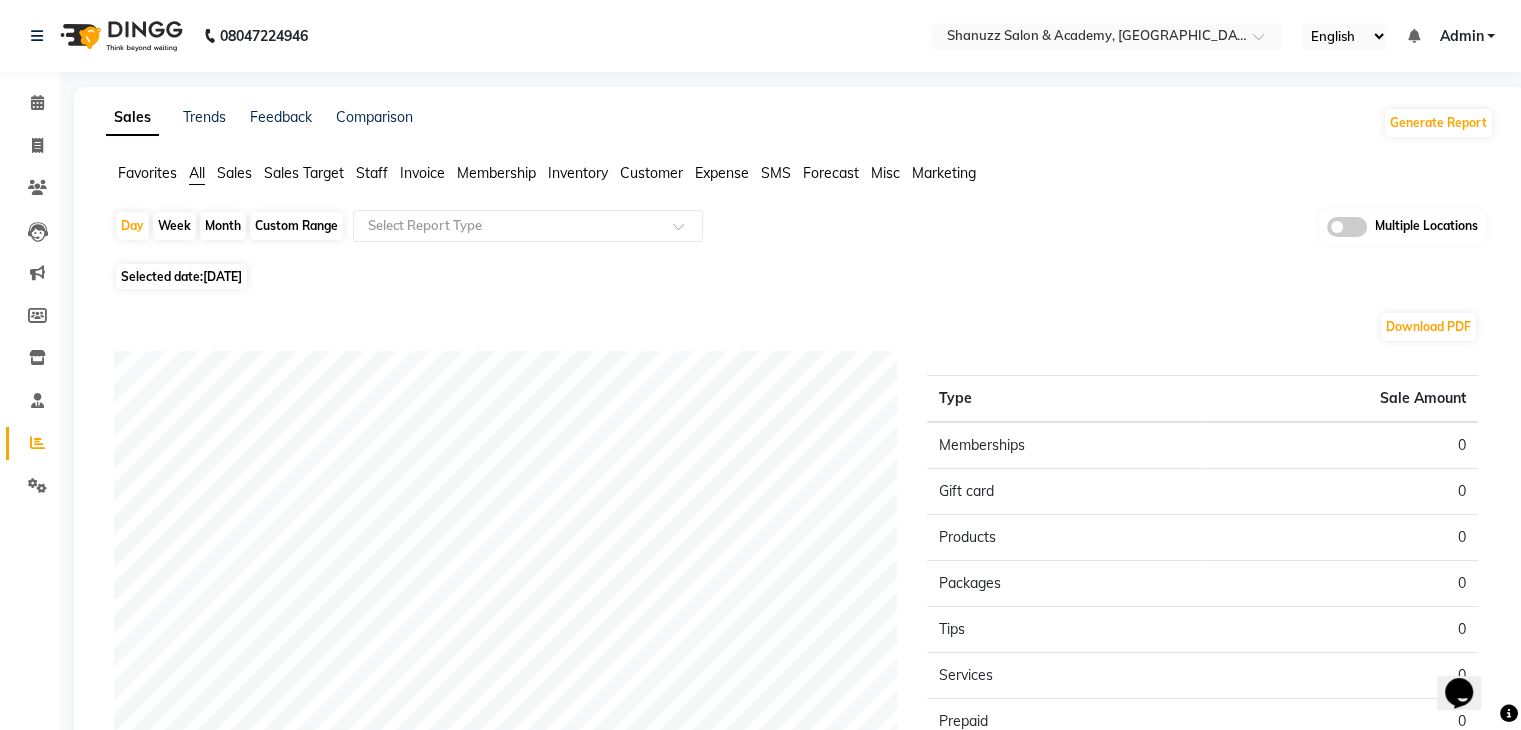 drag, startPoint x: 0, startPoint y: 0, endPoint x: 216, endPoint y: 235, distance: 319.18802 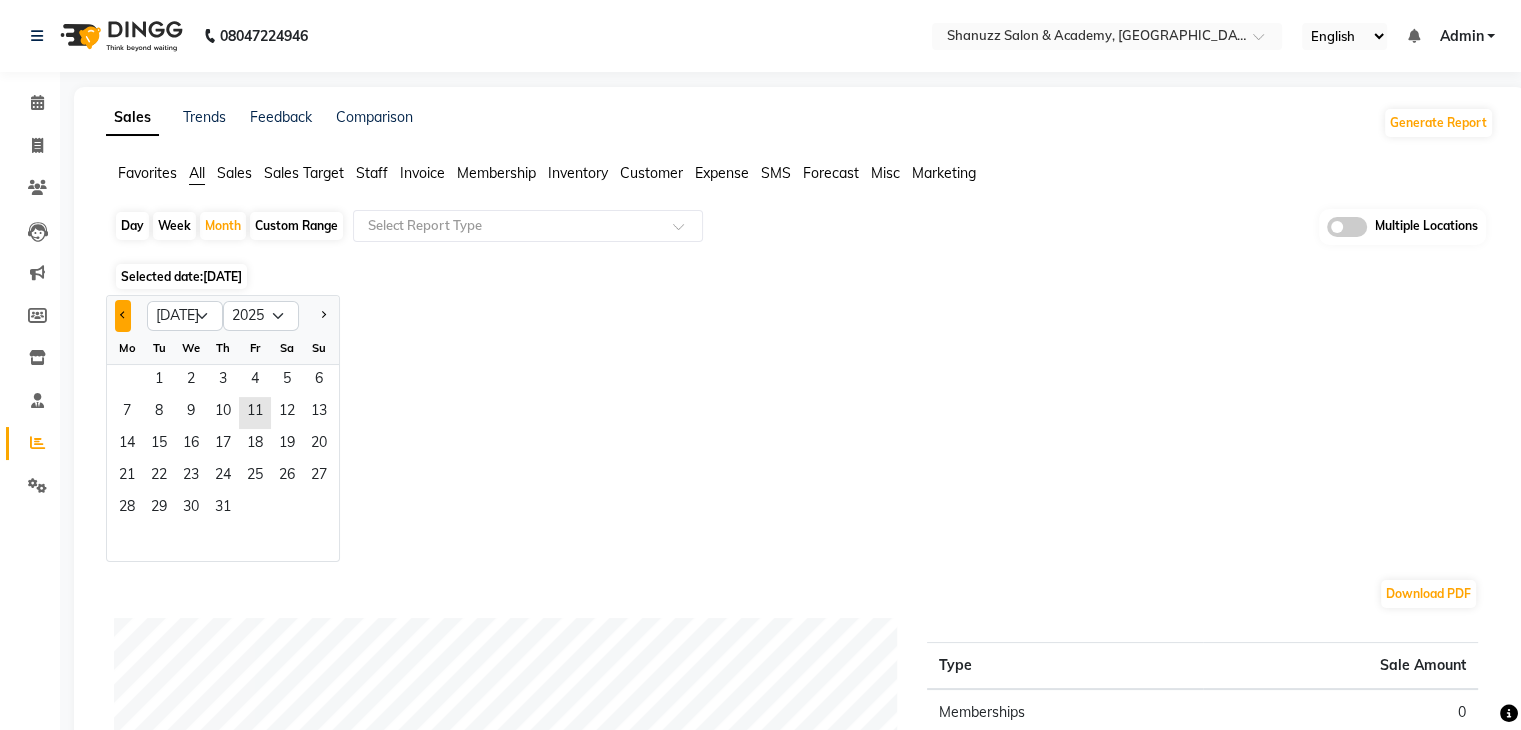 click 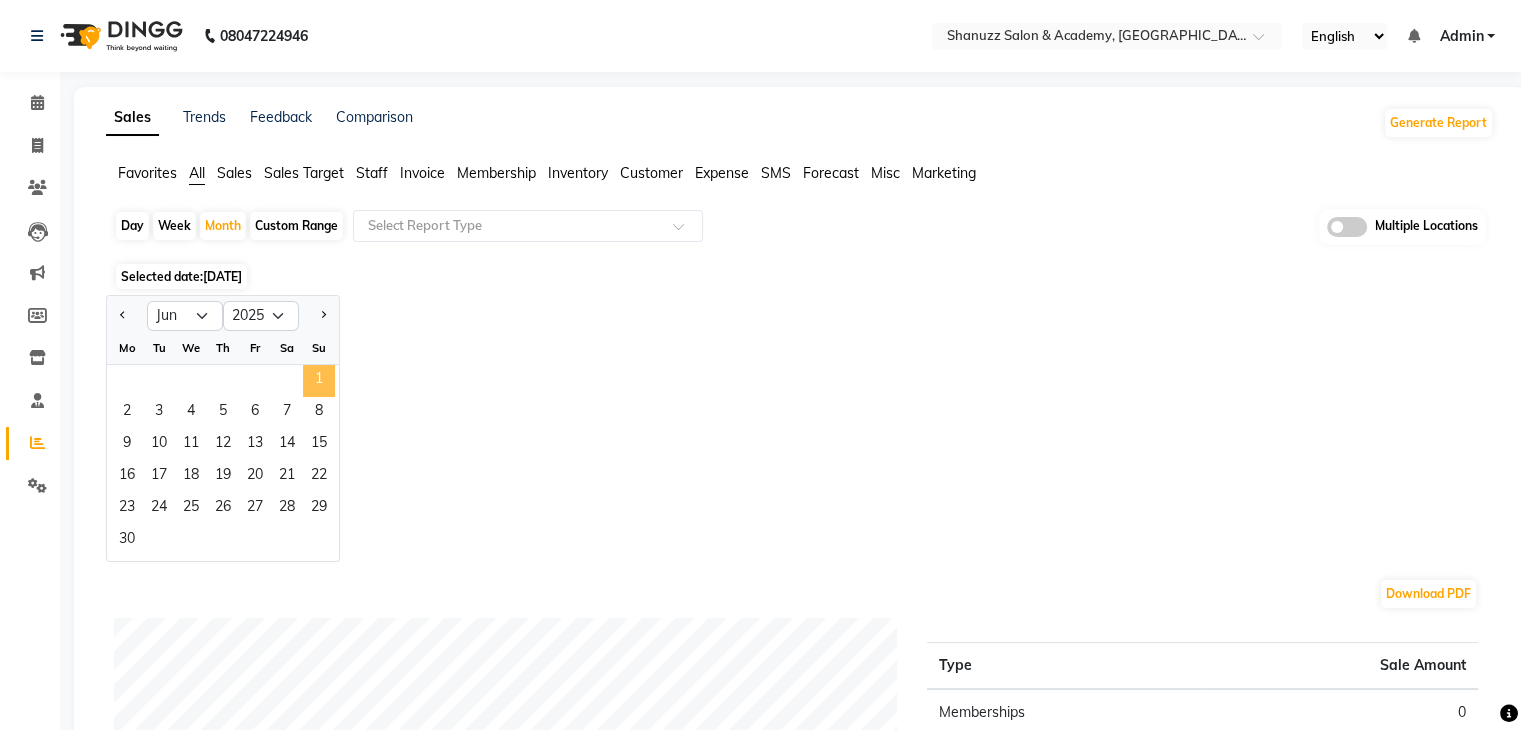 click on "1" 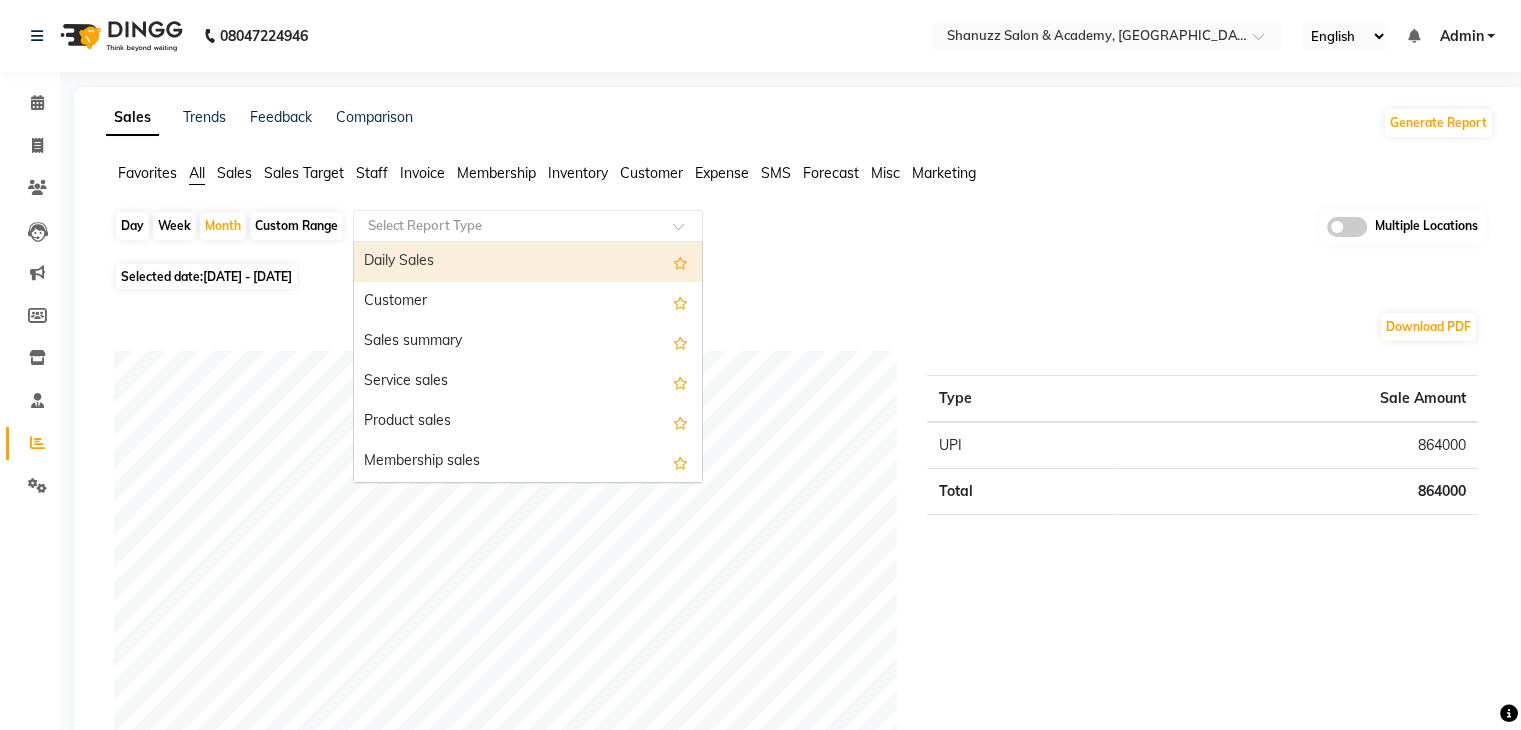 click 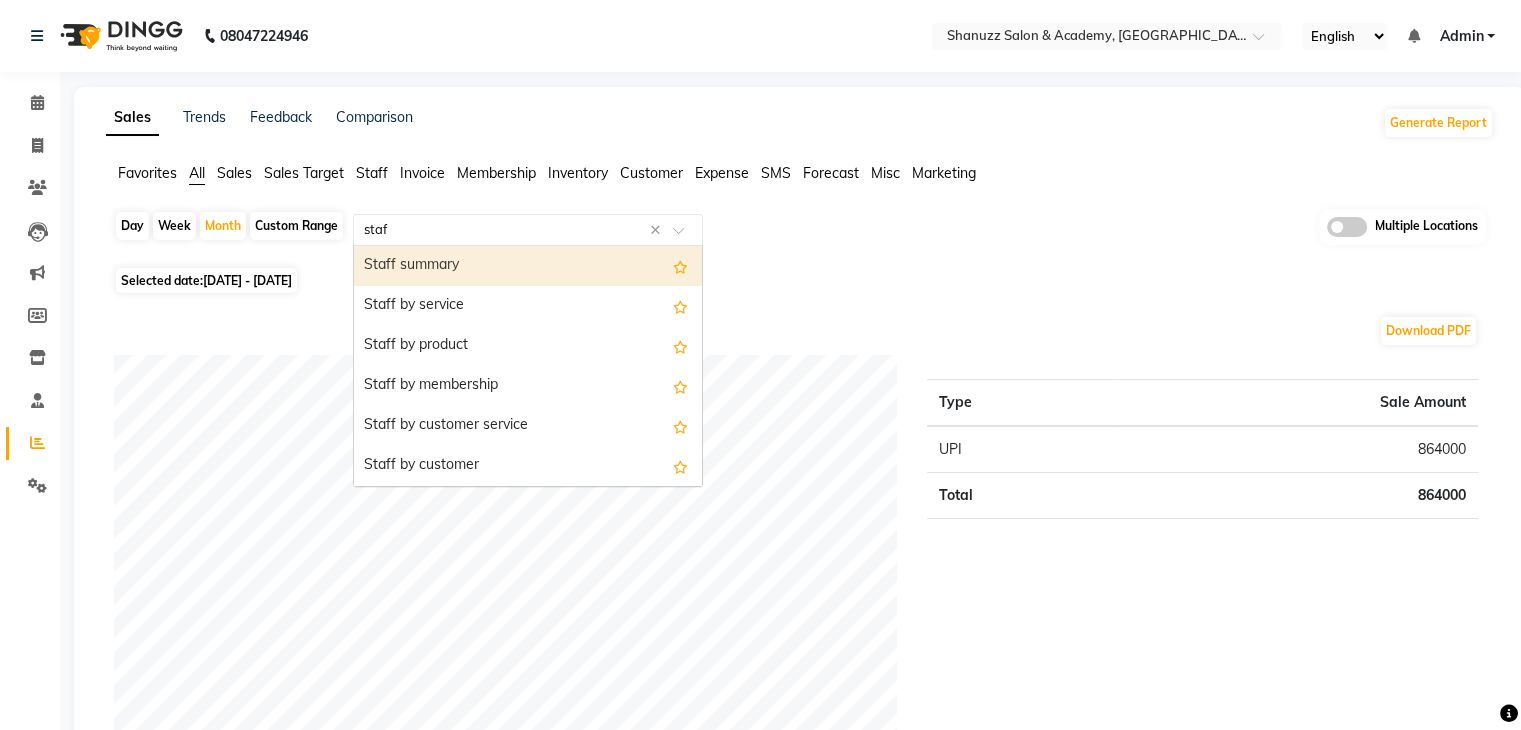 type on "staff" 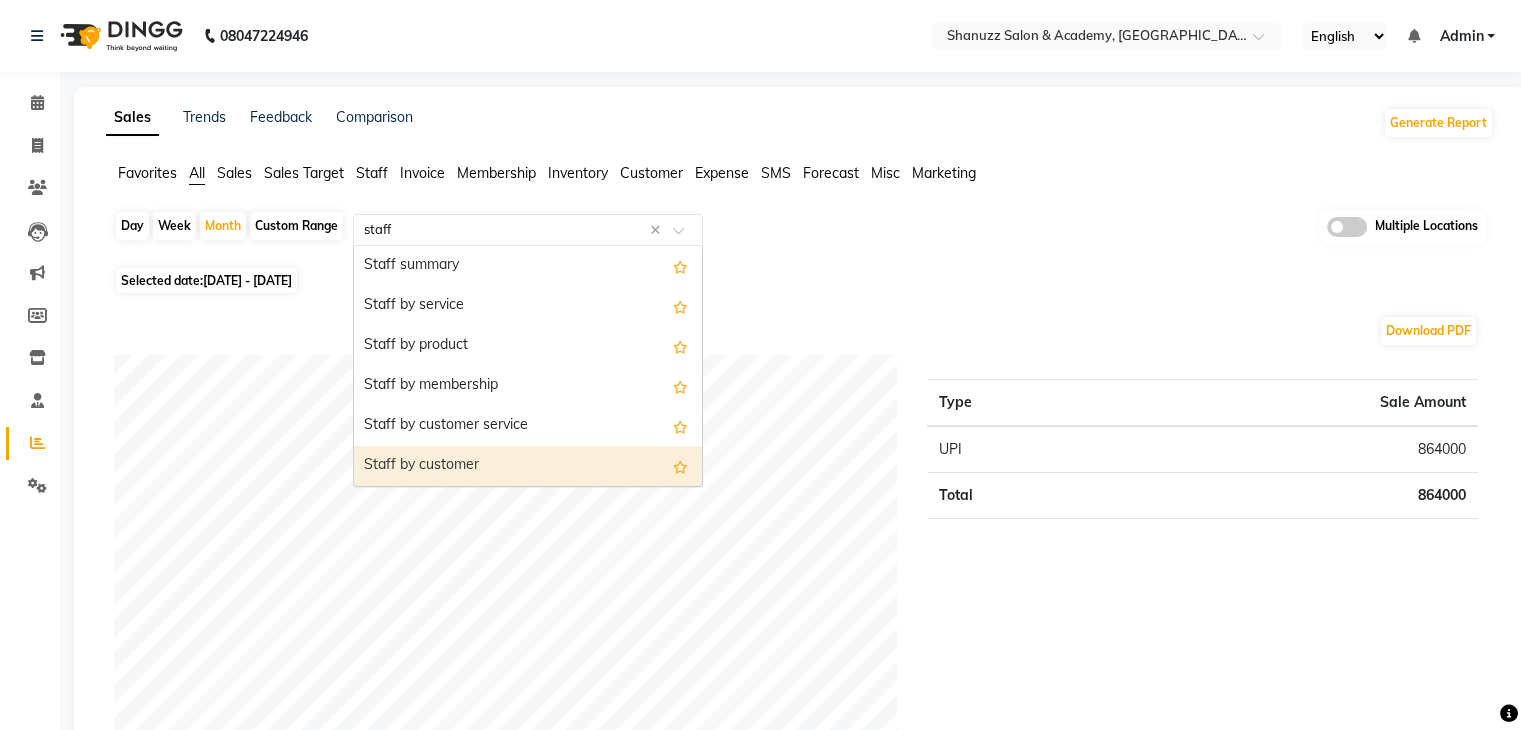 click on "Staff by customer" at bounding box center (528, 466) 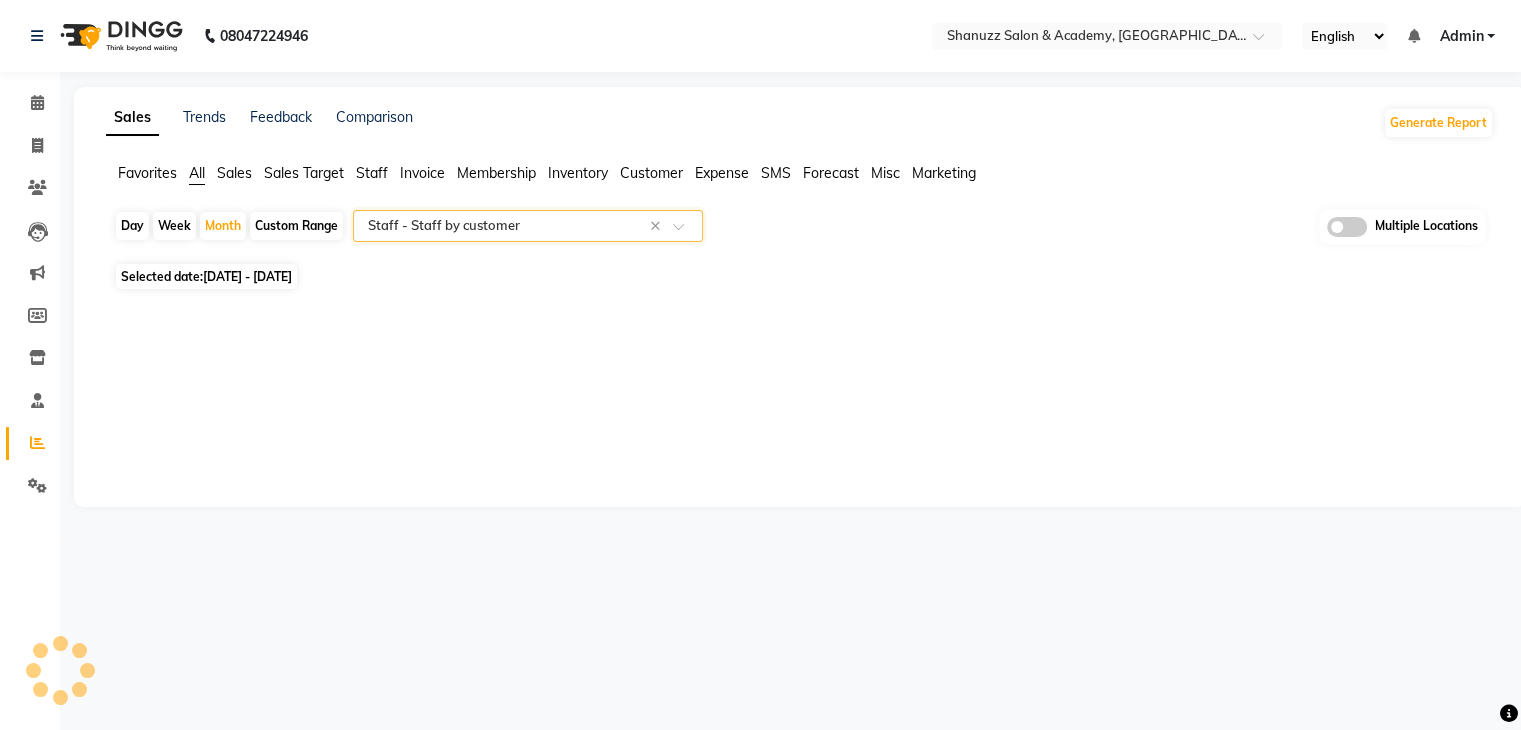 select on "filtered_report" 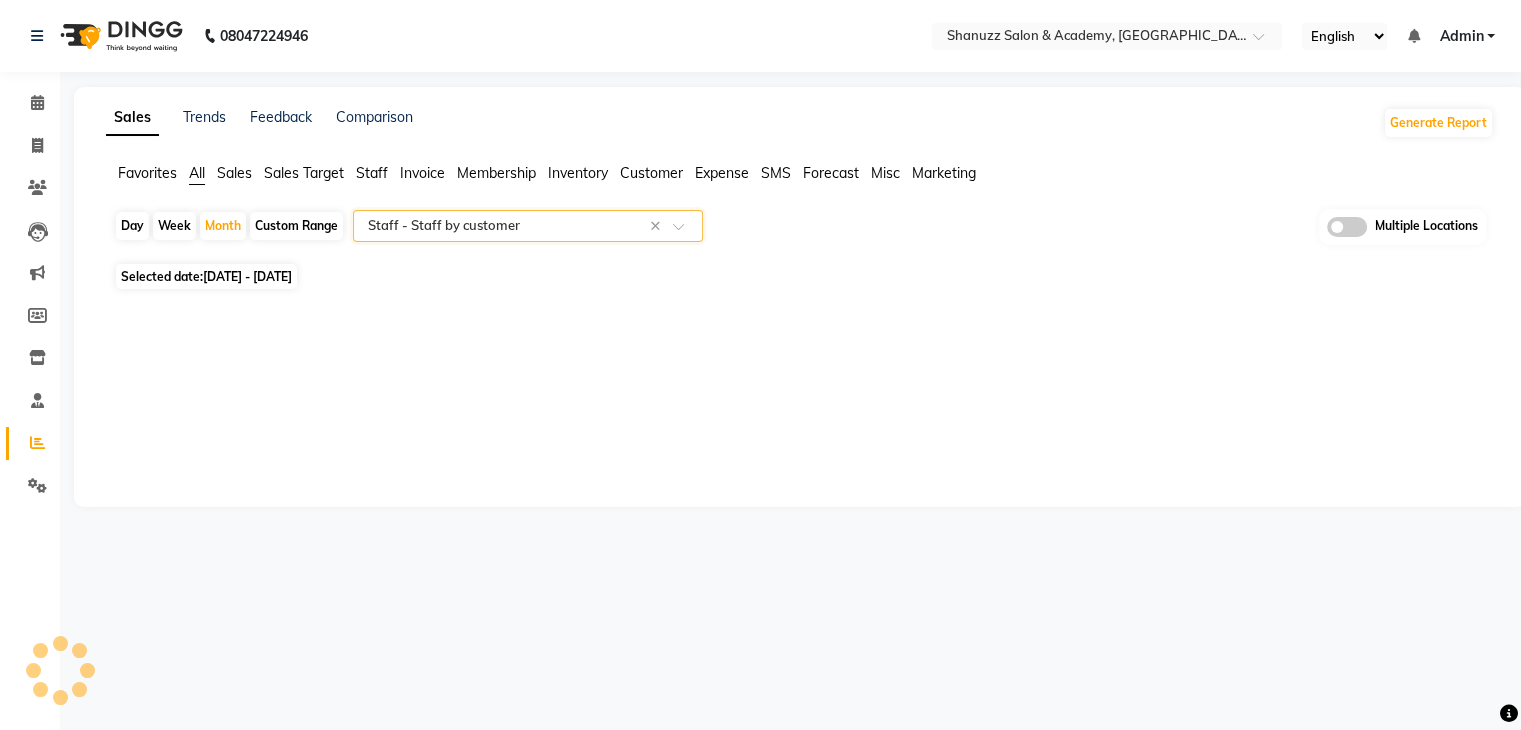 select on "csv" 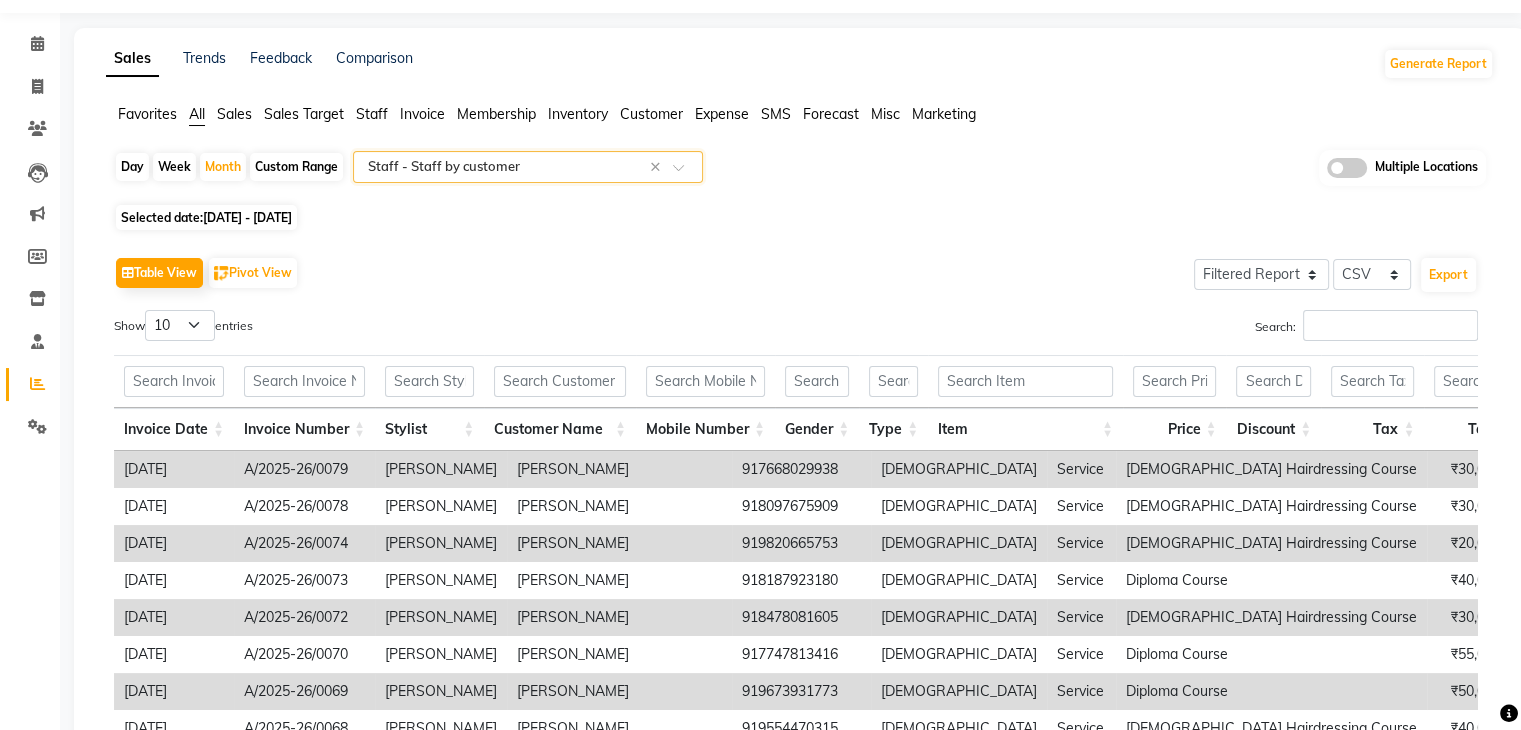 scroll, scrollTop: 0, scrollLeft: 0, axis: both 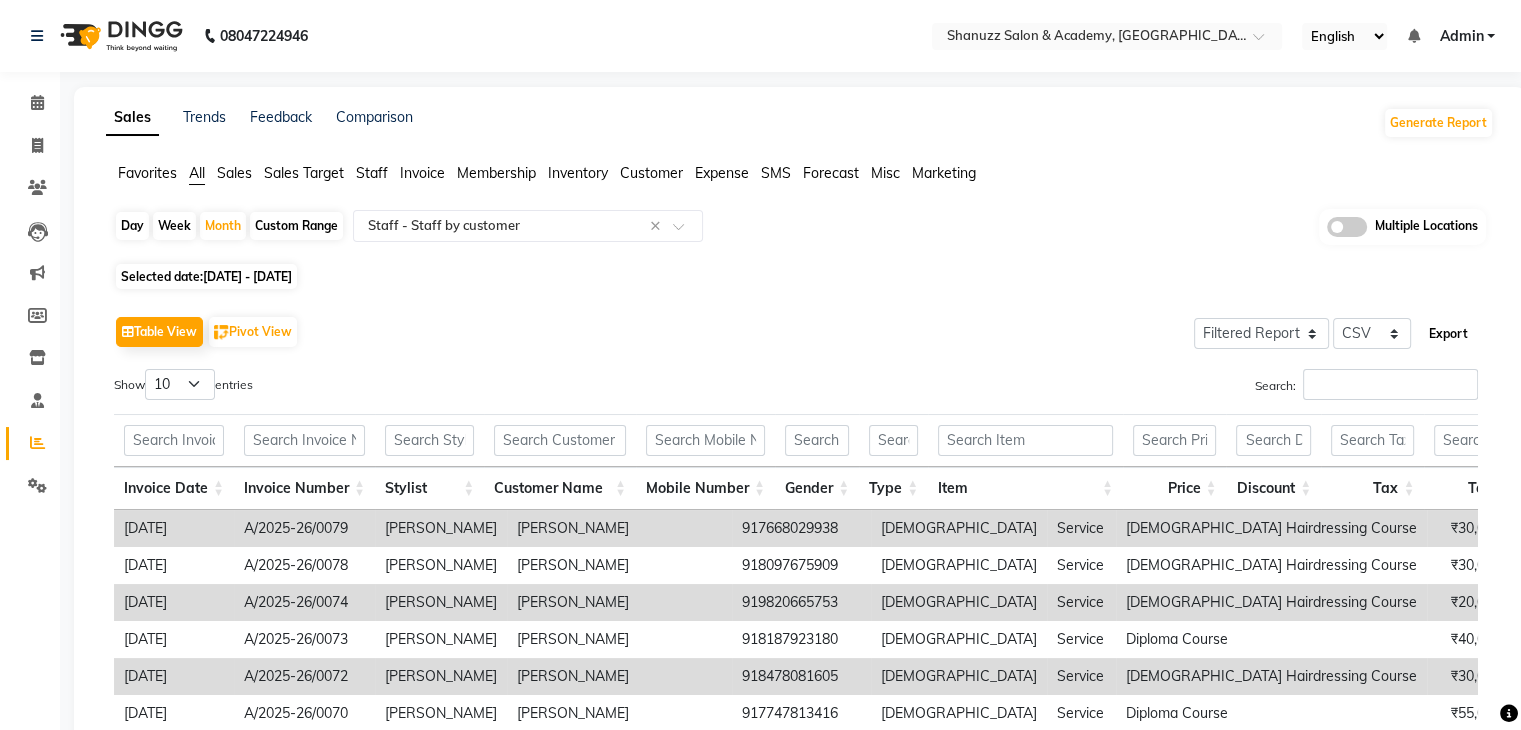 click on "Export" 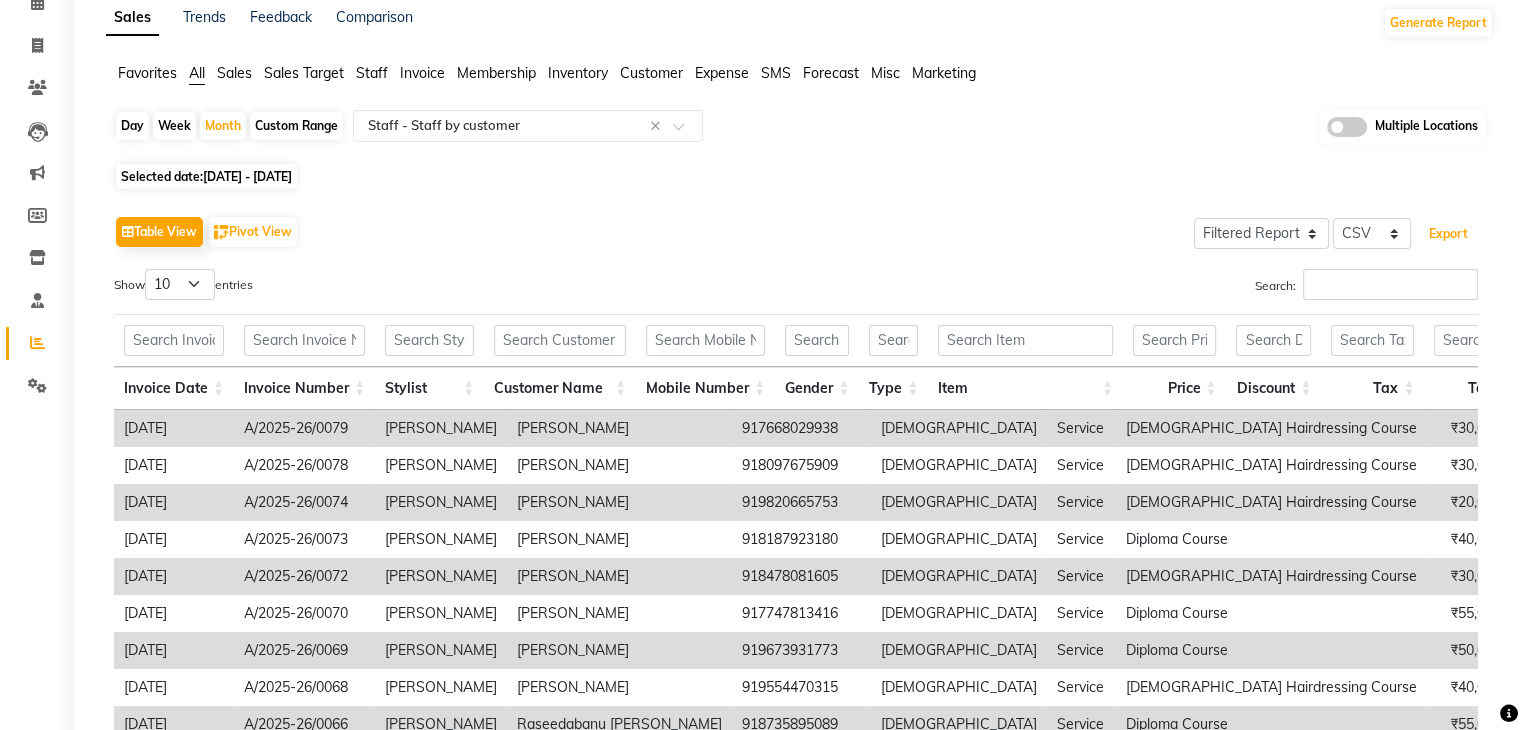 scroll, scrollTop: 100, scrollLeft: 0, axis: vertical 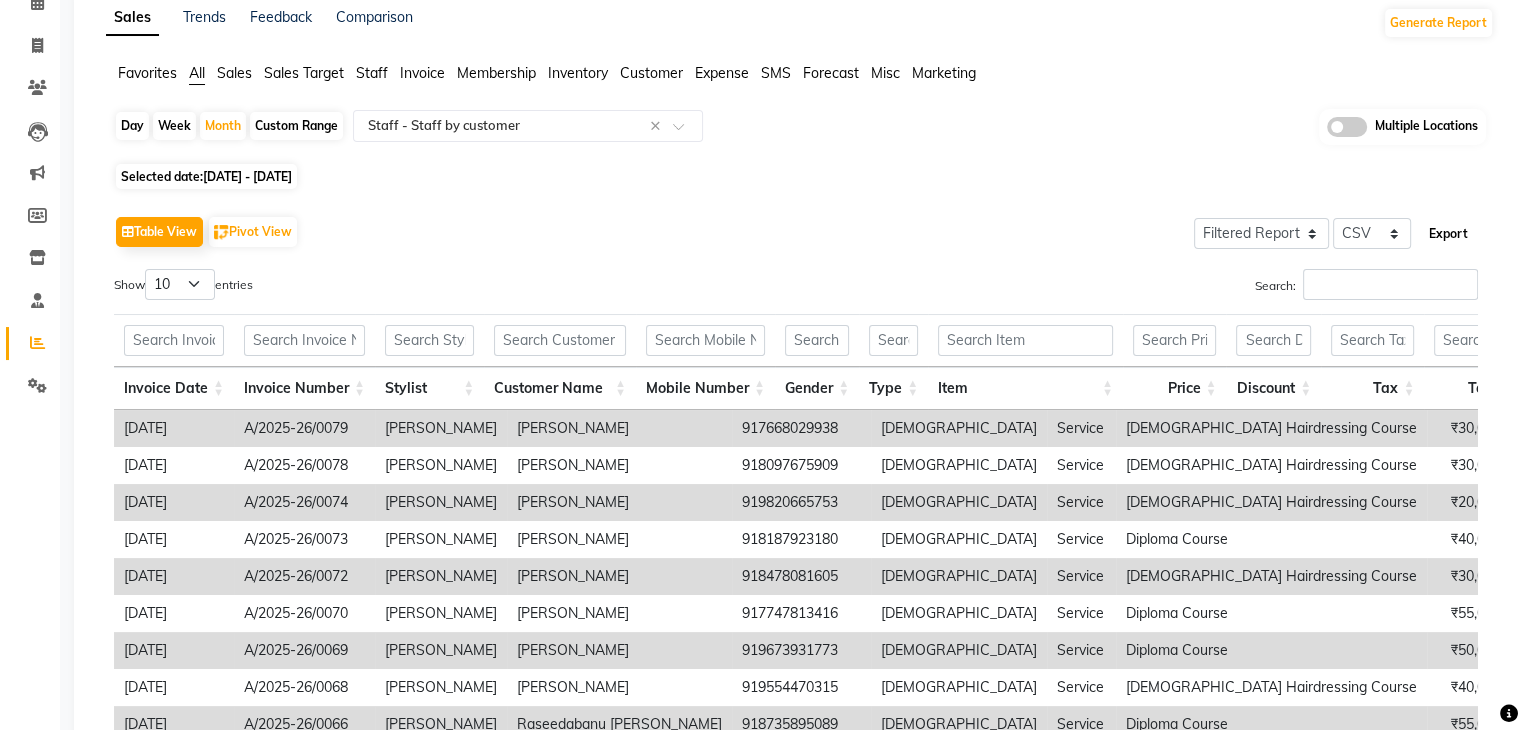 click on "Export" 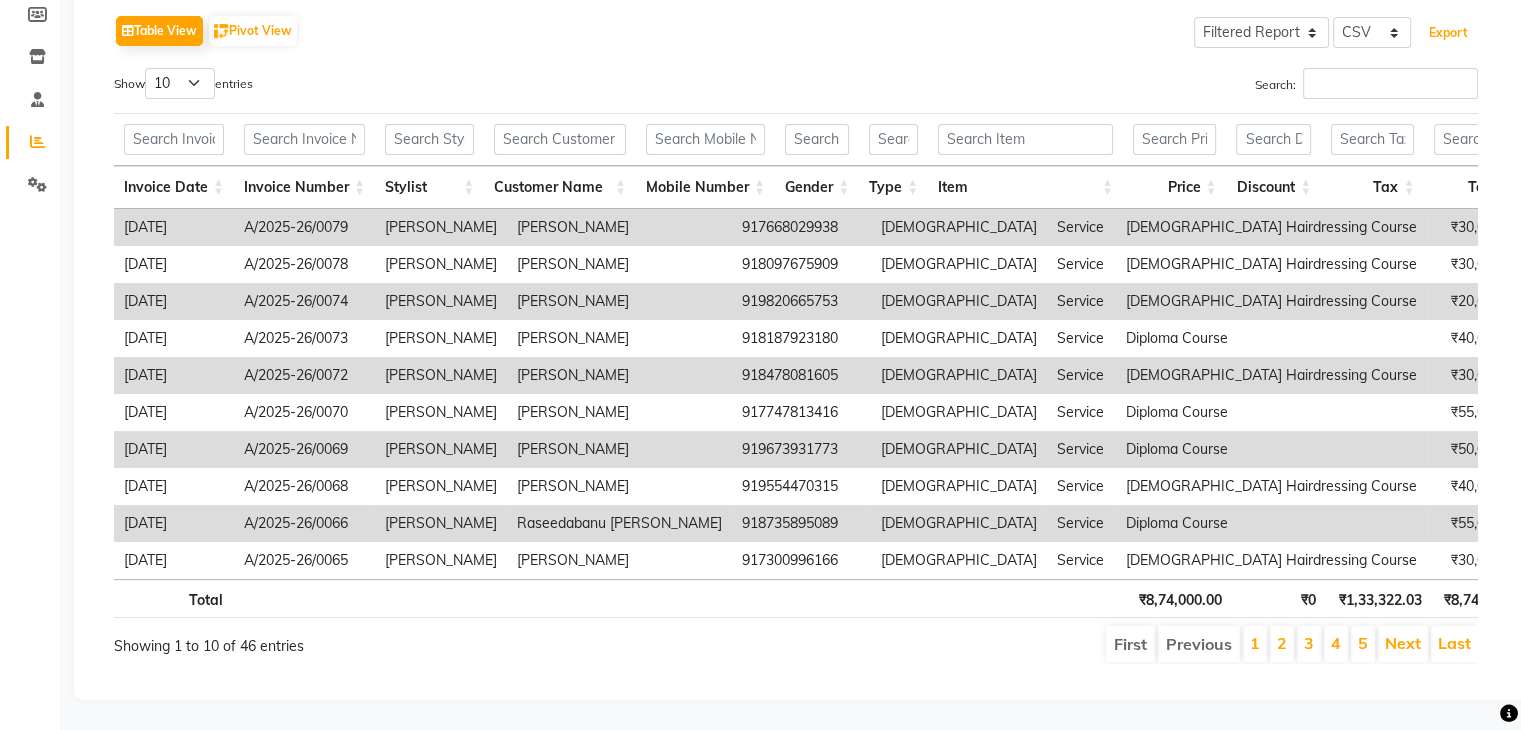 scroll, scrollTop: 328, scrollLeft: 0, axis: vertical 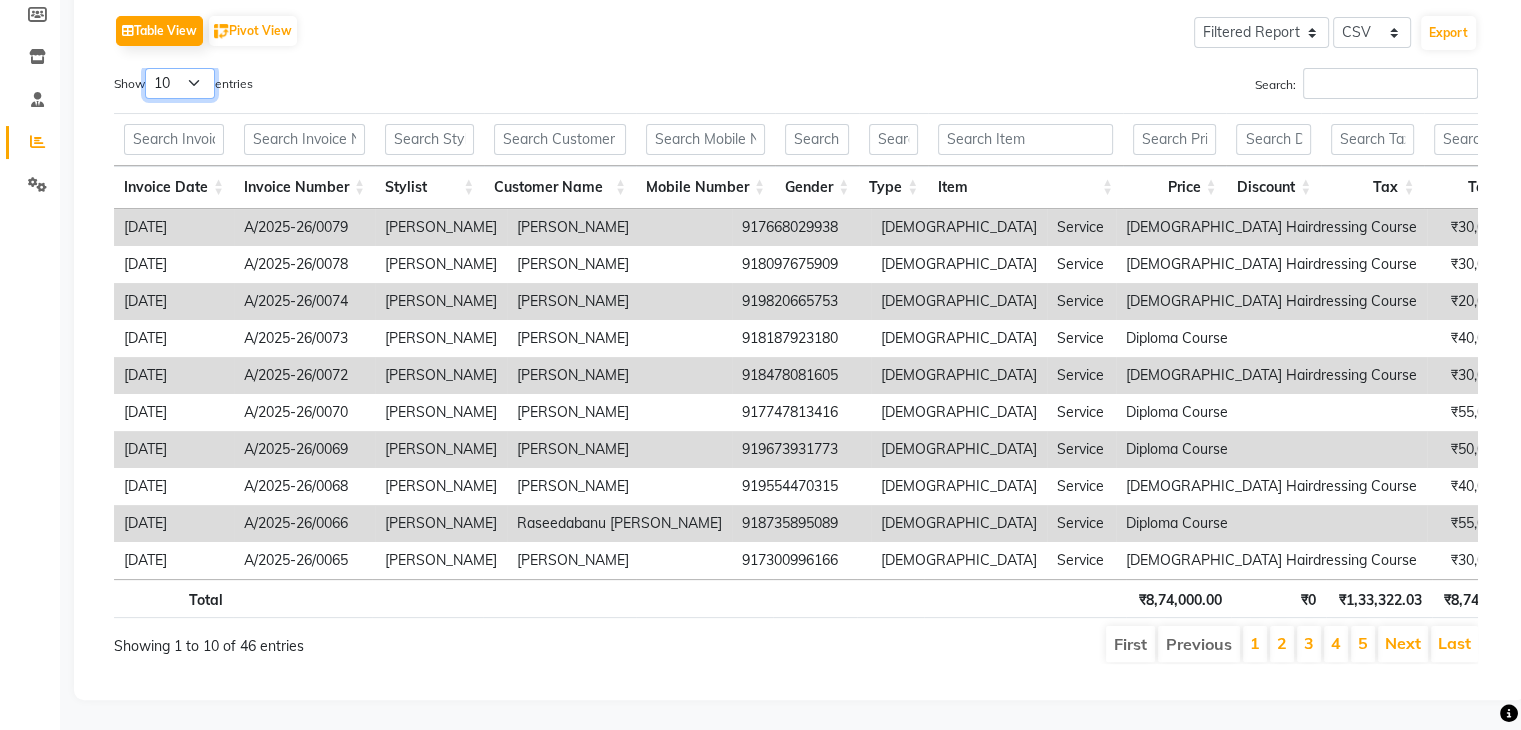 click on "10 25 50 100" at bounding box center (180, 83) 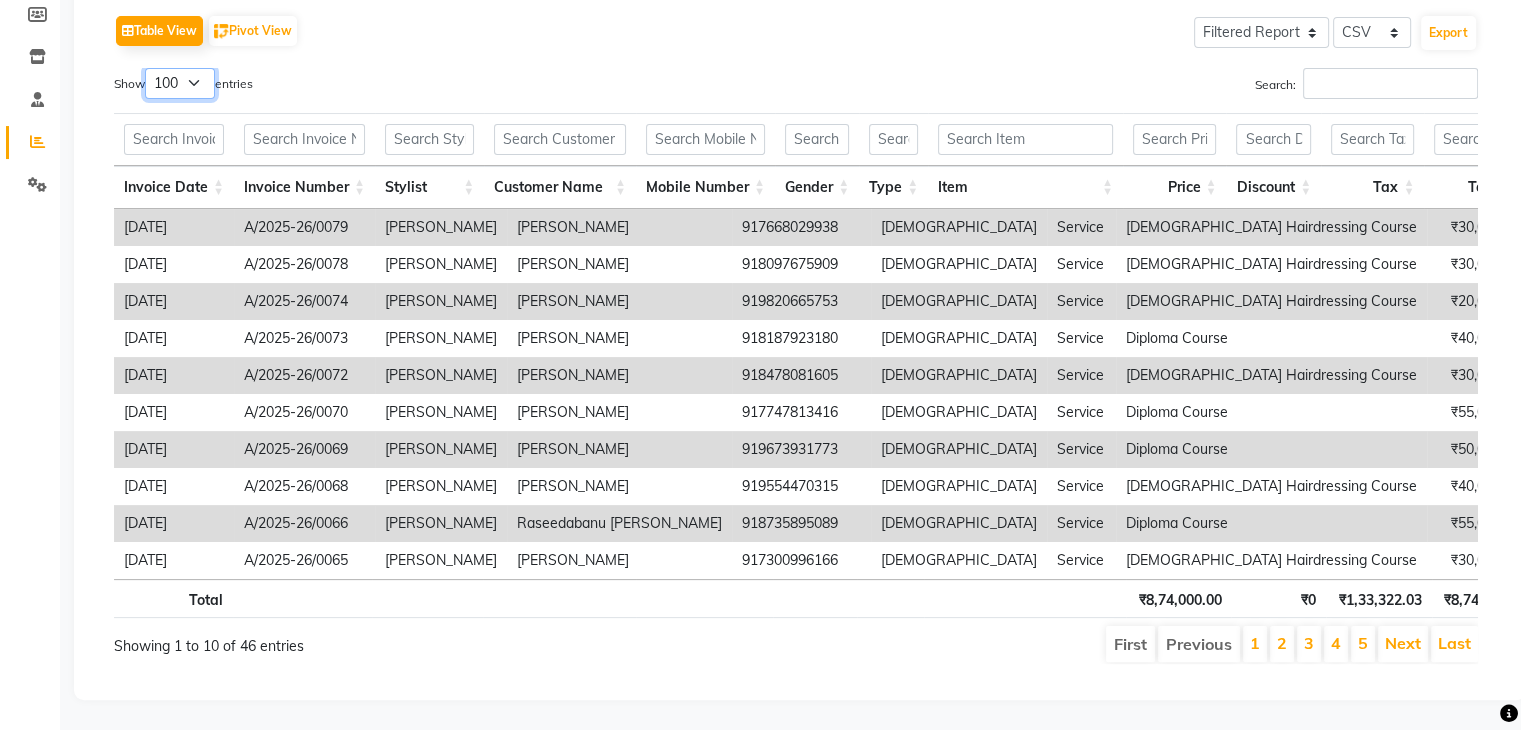 click on "10 25 50 100" at bounding box center (180, 83) 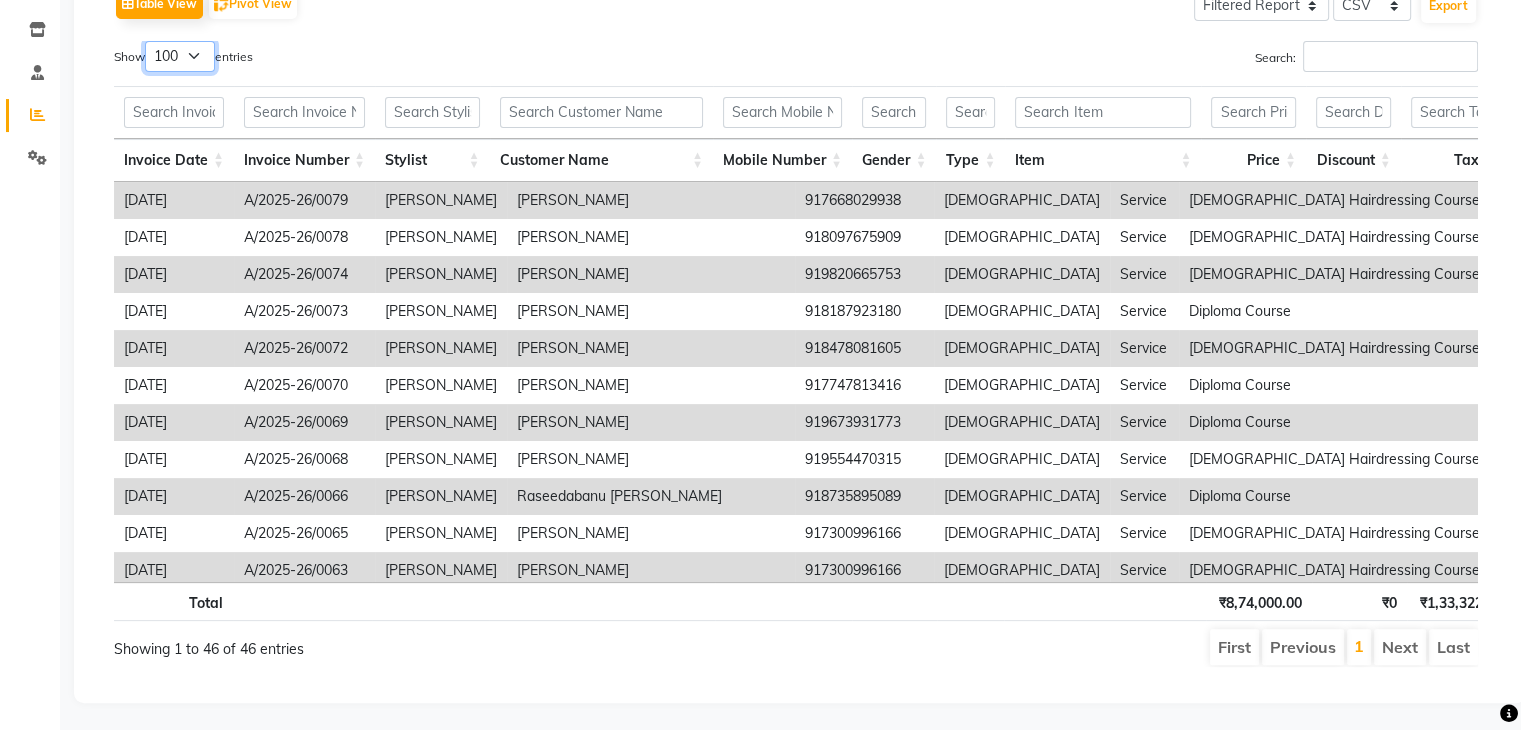 scroll, scrollTop: 0, scrollLeft: 178, axis: horizontal 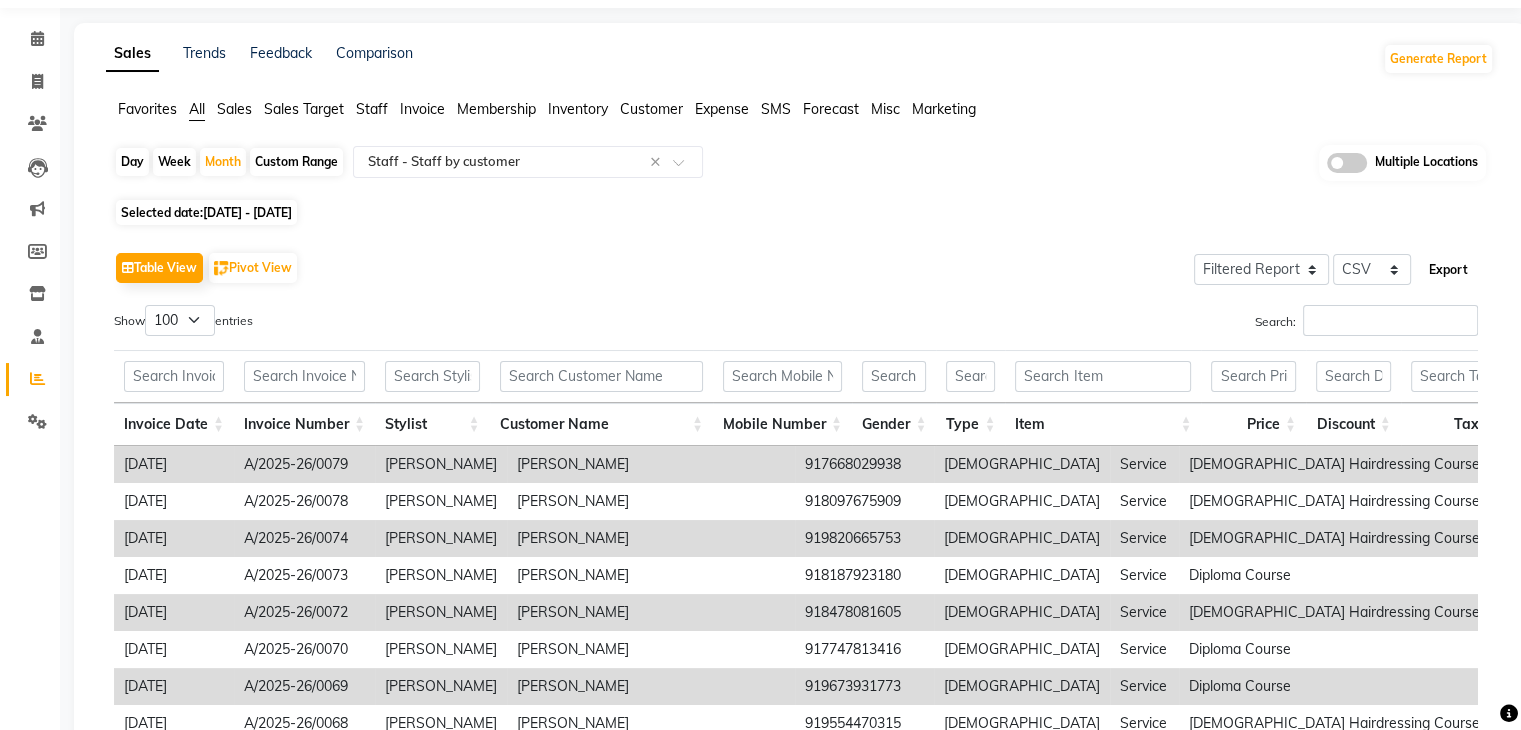 click on "Export" 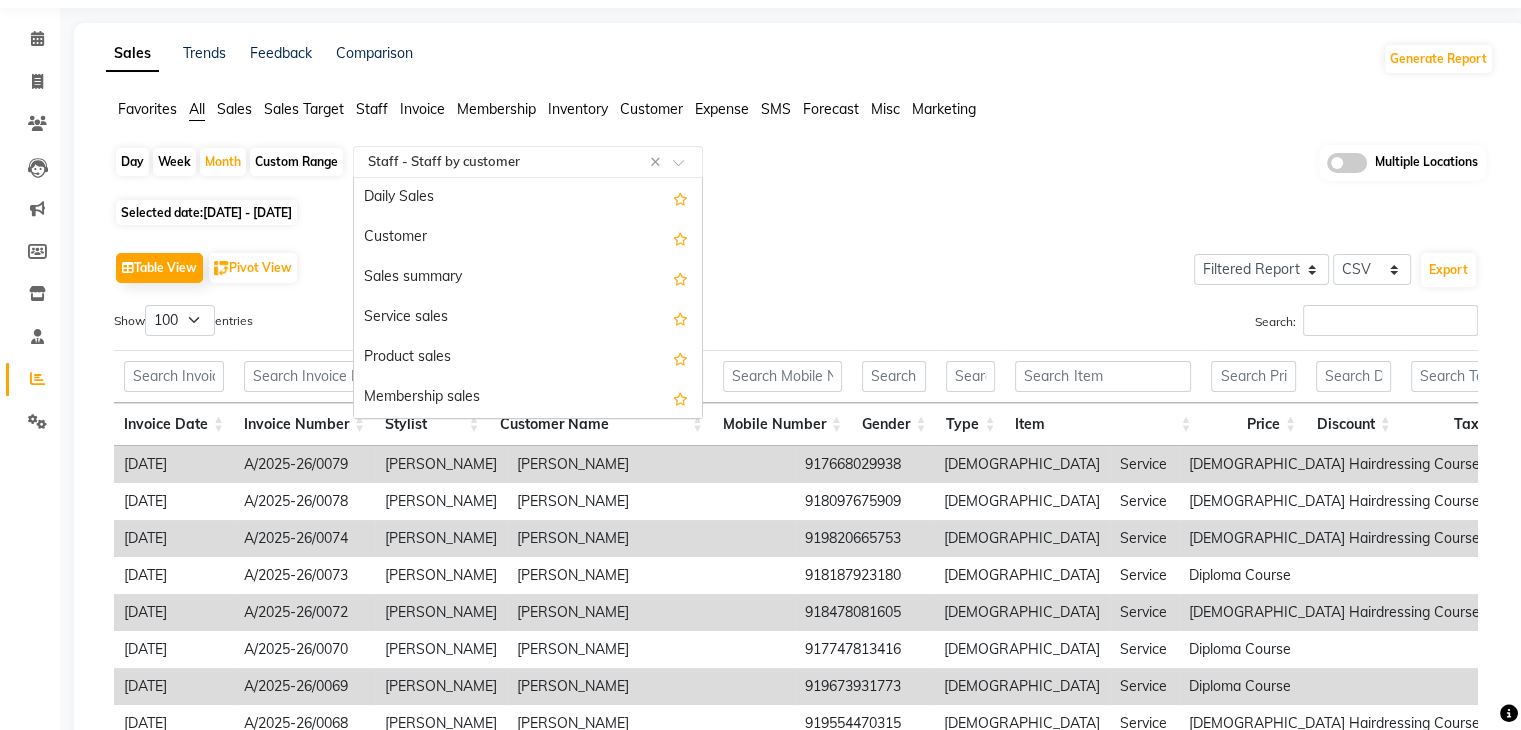scroll, scrollTop: 920, scrollLeft: 0, axis: vertical 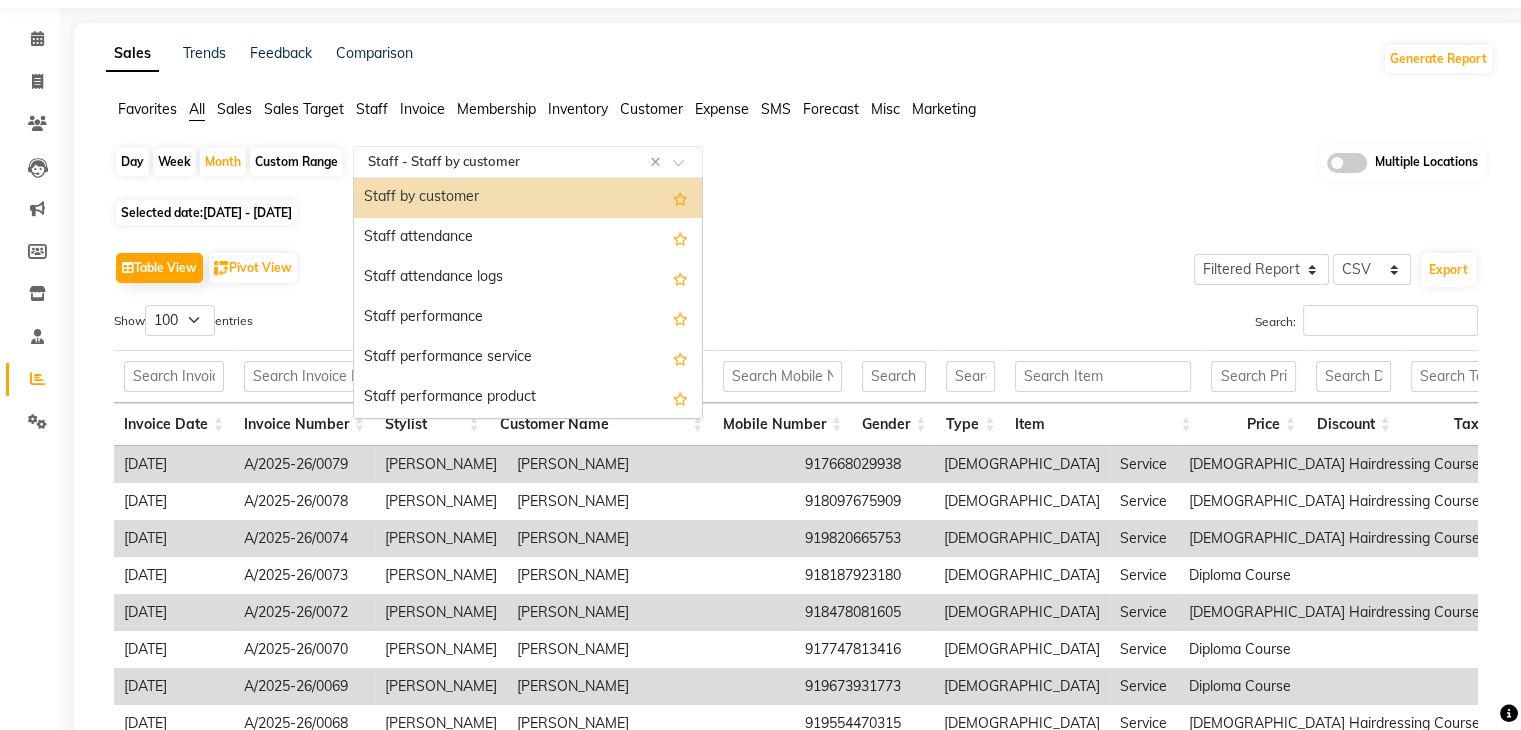 click 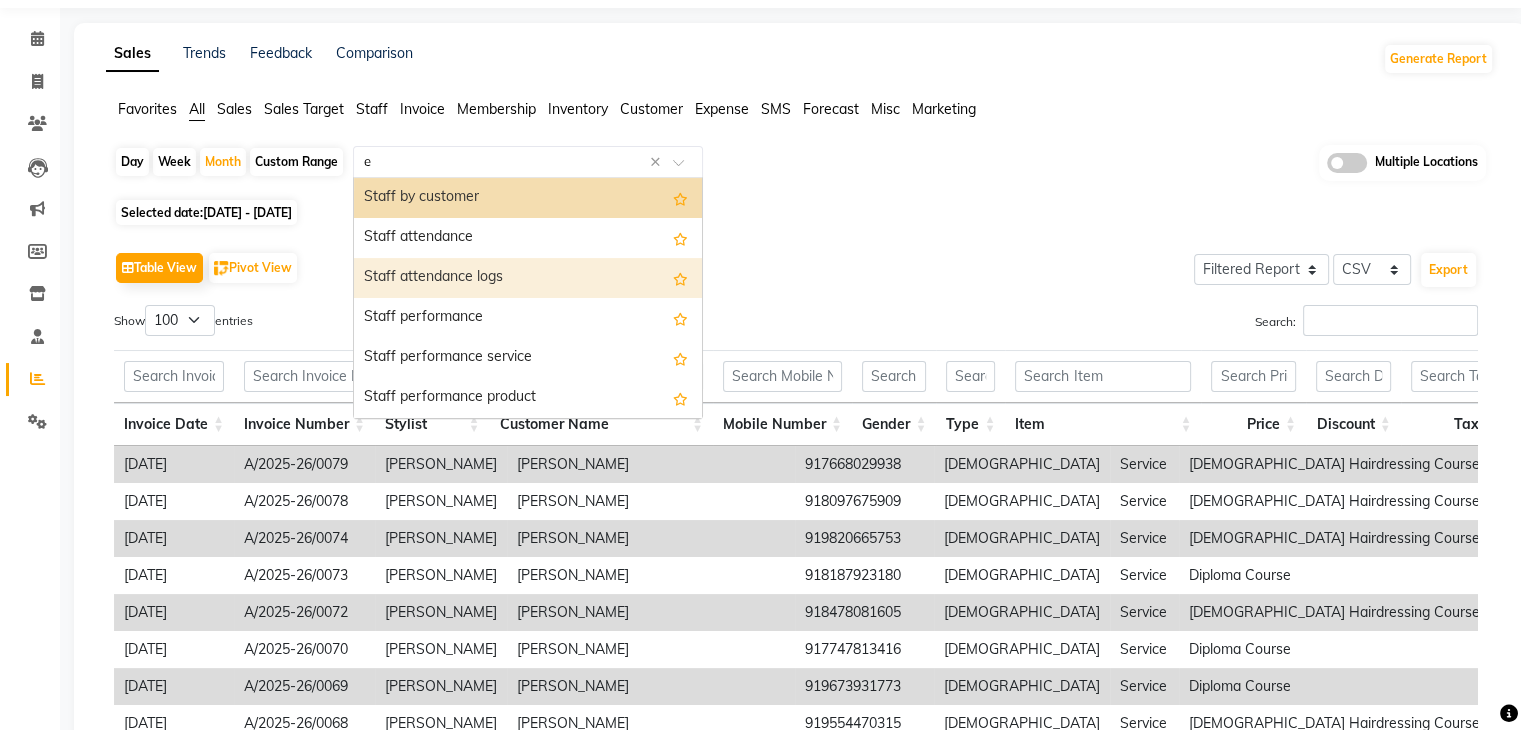 type on "ex" 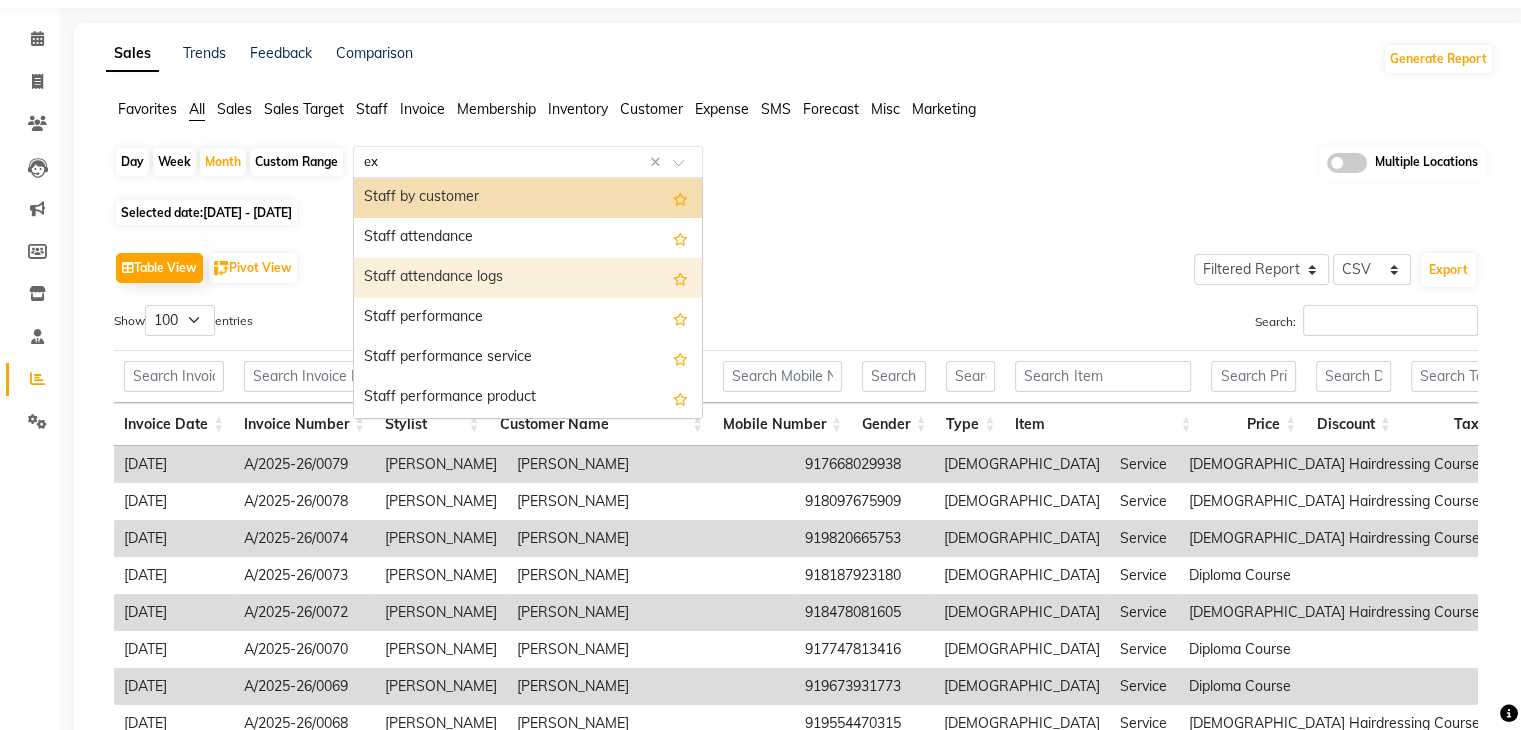 scroll, scrollTop: 80, scrollLeft: 0, axis: vertical 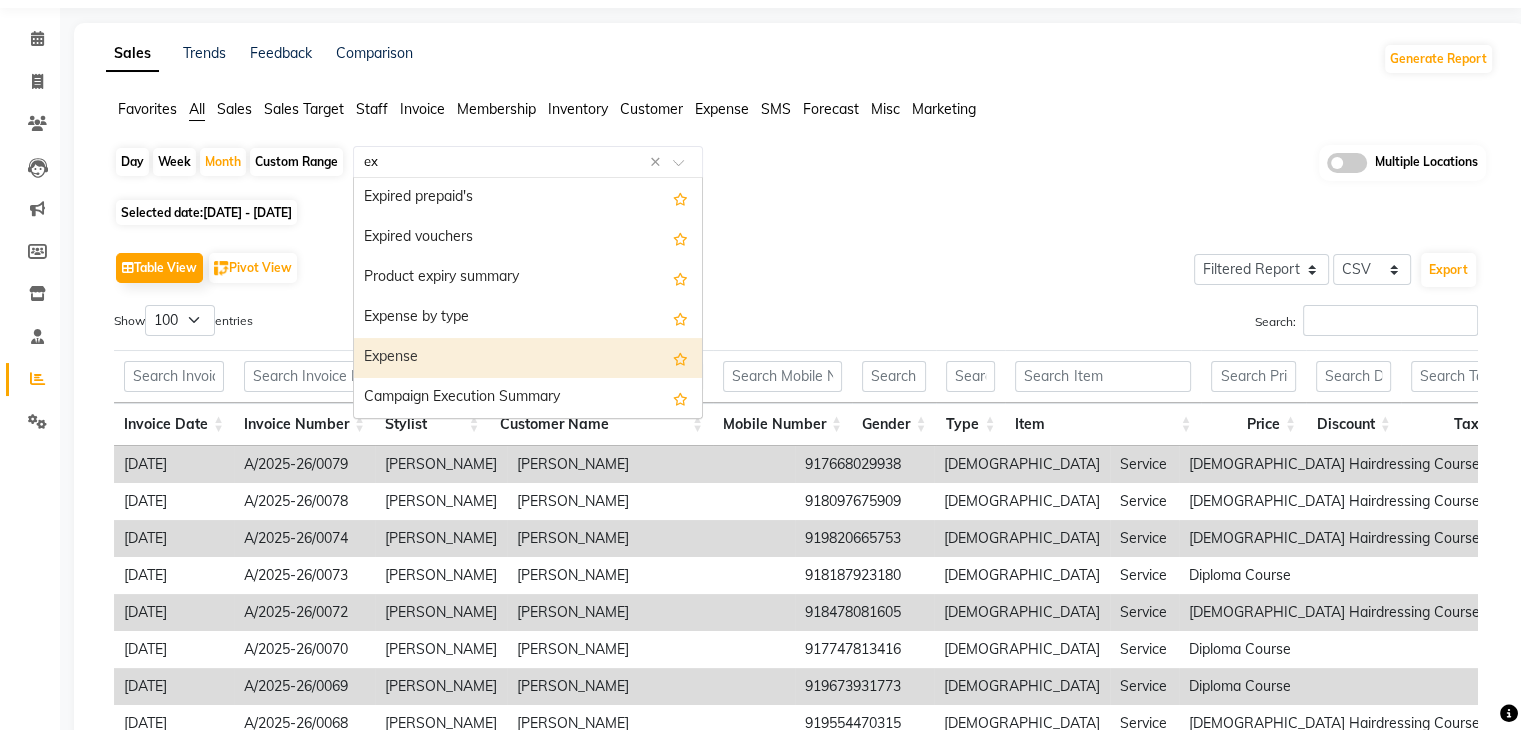 click on "Expense" at bounding box center (528, 358) 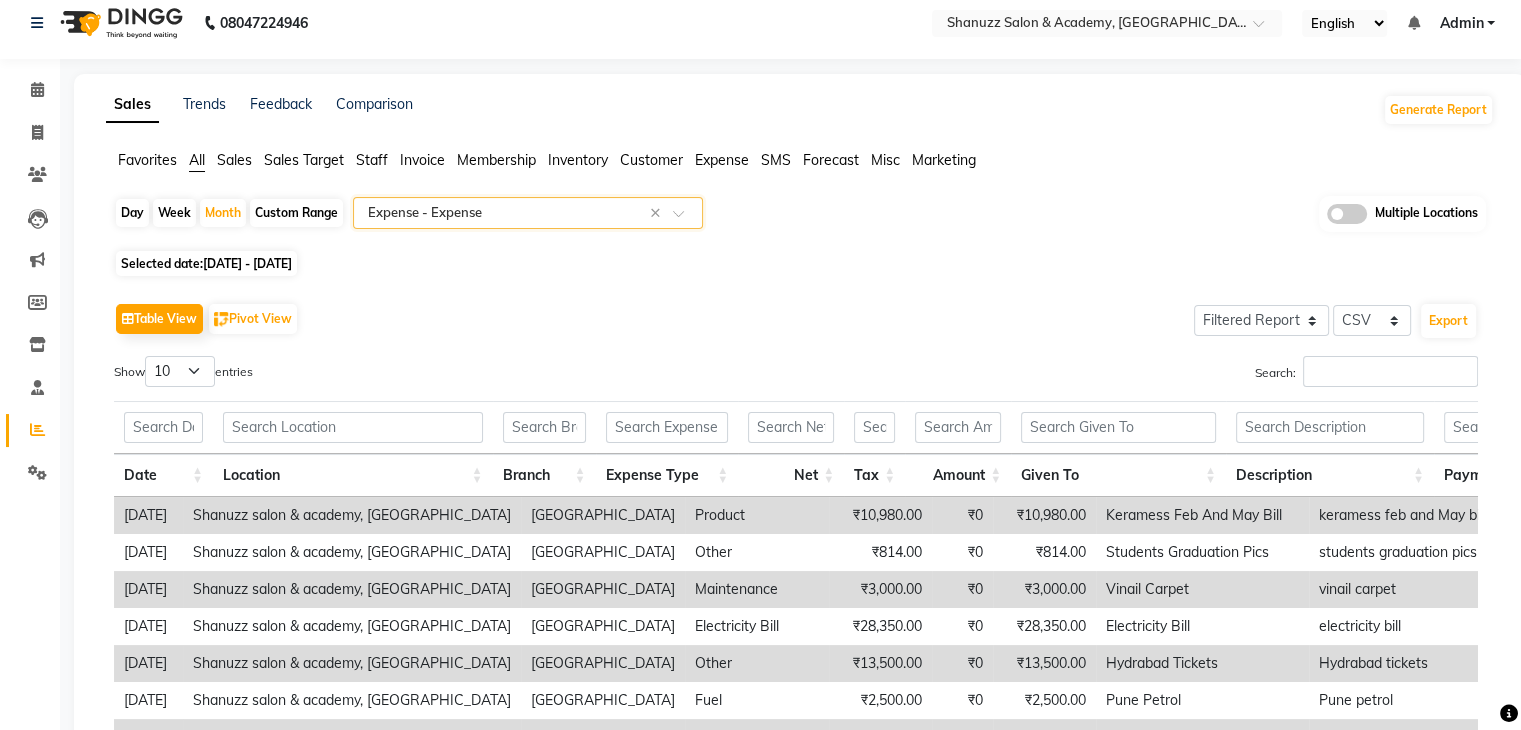 scroll, scrollTop: 0, scrollLeft: 0, axis: both 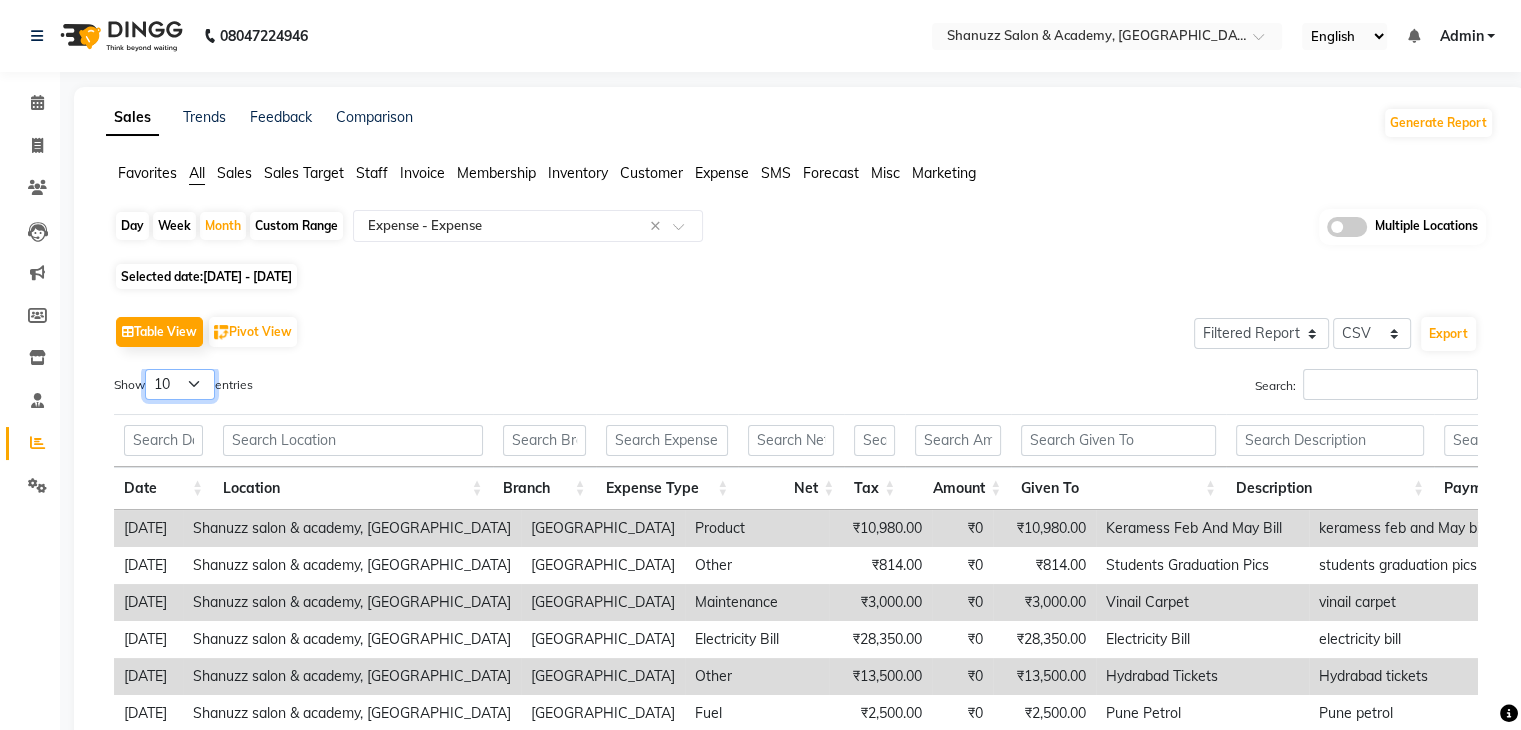 click on "10 25 50 100" at bounding box center [180, 384] 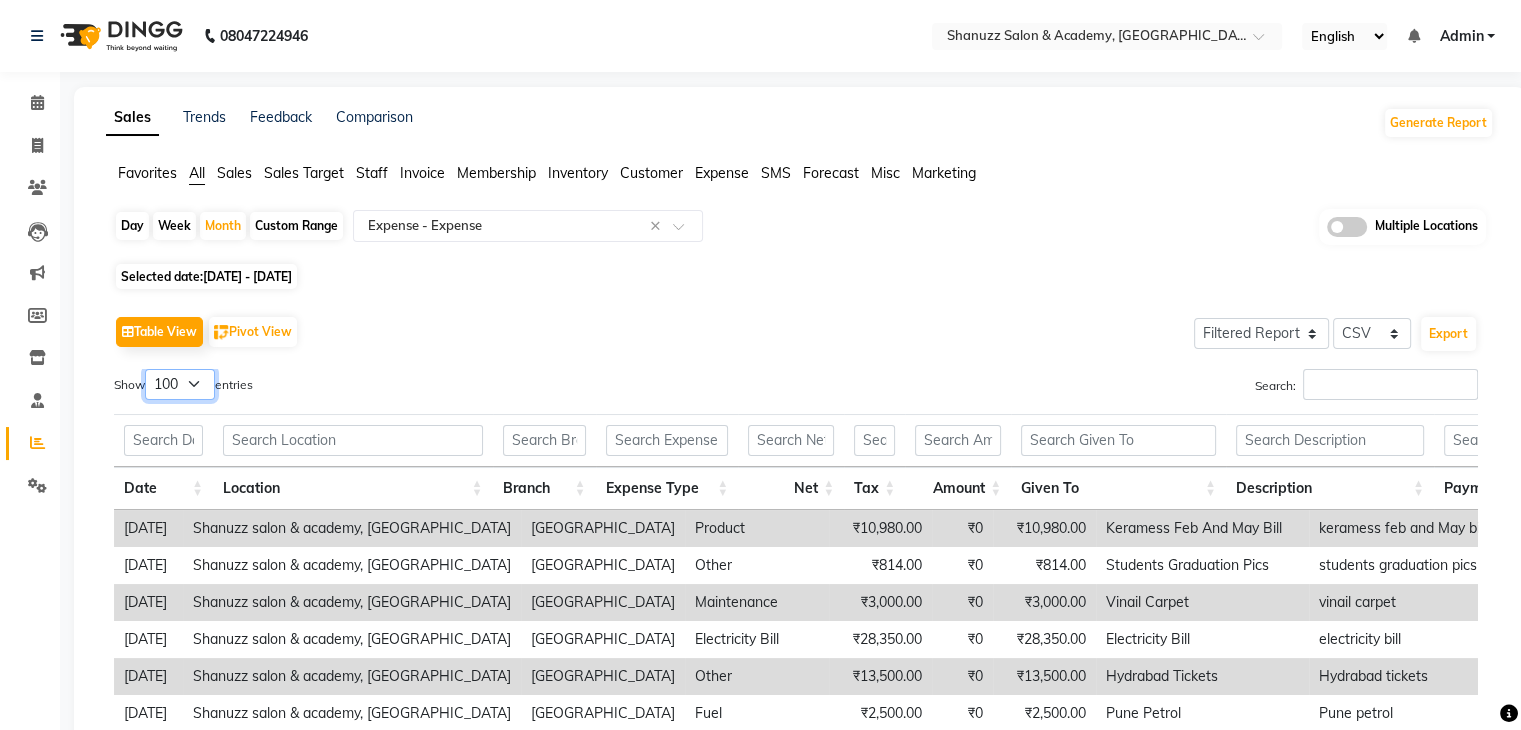 click on "10 25 50 100" at bounding box center [180, 384] 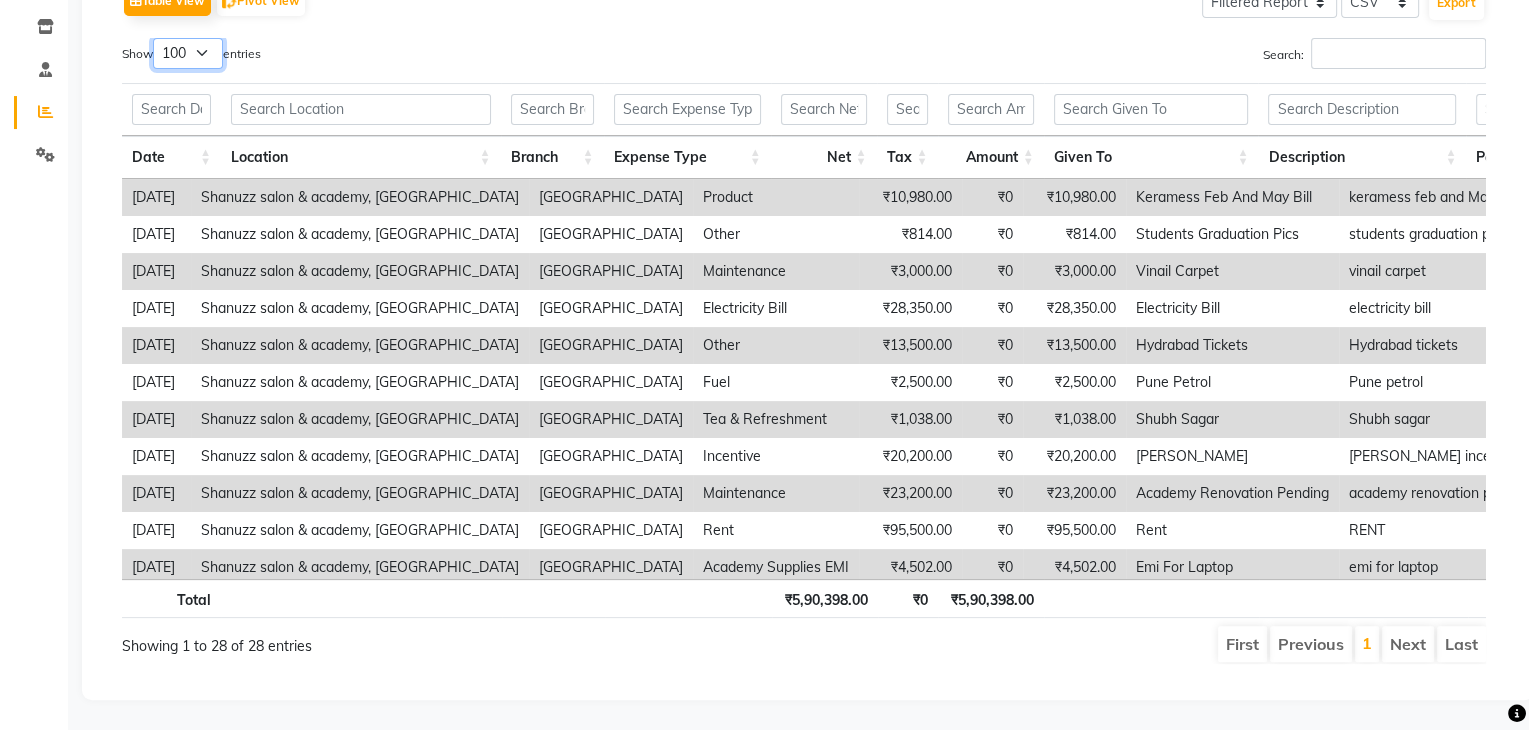 scroll, scrollTop: 0, scrollLeft: 0, axis: both 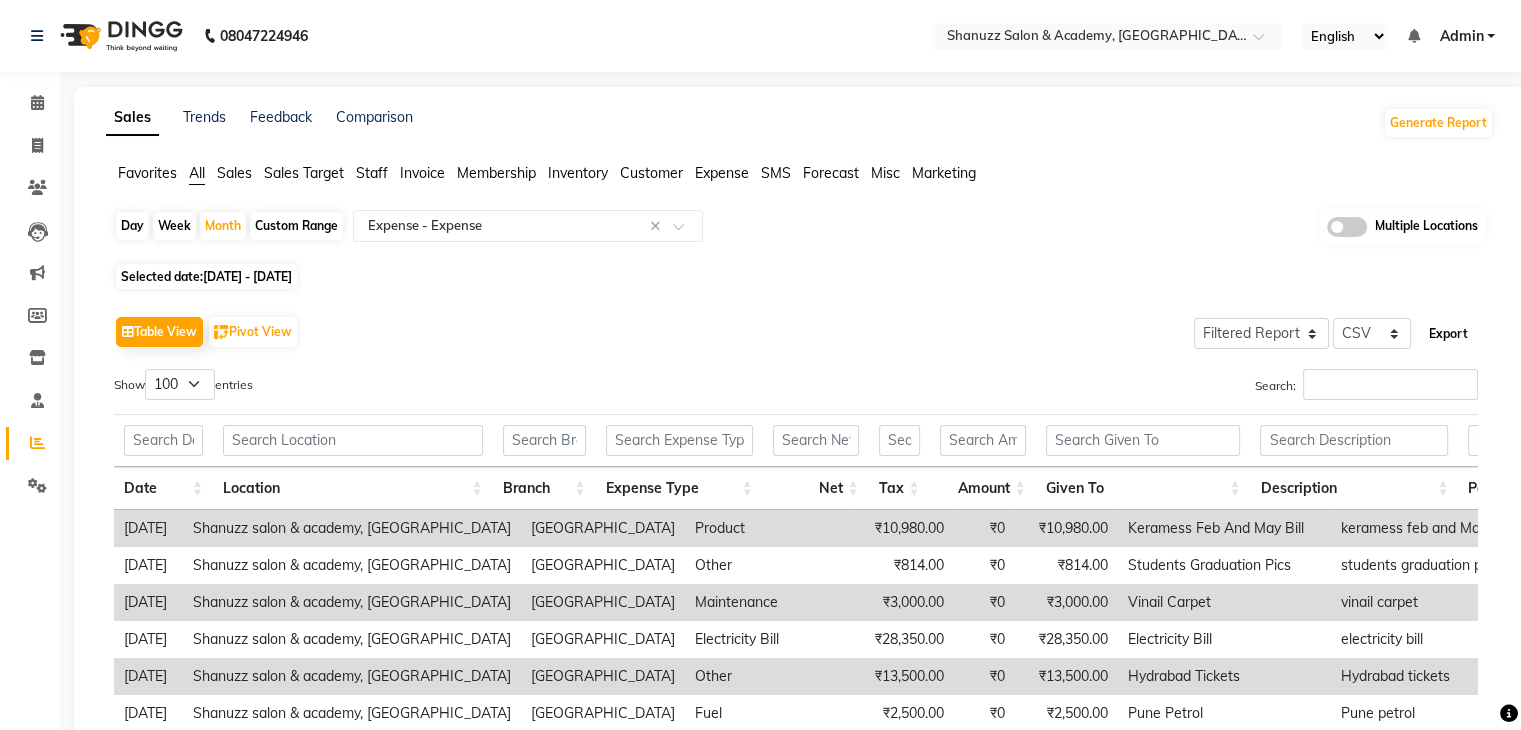 click on "Export" 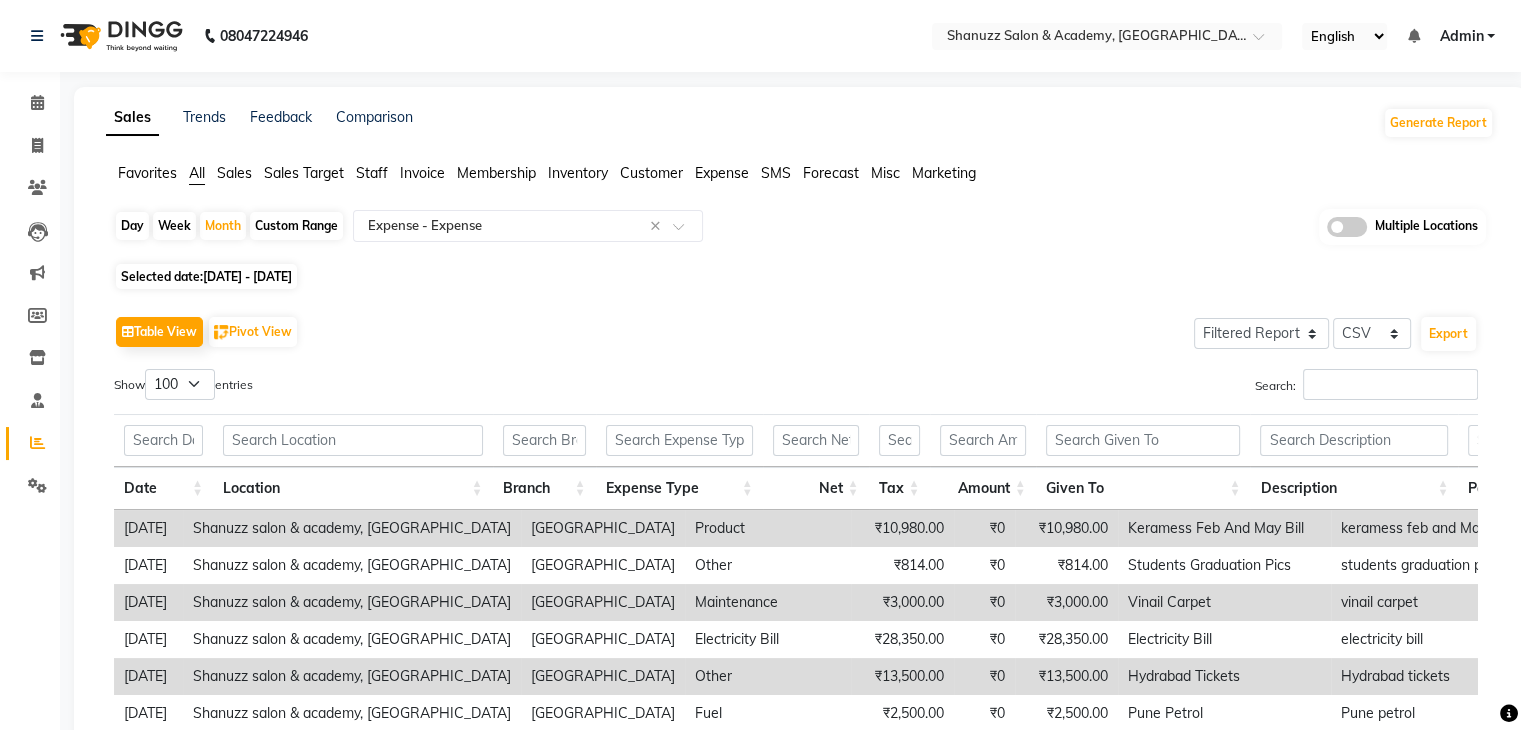 click on "08047224946 Select Location × Shanuzz Salon & Academy, Andheri East English ENGLISH Español العربية मराठी हिंदी ગુજરાતી தமிழ் 中文 Notifications nothing to show Admin Manage Profile Change Password Sign out  Version:3.15.4" 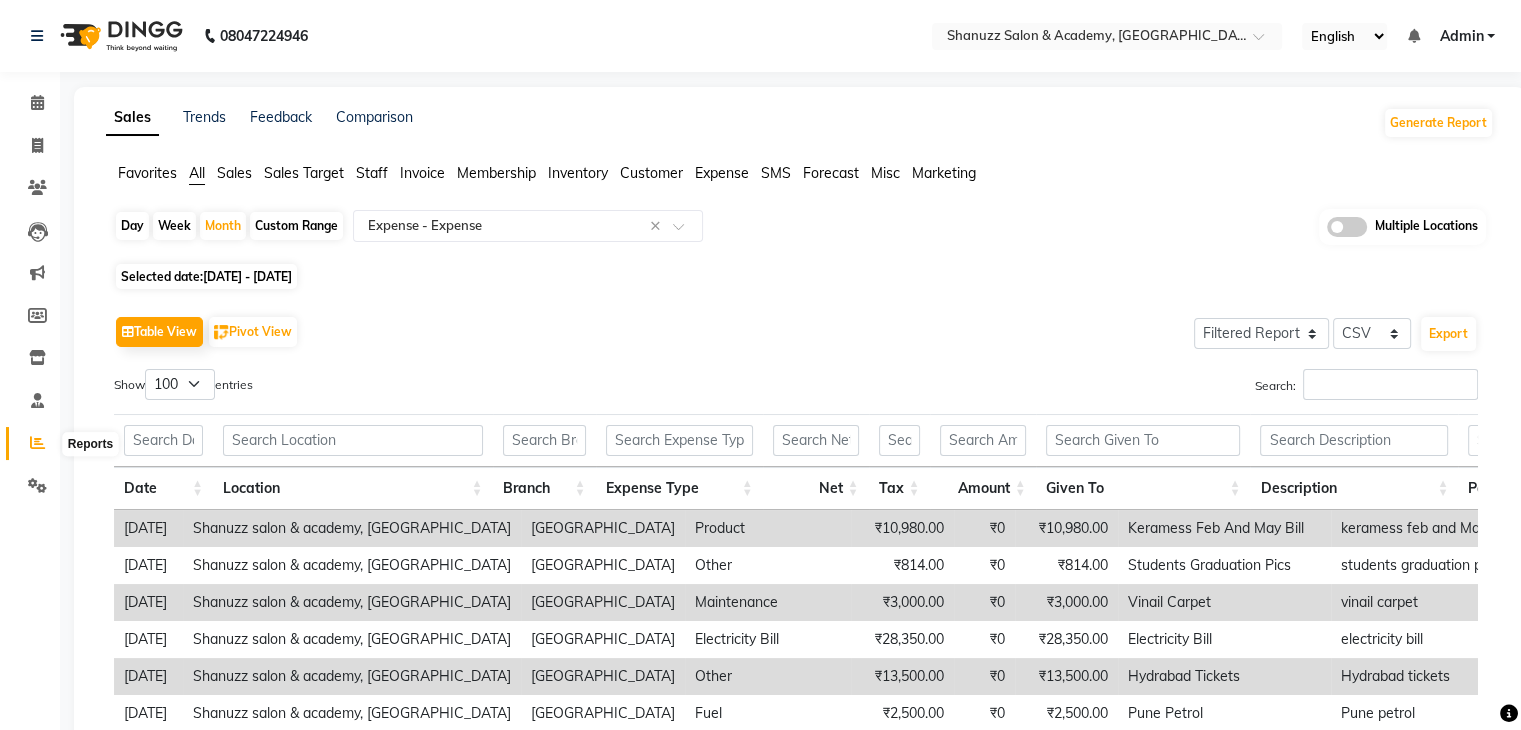 click 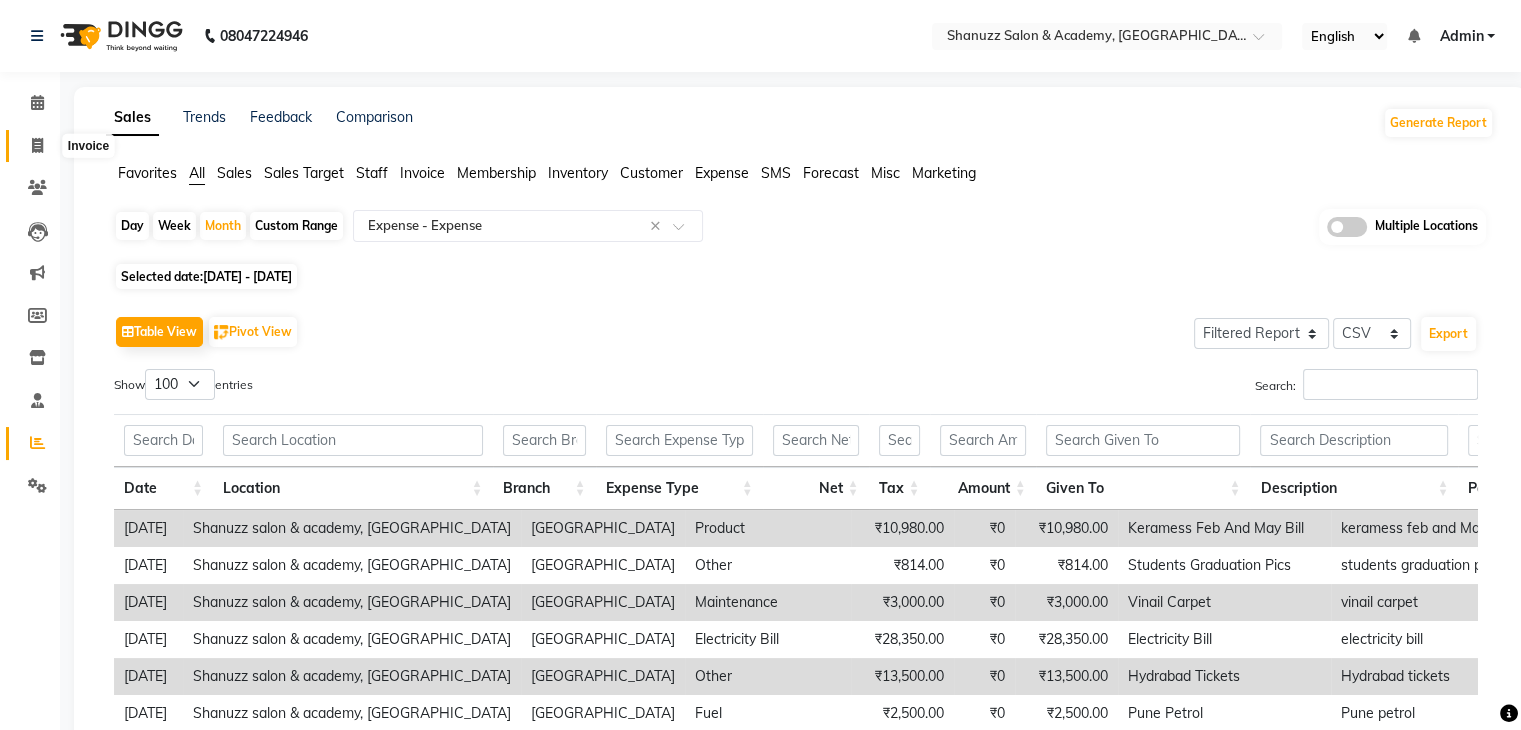 click 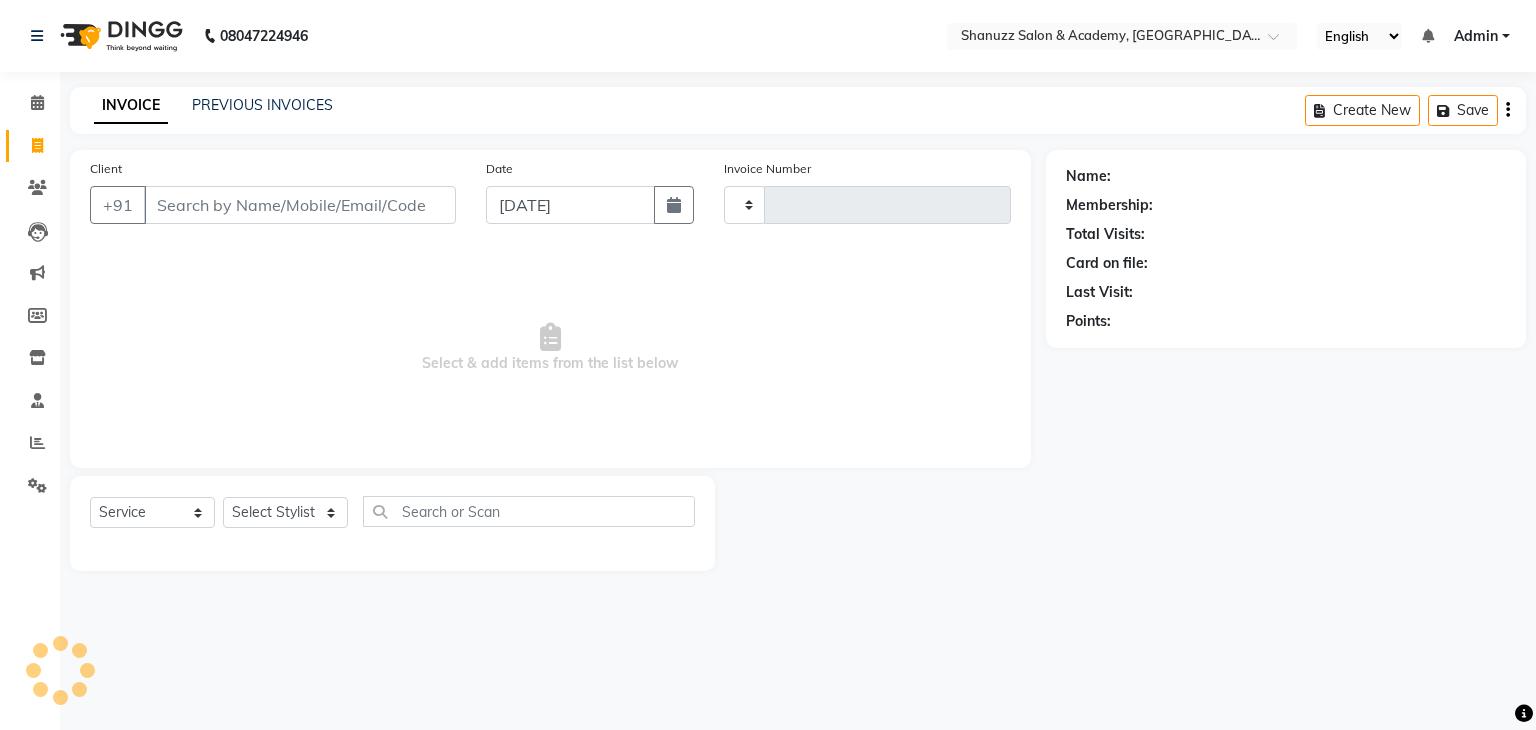 type on "0070" 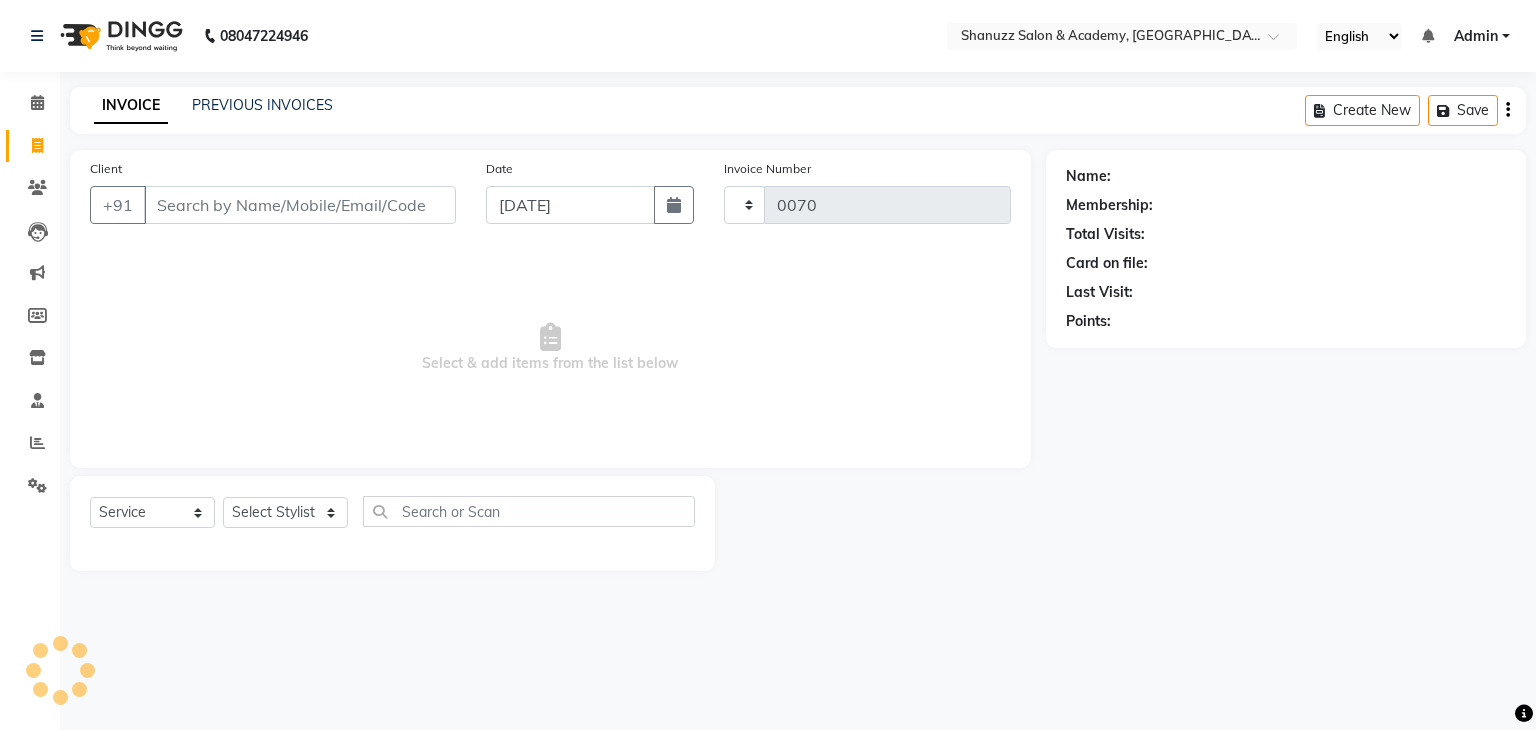 select on "7393" 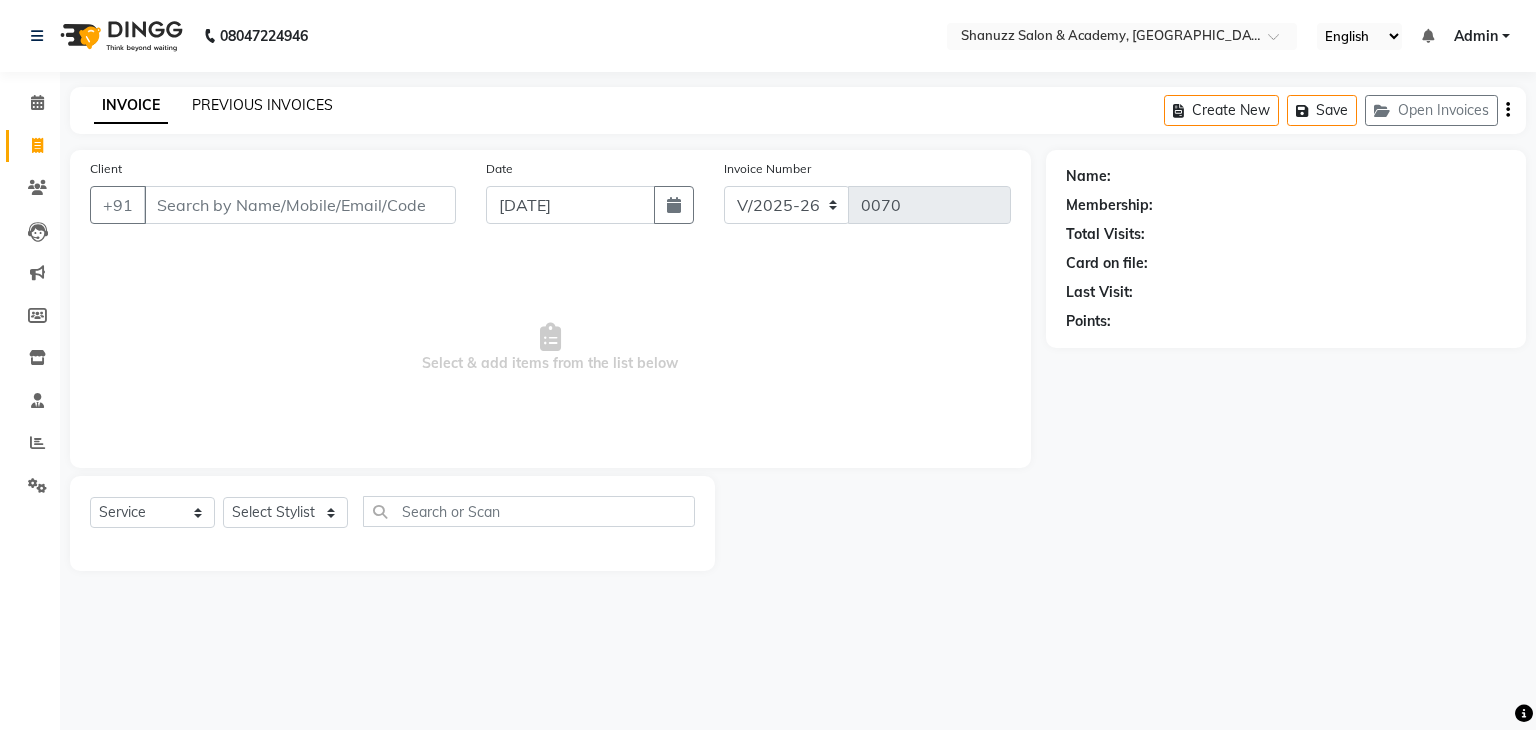 click on "PREVIOUS INVOICES" 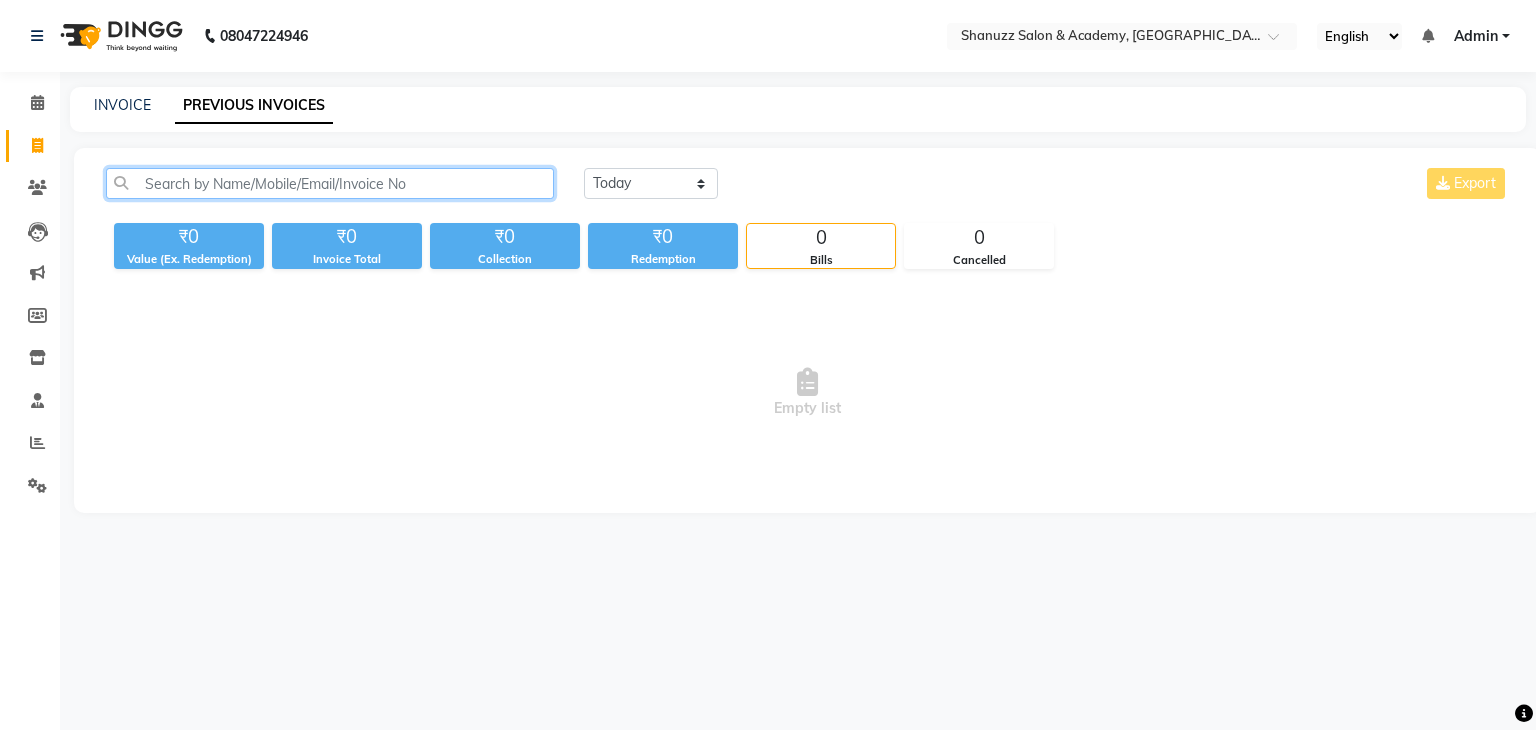 click 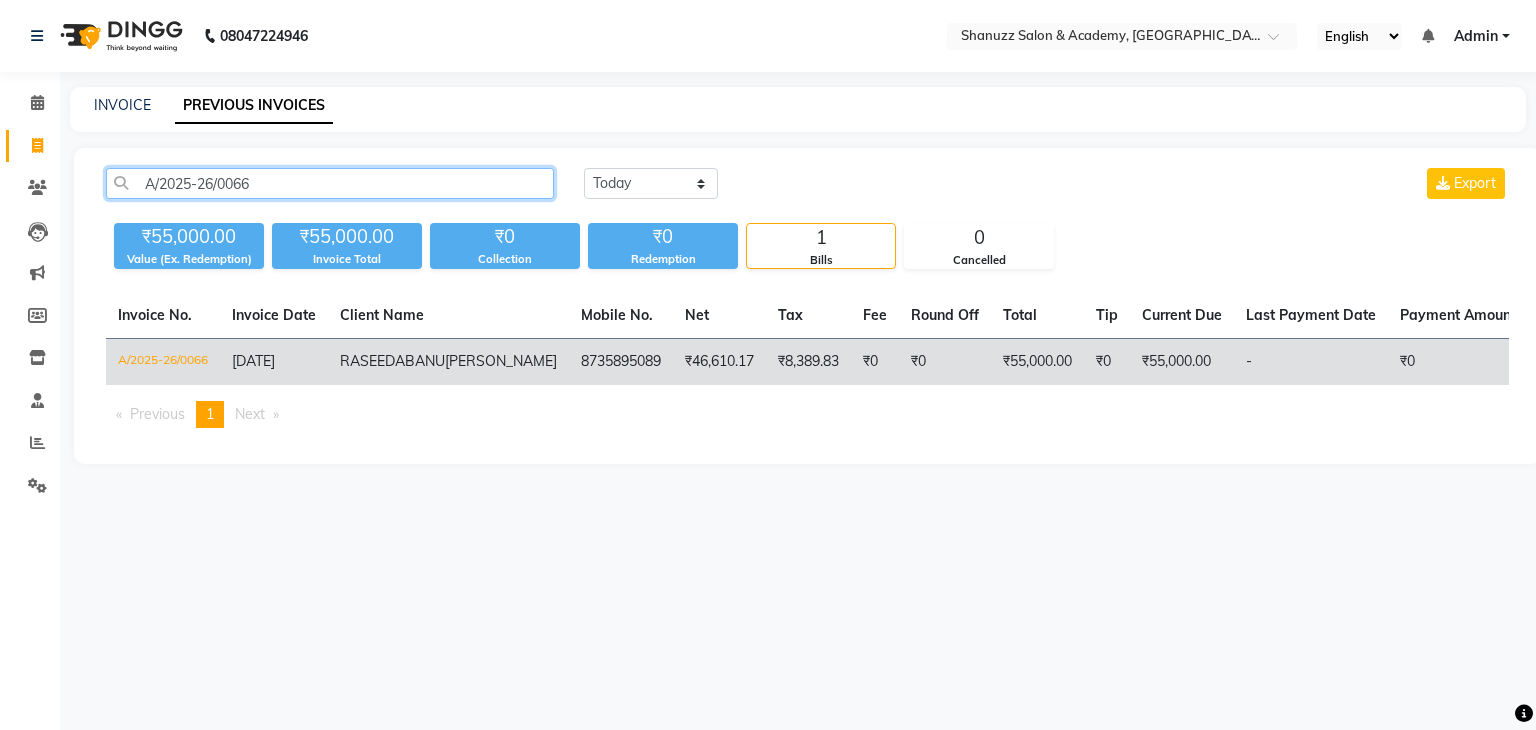 type on "A/2025-26/0066" 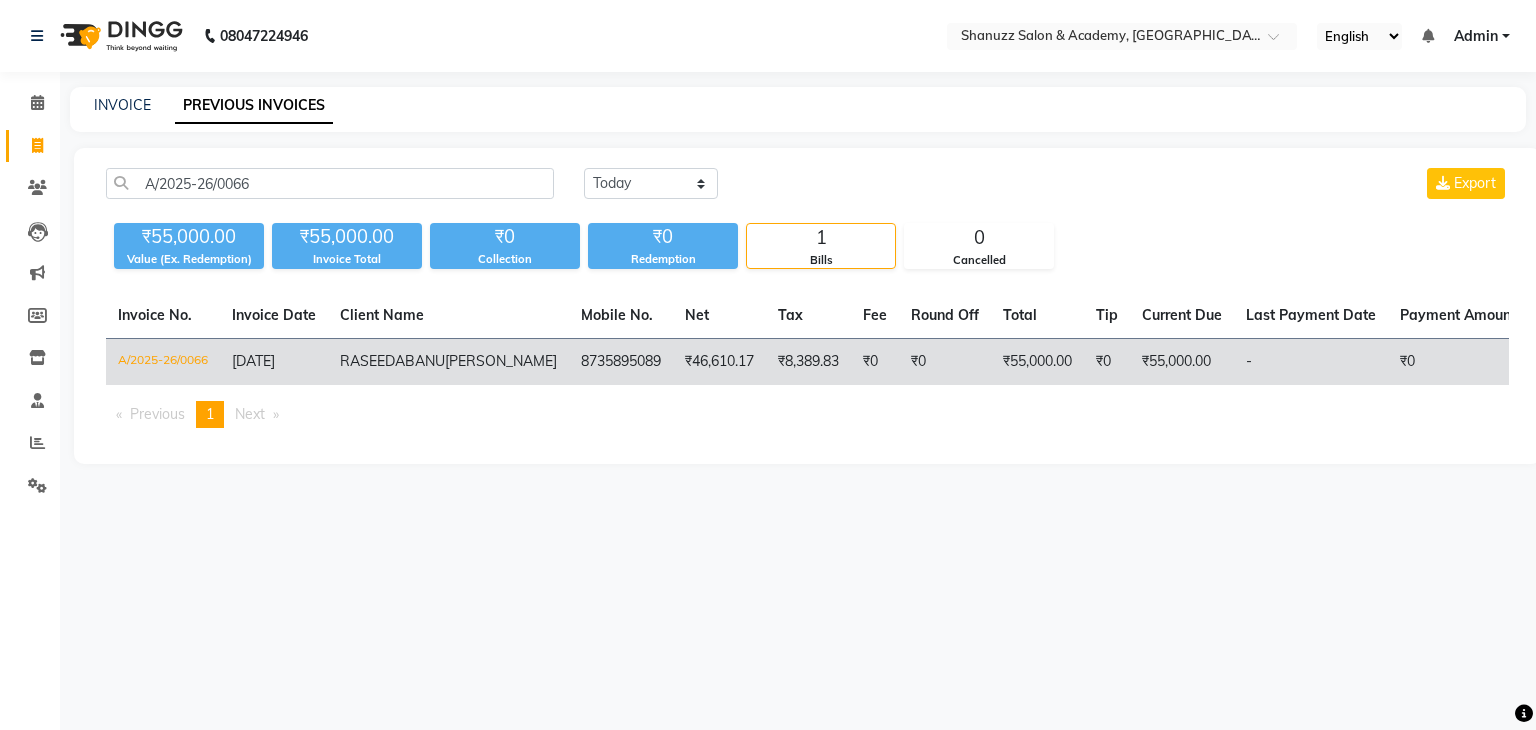 click on "A/2025-26/0066" 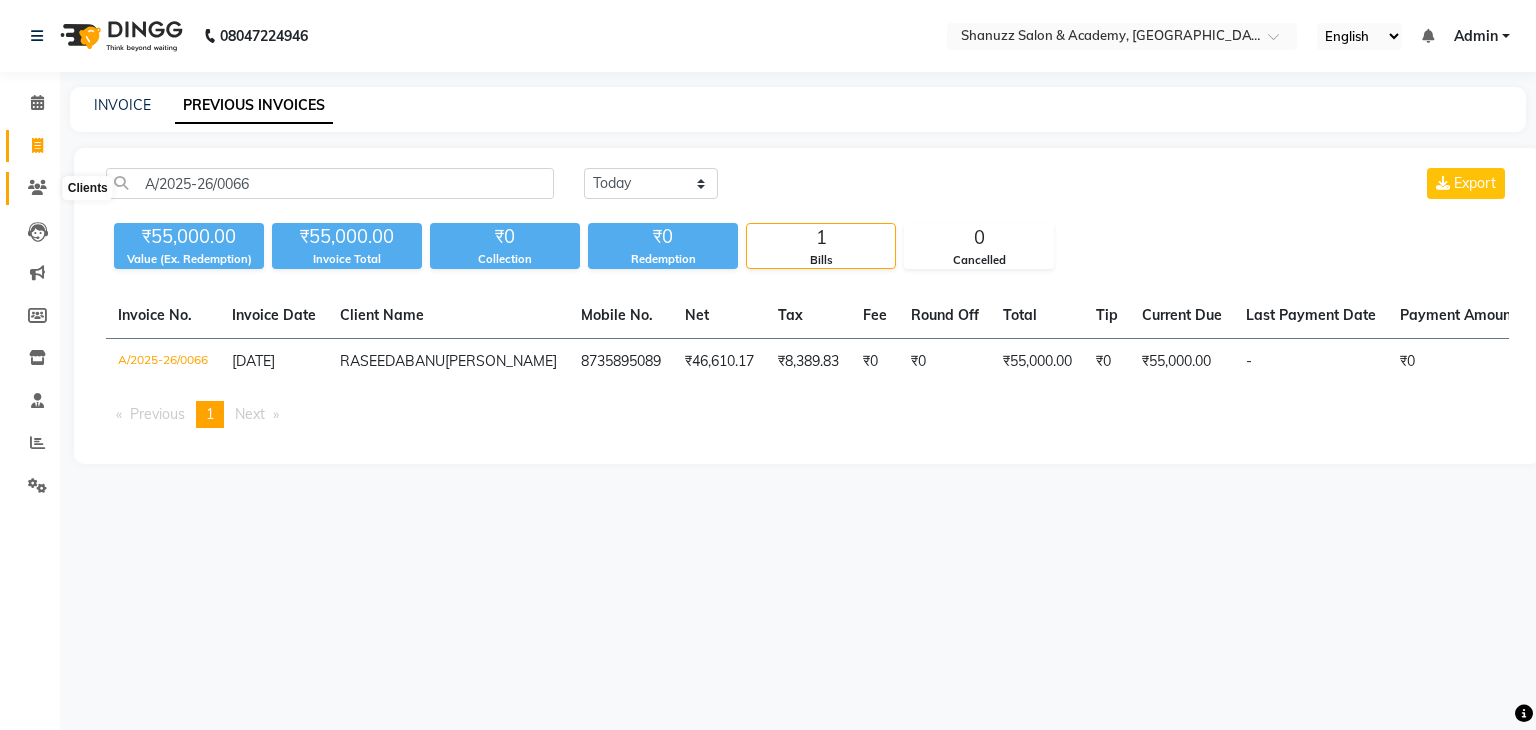 click 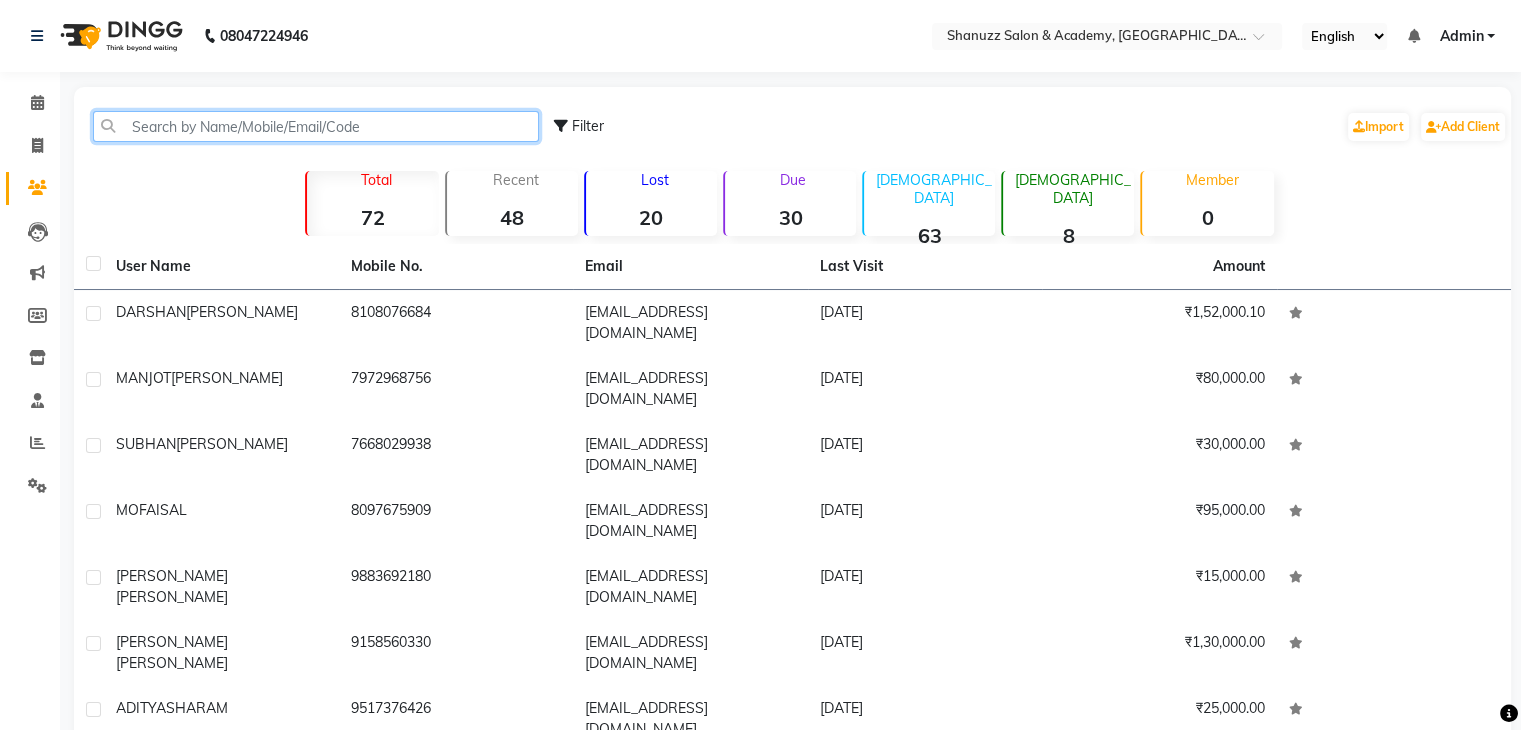 click 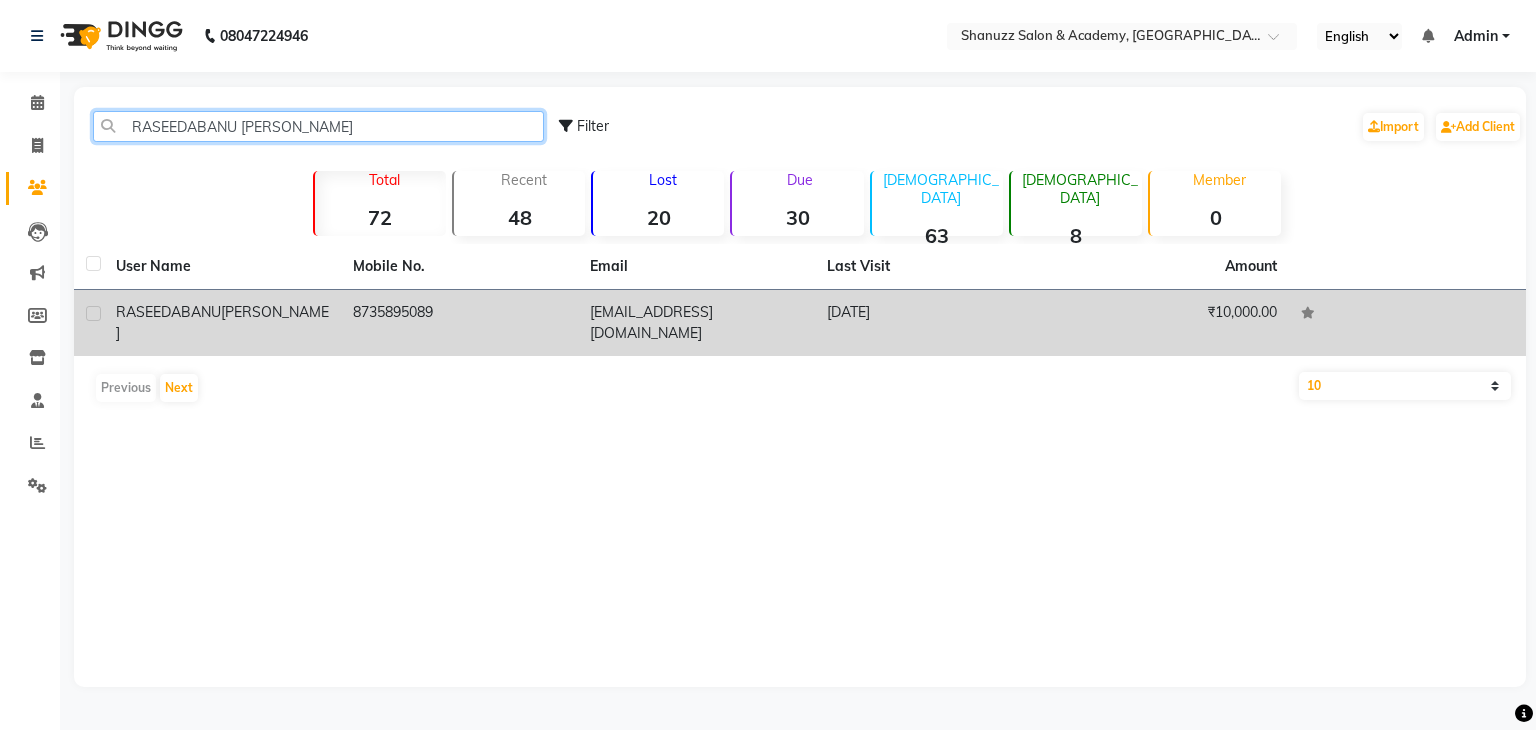 type on "RASEEDABANU [PERSON_NAME]" 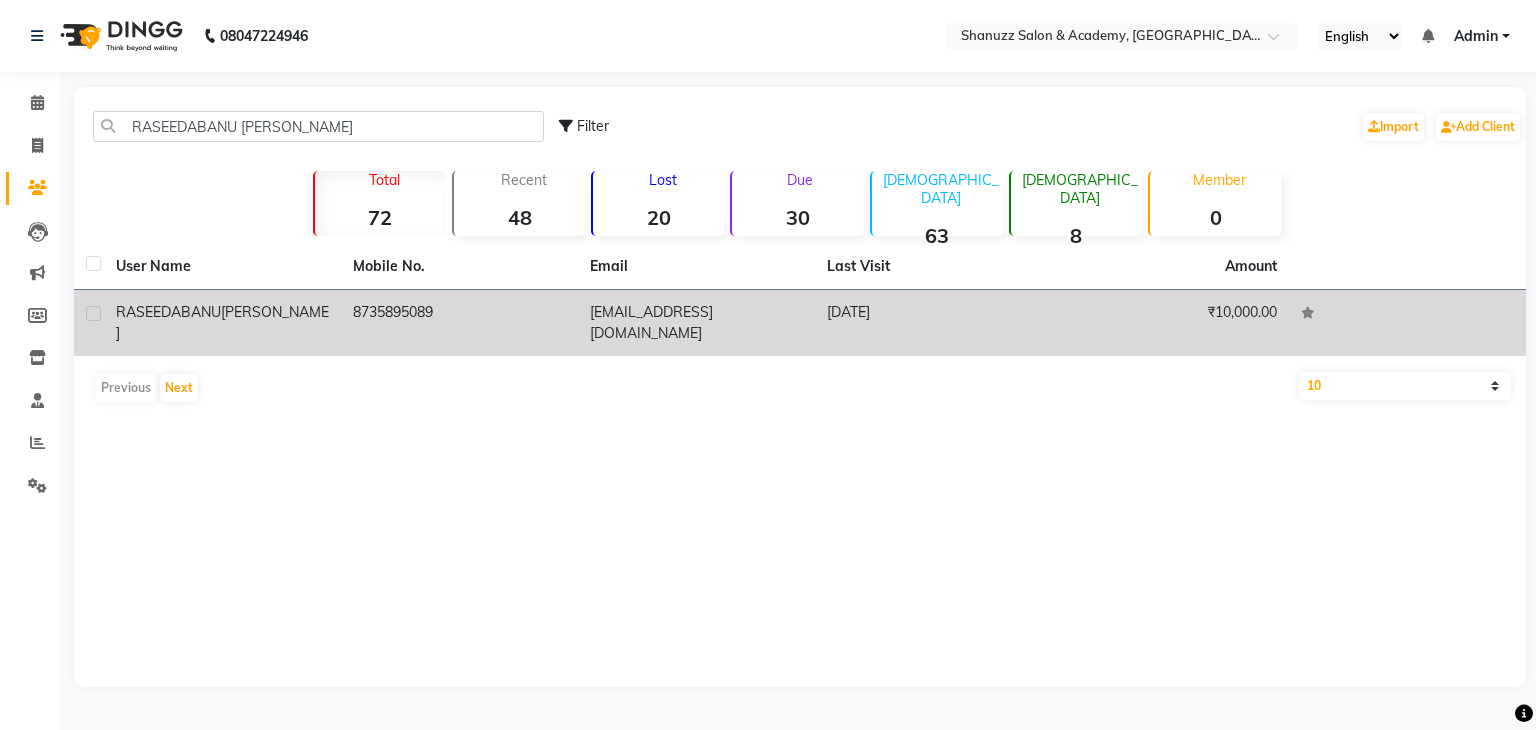 click on "[PERSON_NAME]" 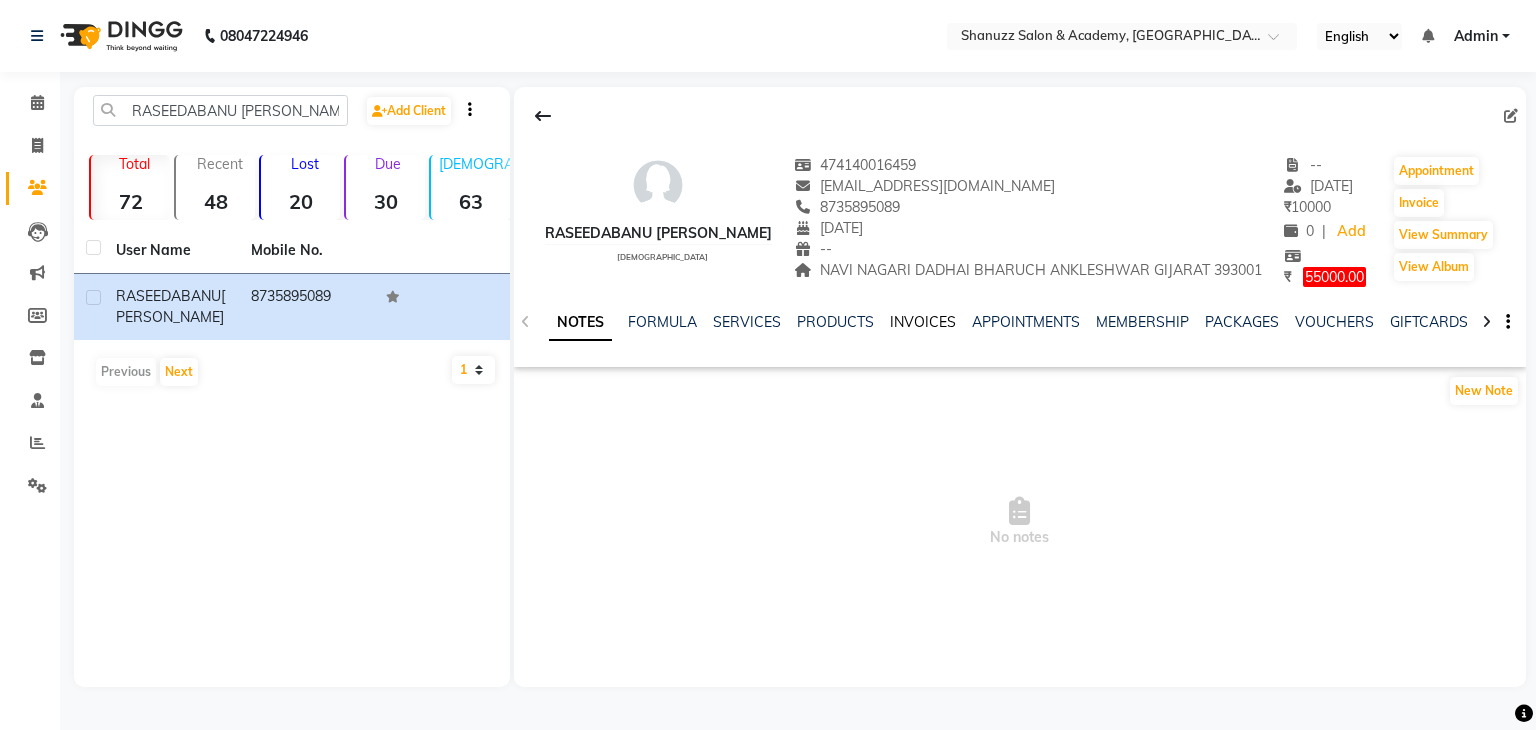 click on "INVOICES" 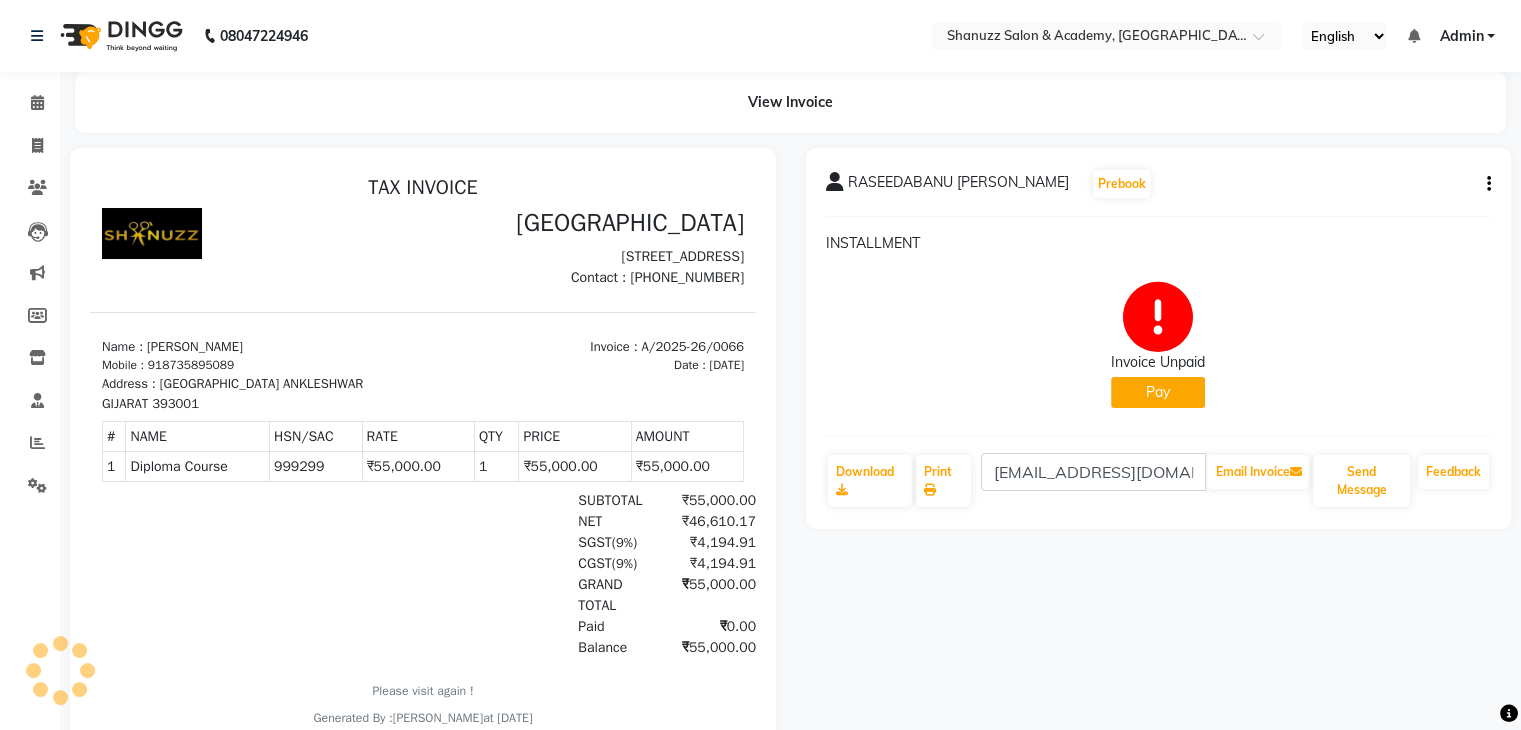 scroll, scrollTop: 0, scrollLeft: 0, axis: both 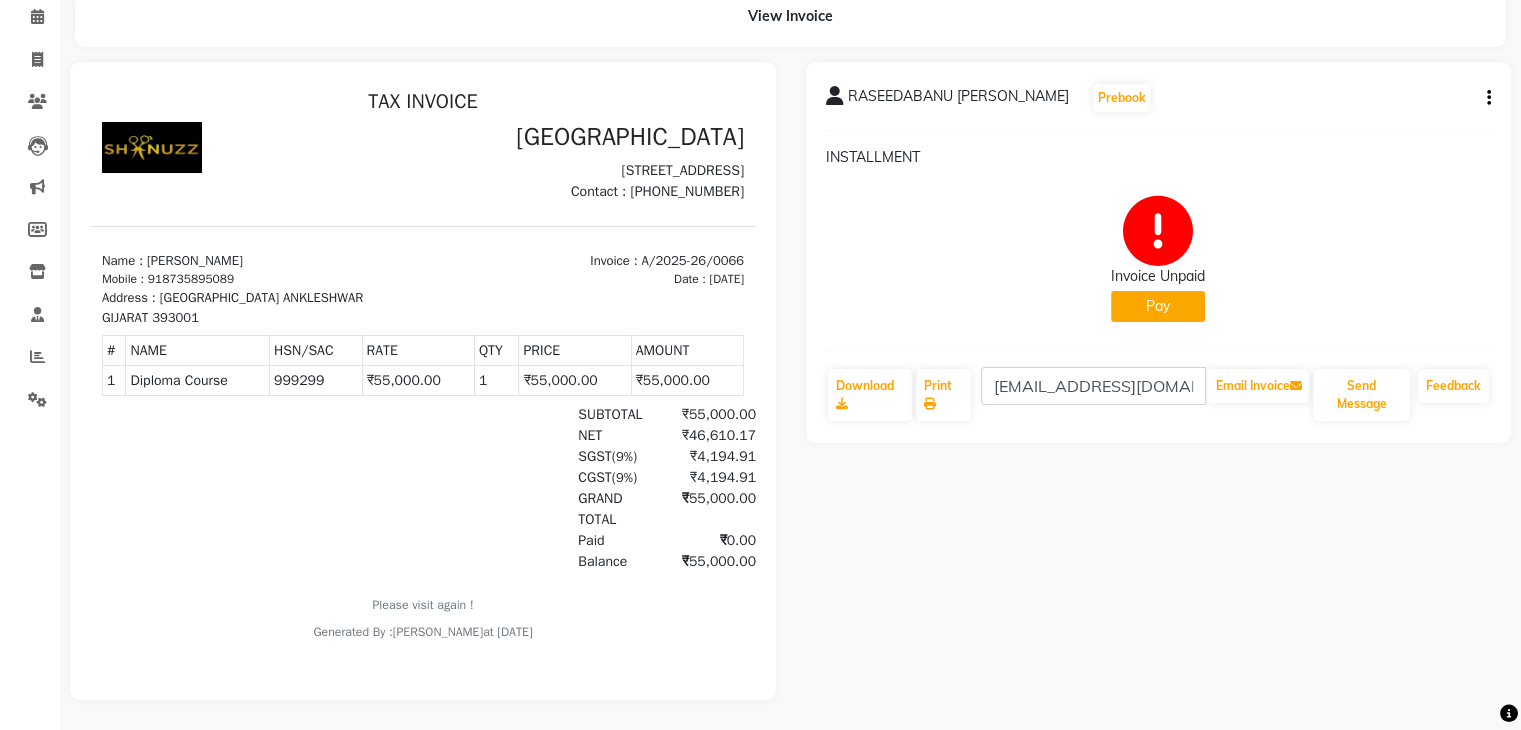 drag, startPoint x: 147, startPoint y: 303, endPoint x: 352, endPoint y: 279, distance: 206.4001 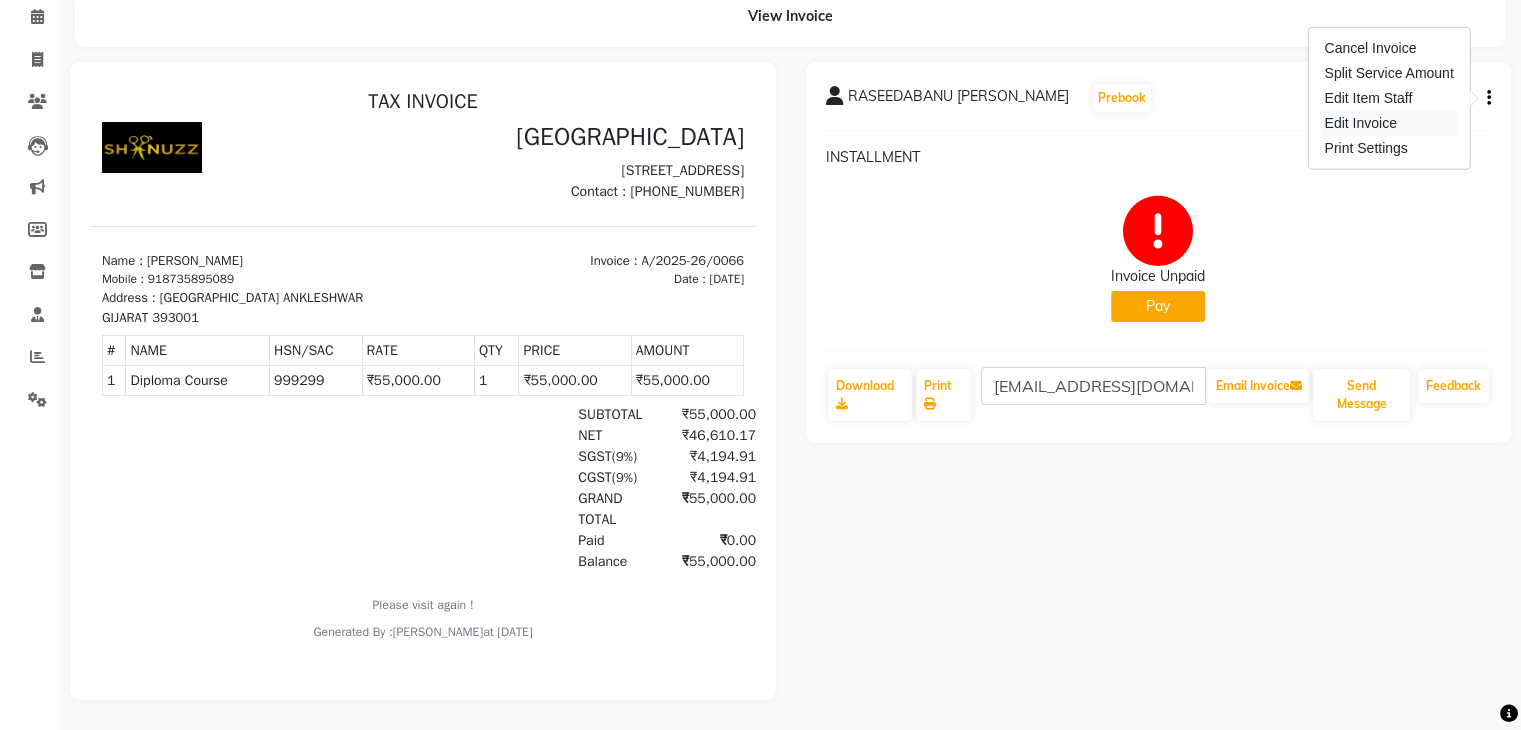 click on "Edit Invoice" at bounding box center (1388, 123) 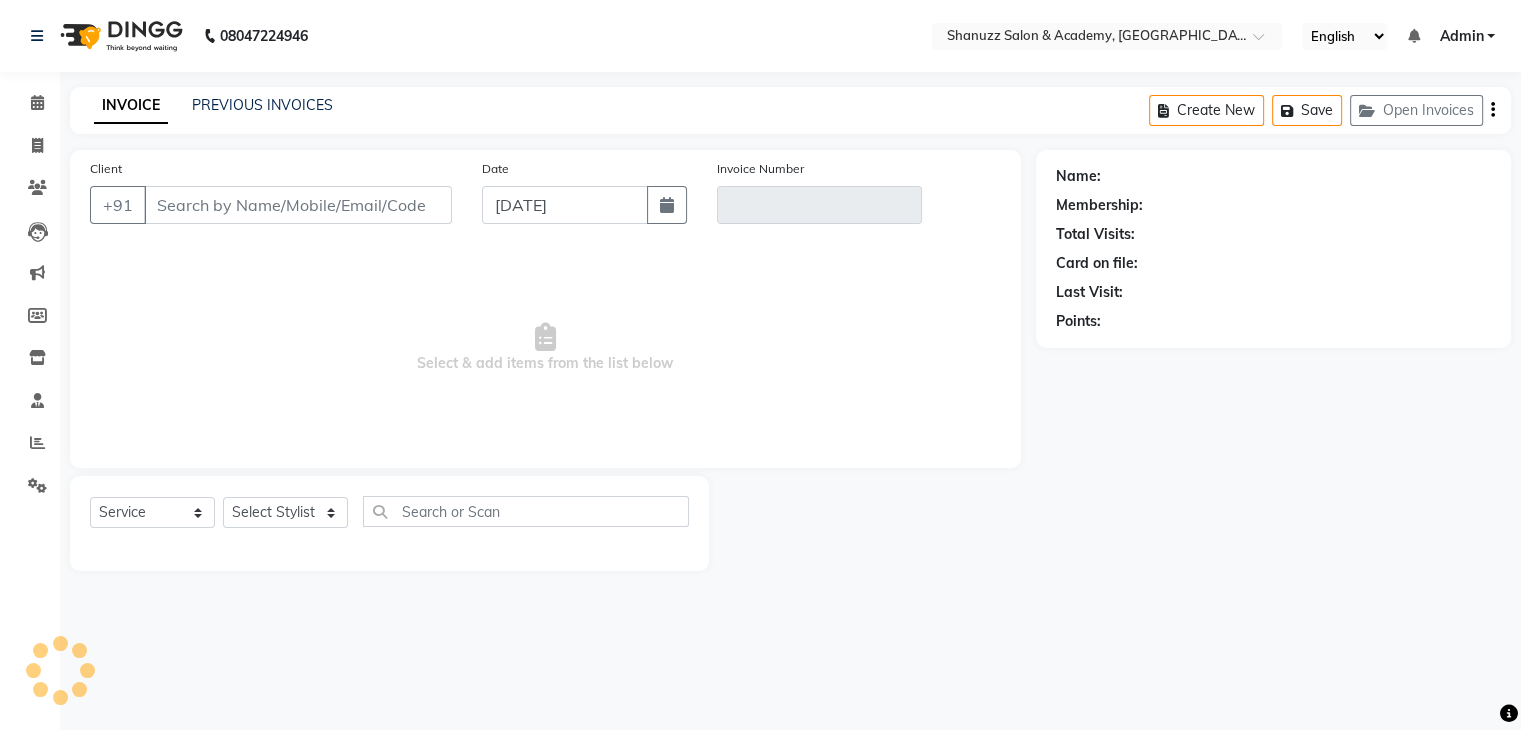 scroll, scrollTop: 0, scrollLeft: 0, axis: both 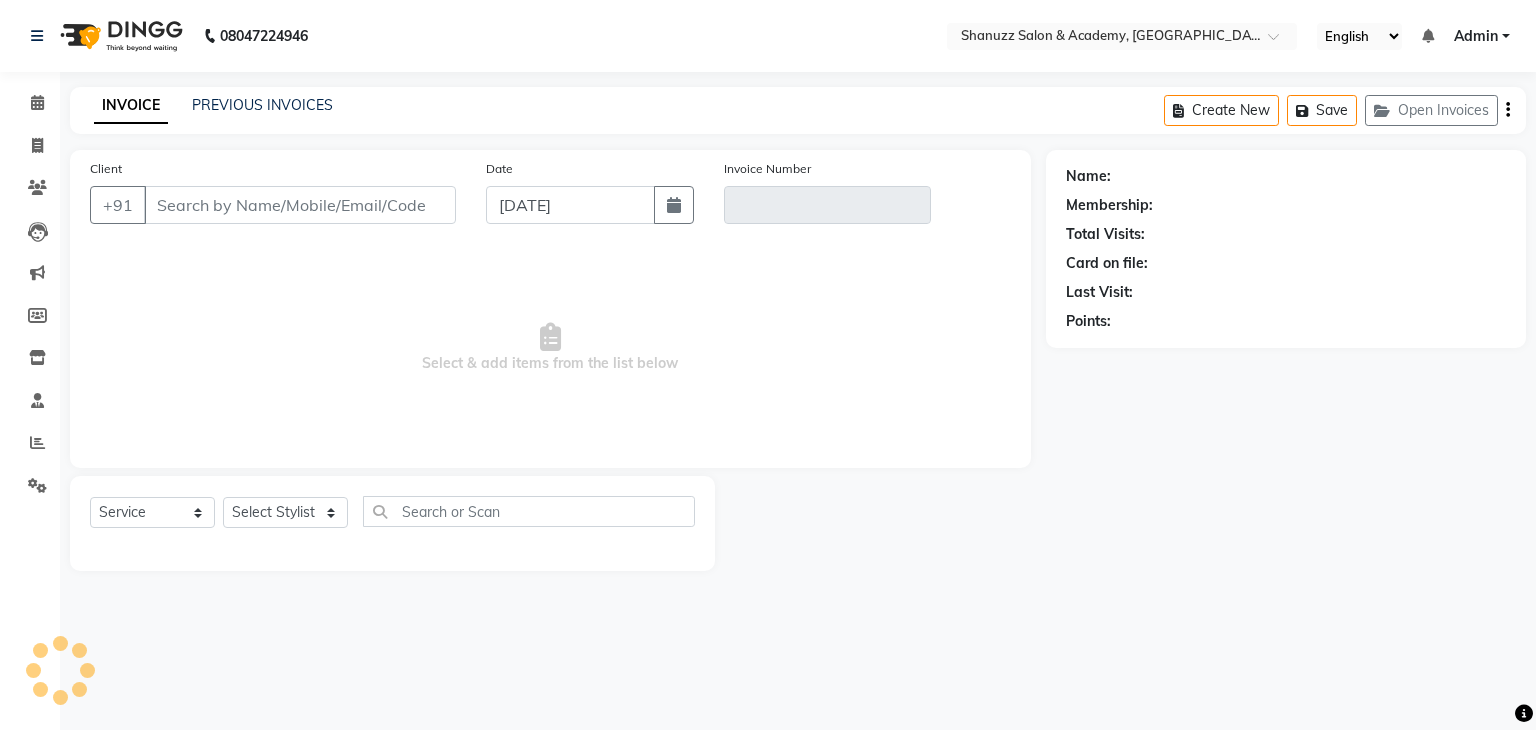 type on "8735895089" 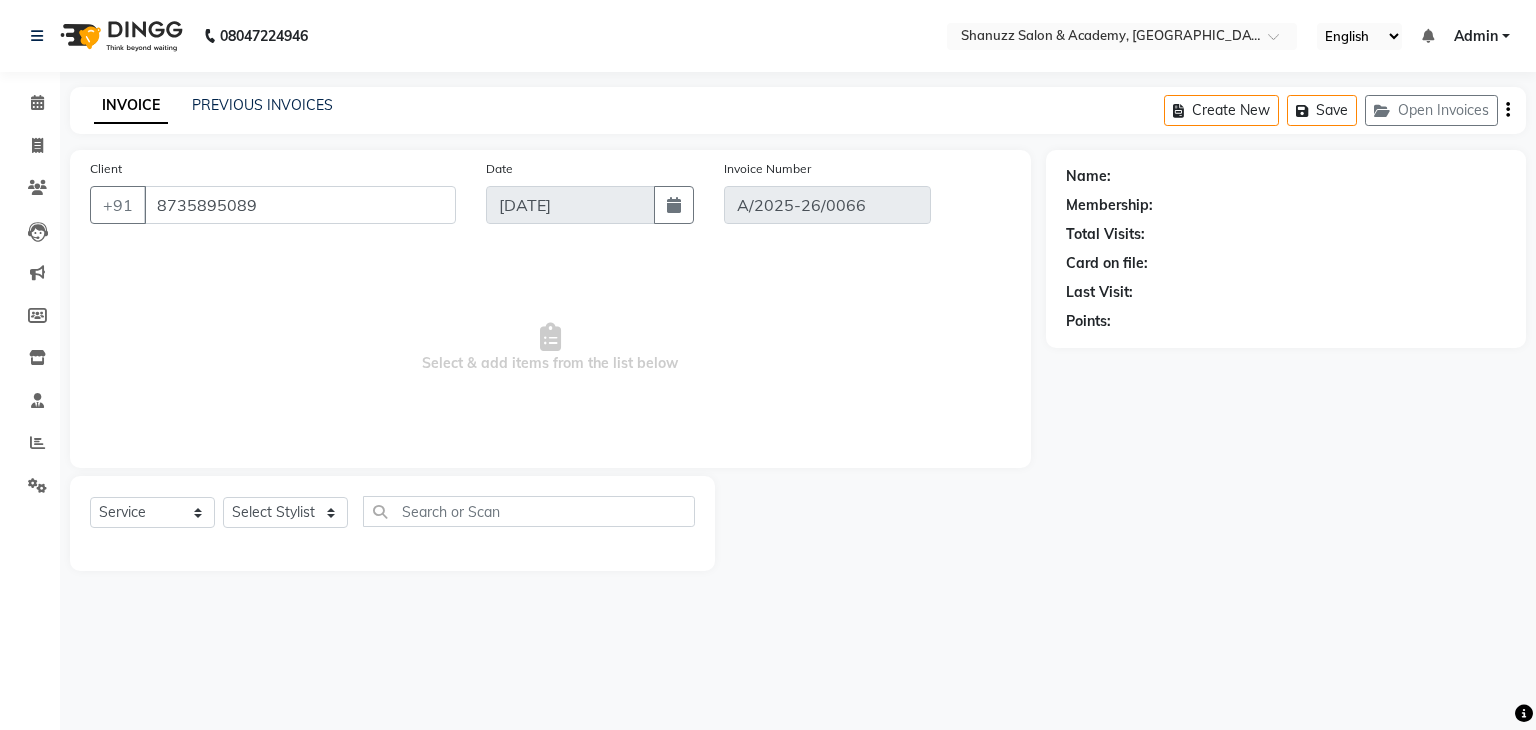 type on "28-06-2025" 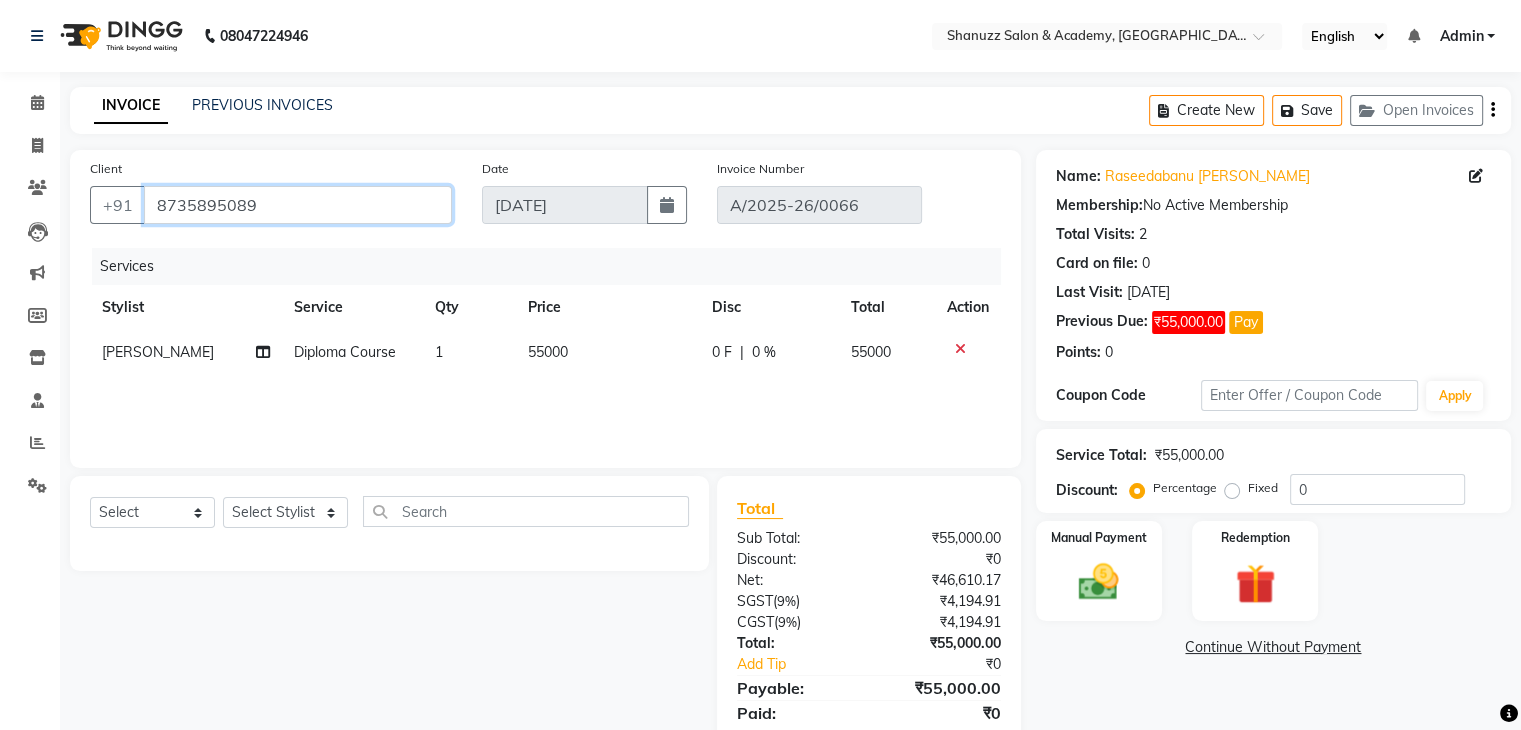 drag, startPoint x: 313, startPoint y: 187, endPoint x: 115, endPoint y: 225, distance: 201.6135 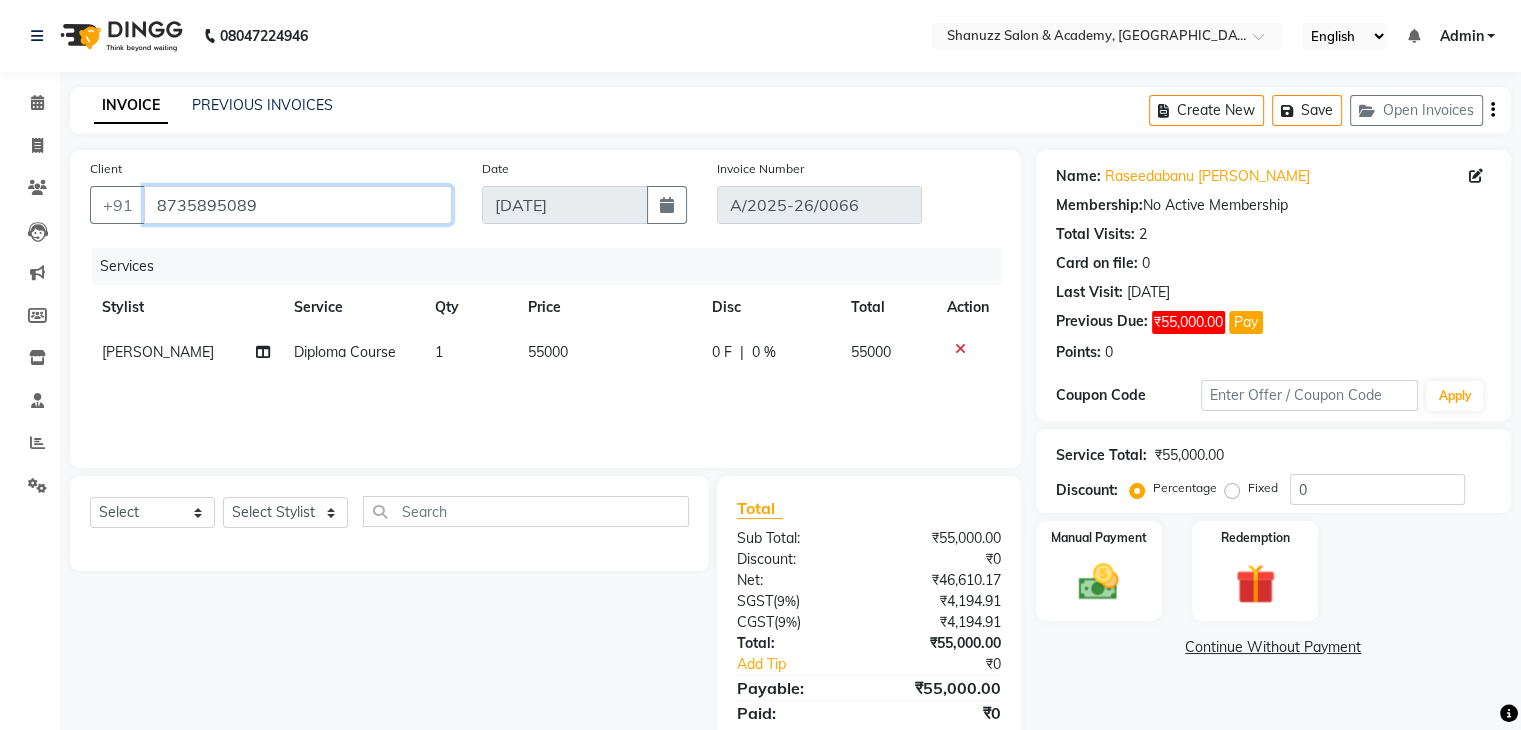 click on "Client +91 8735895089" 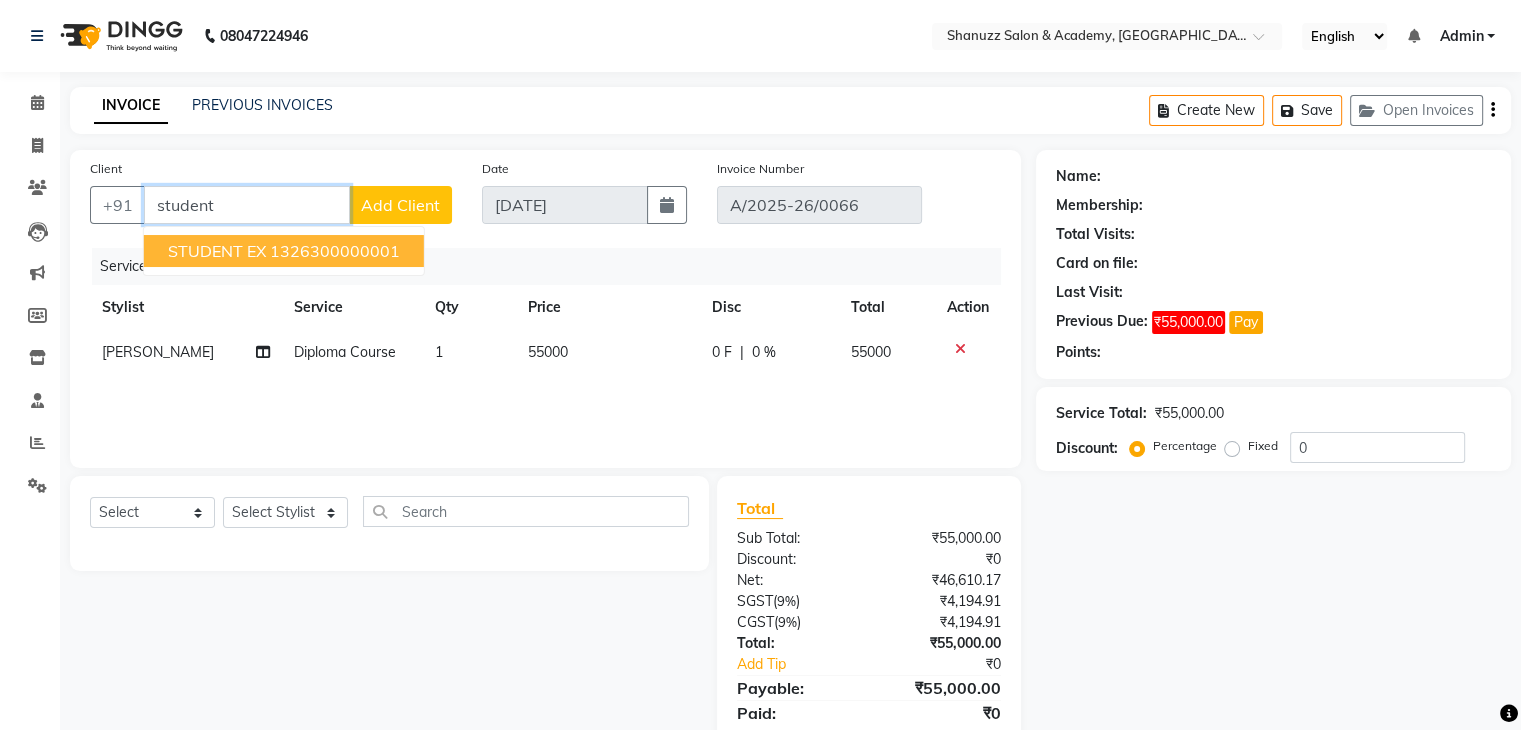 click on "STUDENT EX  1326300000001" at bounding box center [284, 251] 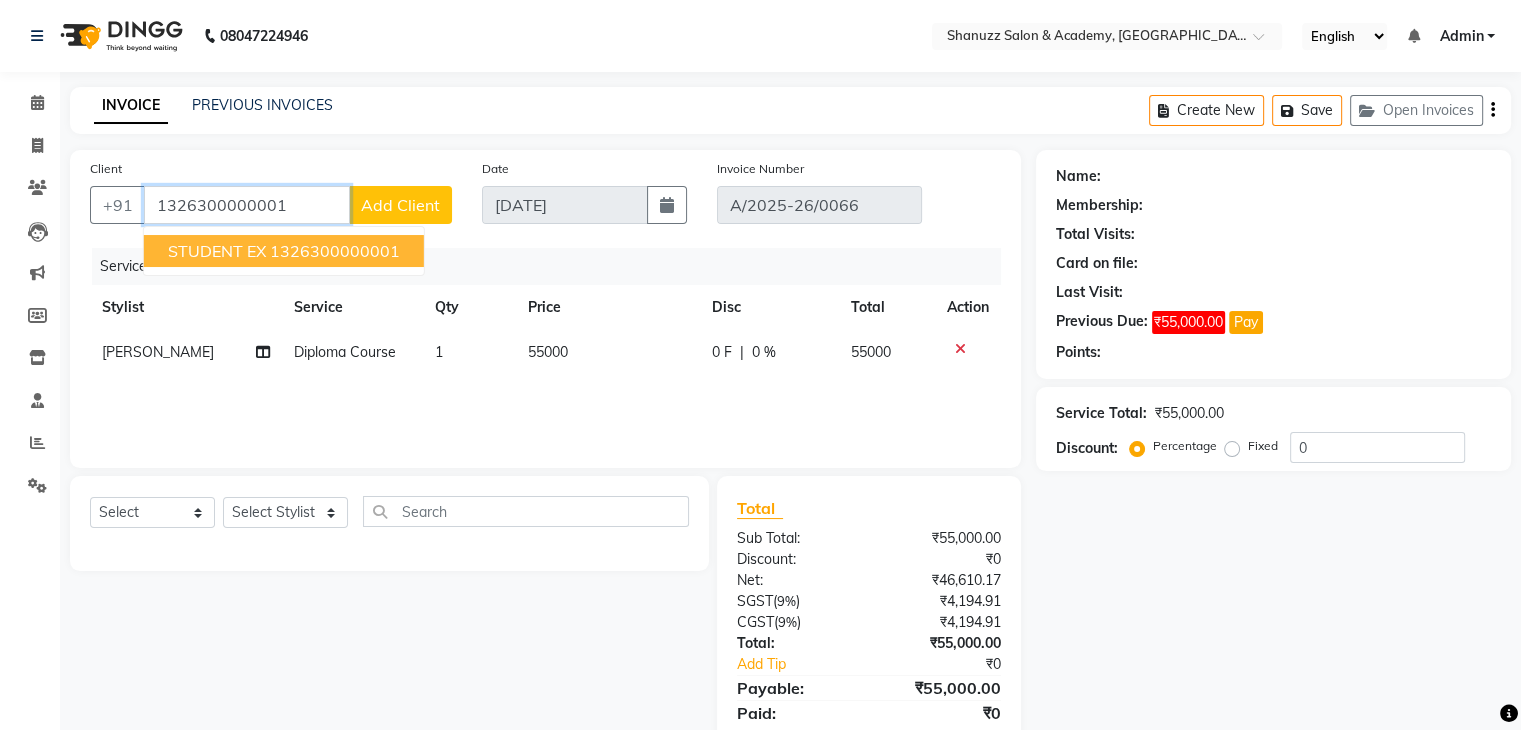 type on "1326300000001" 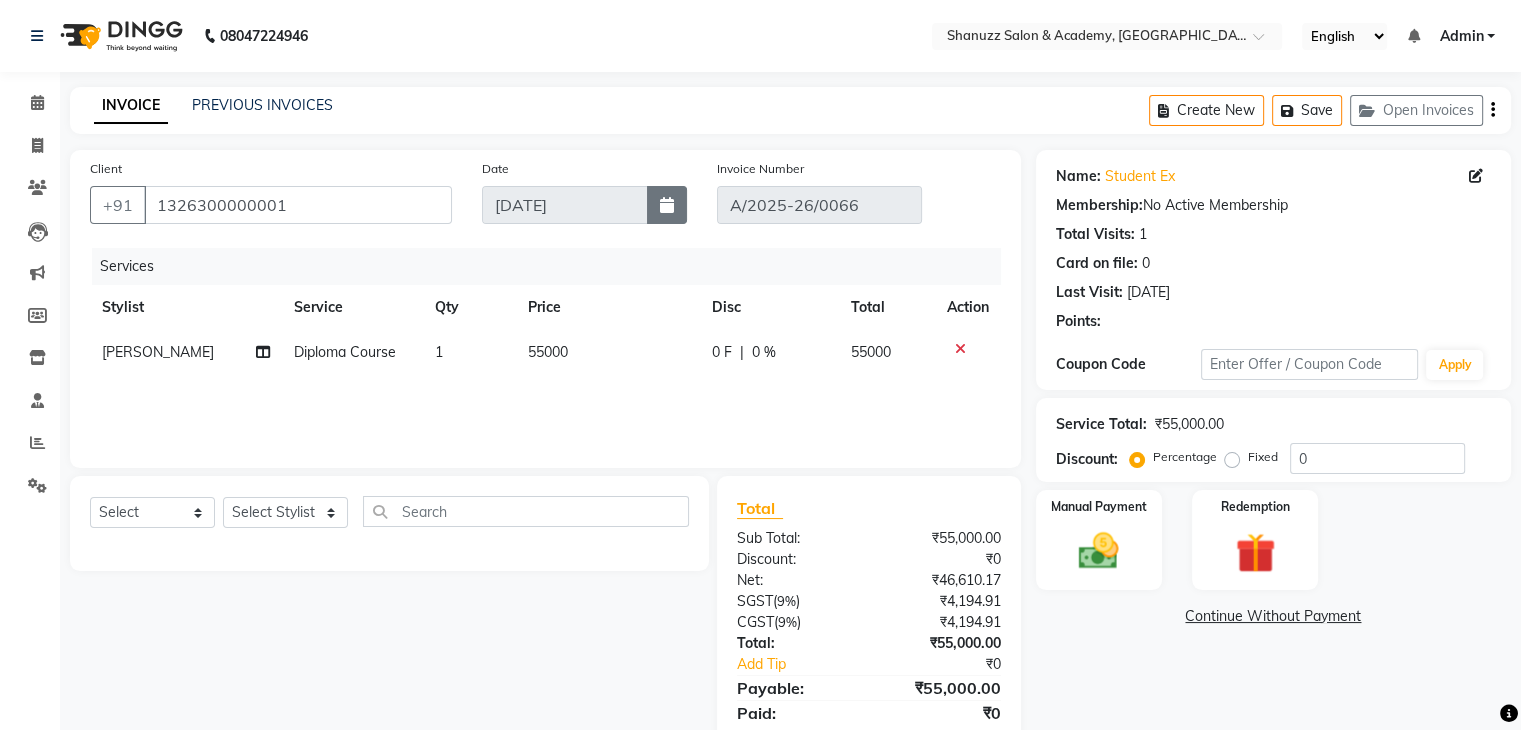 click 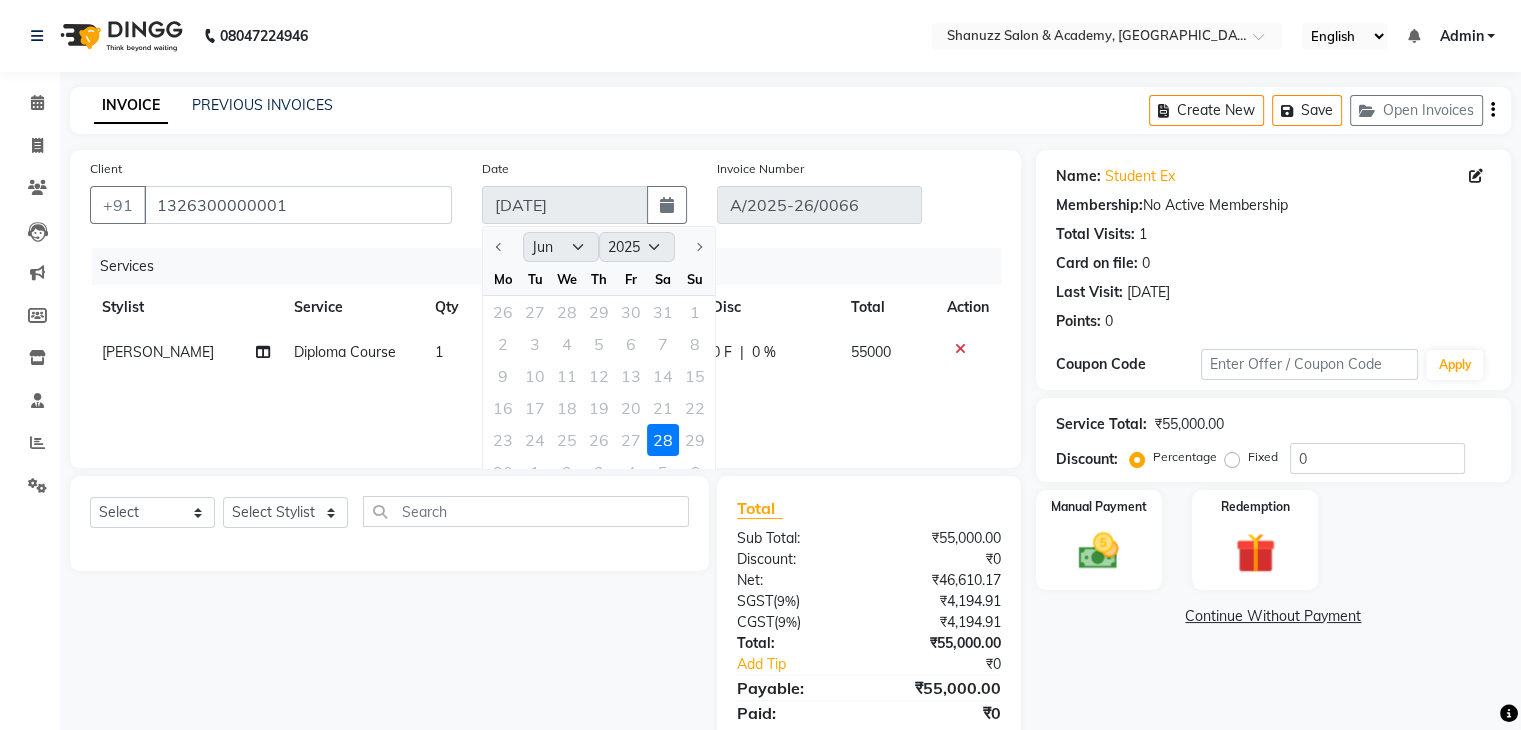 click on "Client +91 1326300000001 Date 28-06-2025 Jan Feb Mar Apr May Jun Jul Aug Sep Oct Nov Dec 2015 2016 2017 2018 2019 2020 2021 2022 2023 2024 2025 2026 2027 2028 2029 2030 2031 2032 2033 2034 2035 Mo Tu We Th Fr Sa Su 26 27 28 29 30 31 1 2 3 4 5 6 7 8 9 10 11 12 13 14 15 16 17 18 19 20 21 22 23 24 25 26 27 28 29 30 1 2 3 4 5 6 Invoice Number A/2025-26/0066 Services Stylist Service Qty Price Disc Total Action Jagruti Shinde Diploma Course 1 55000 0 F | 0 % 55000" 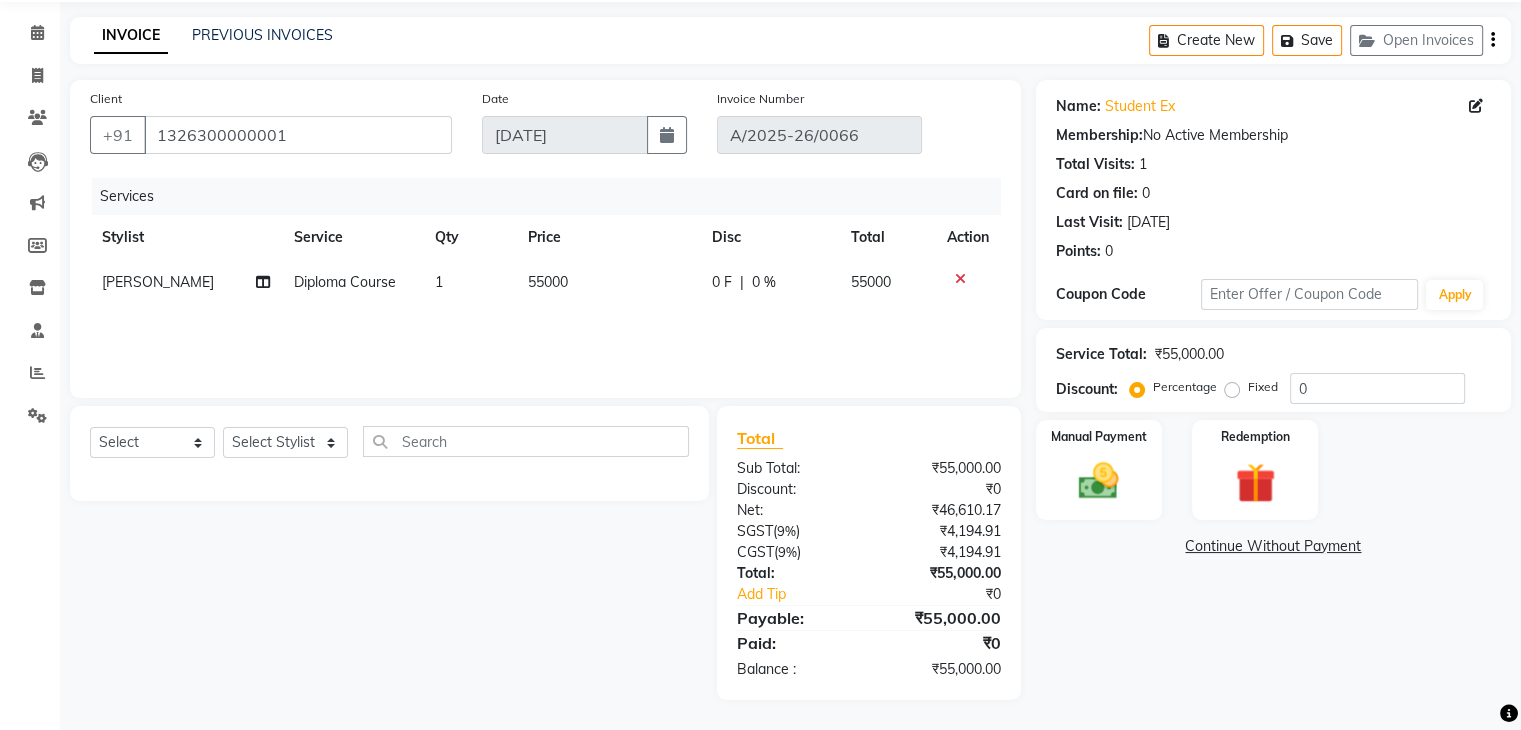 scroll, scrollTop: 0, scrollLeft: 0, axis: both 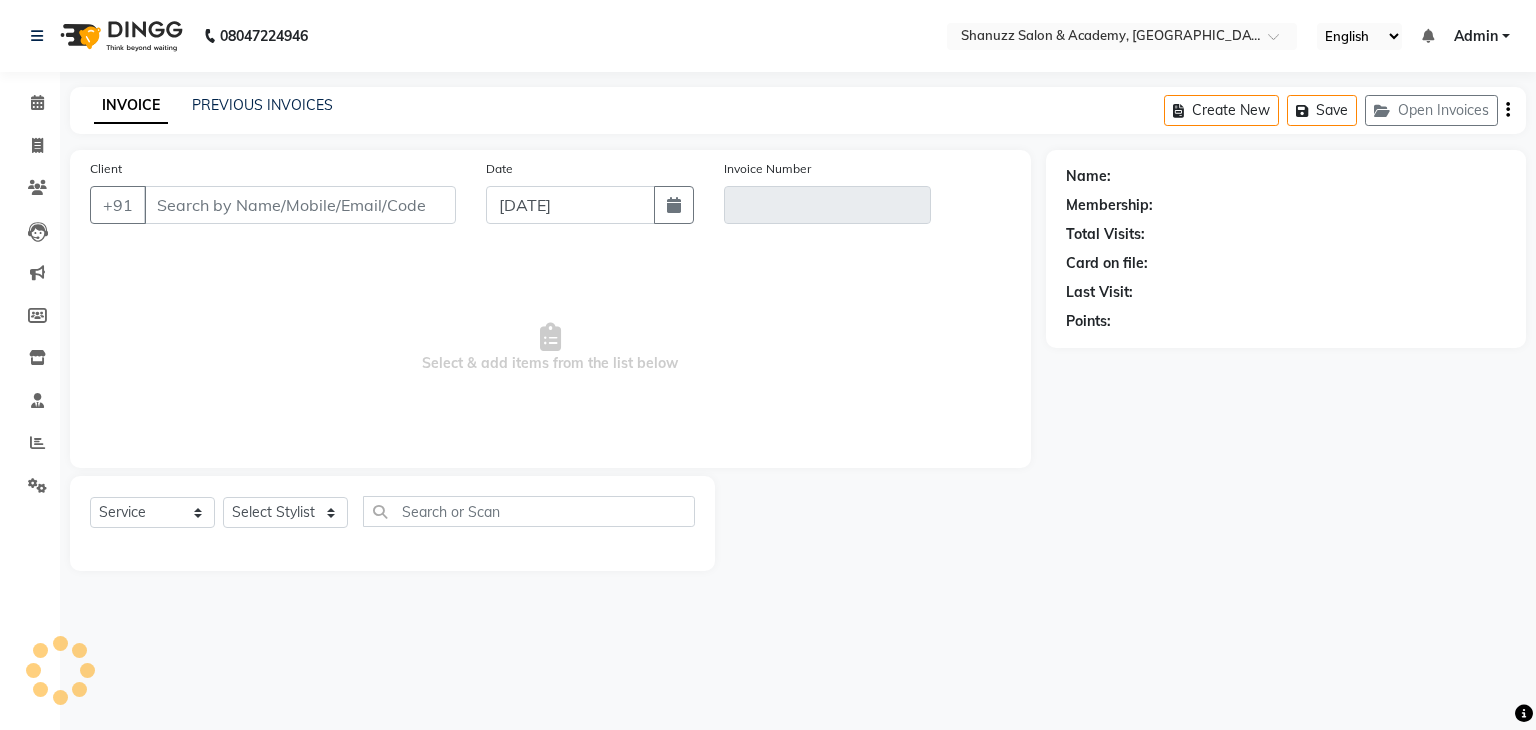select on "service" 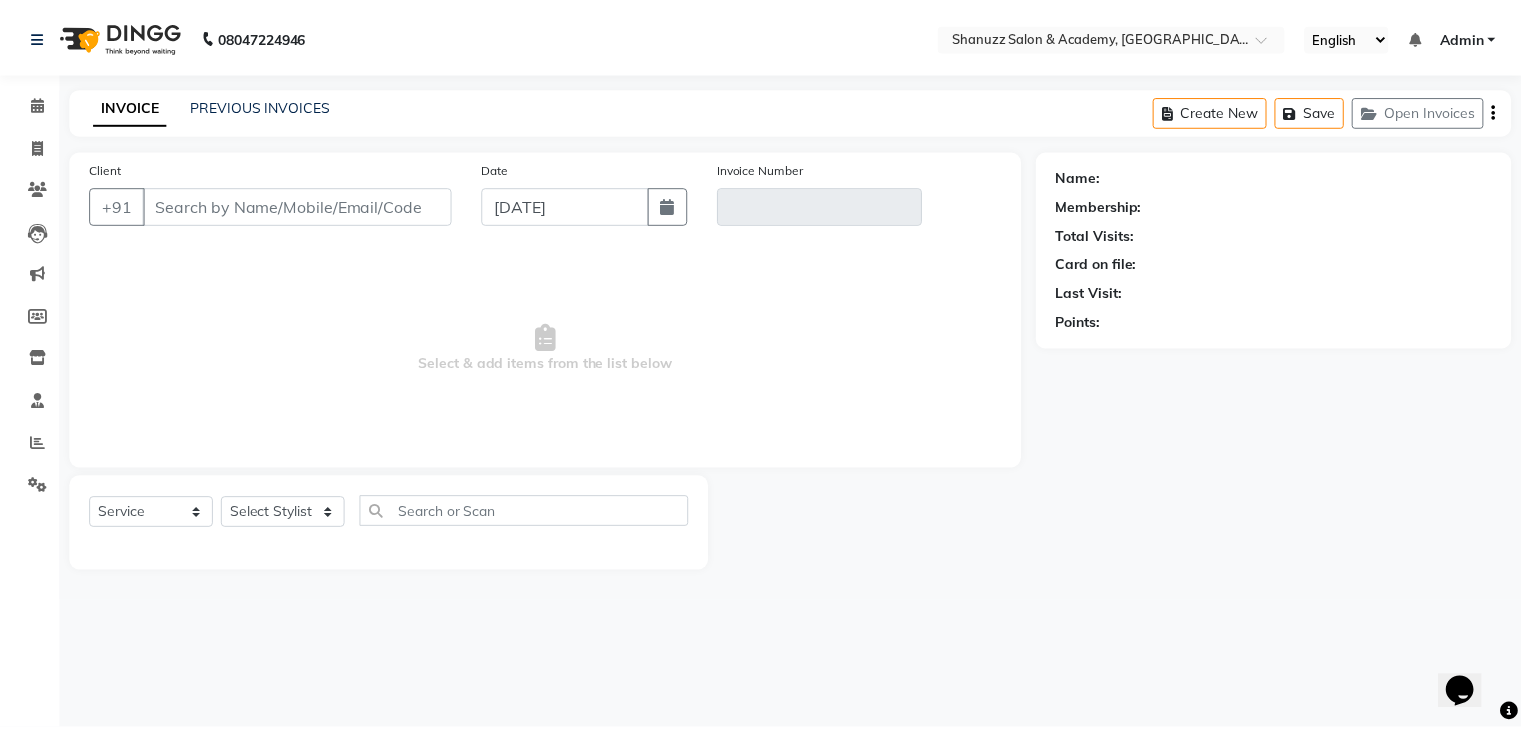 scroll, scrollTop: 0, scrollLeft: 0, axis: both 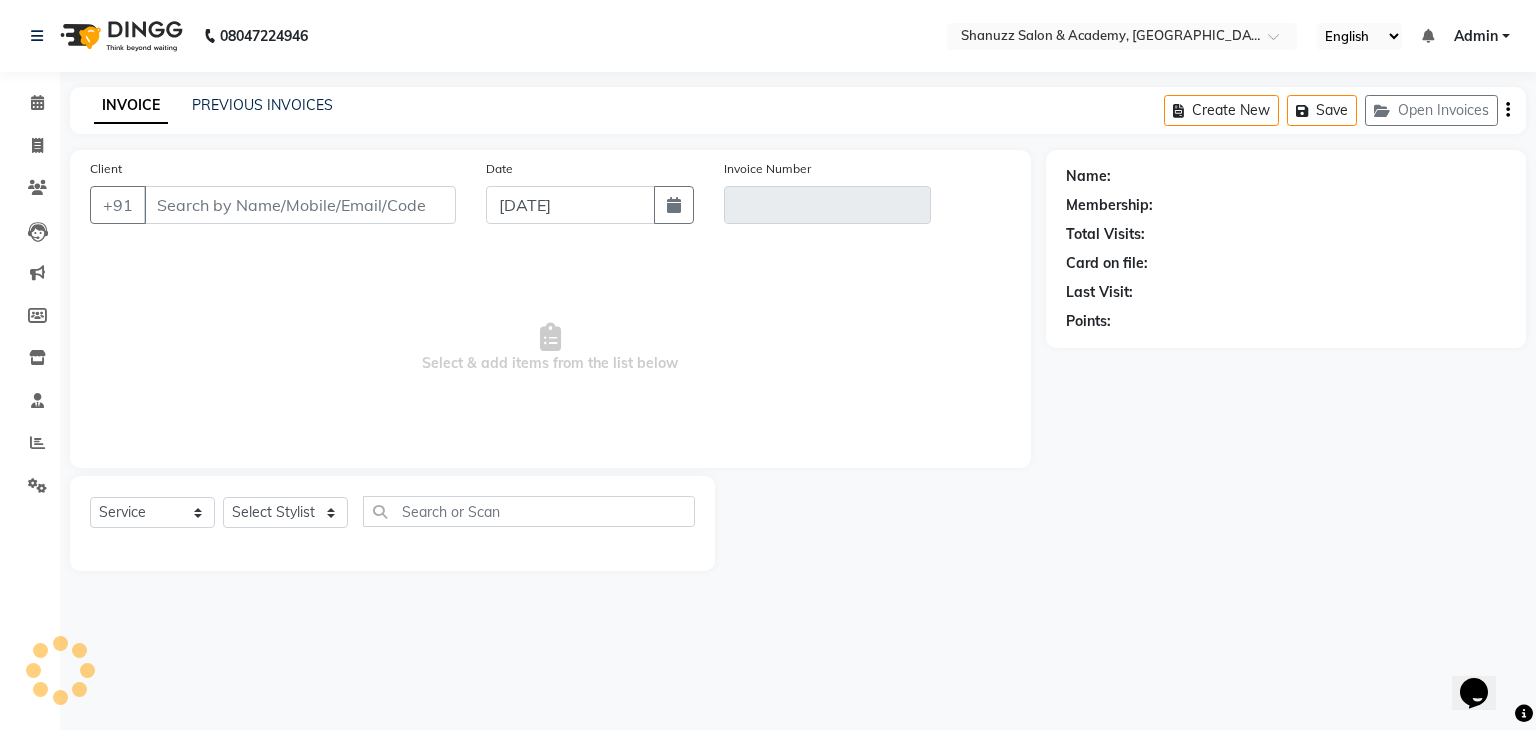 type on "8735895089" 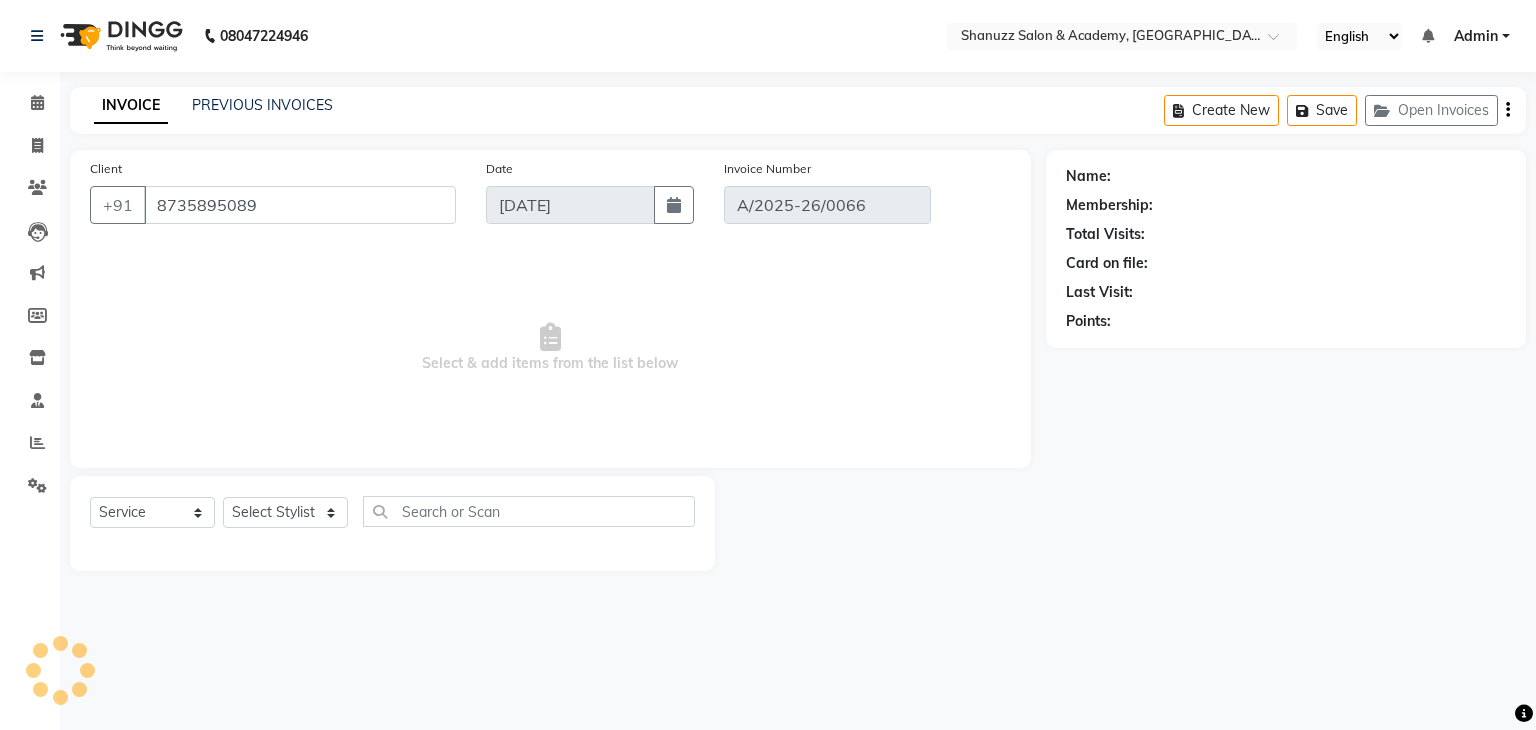 type on "[DATE]" 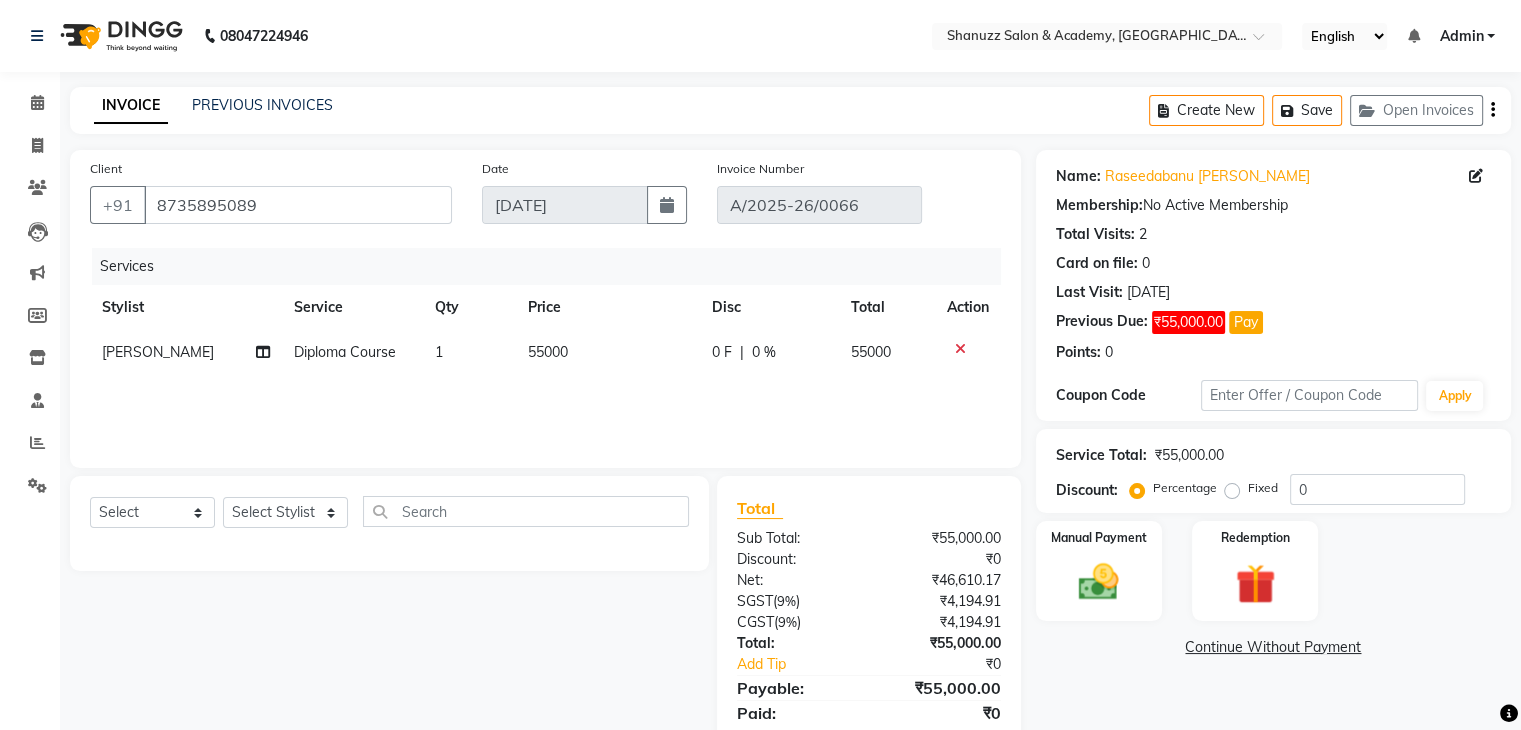 click on "55000" 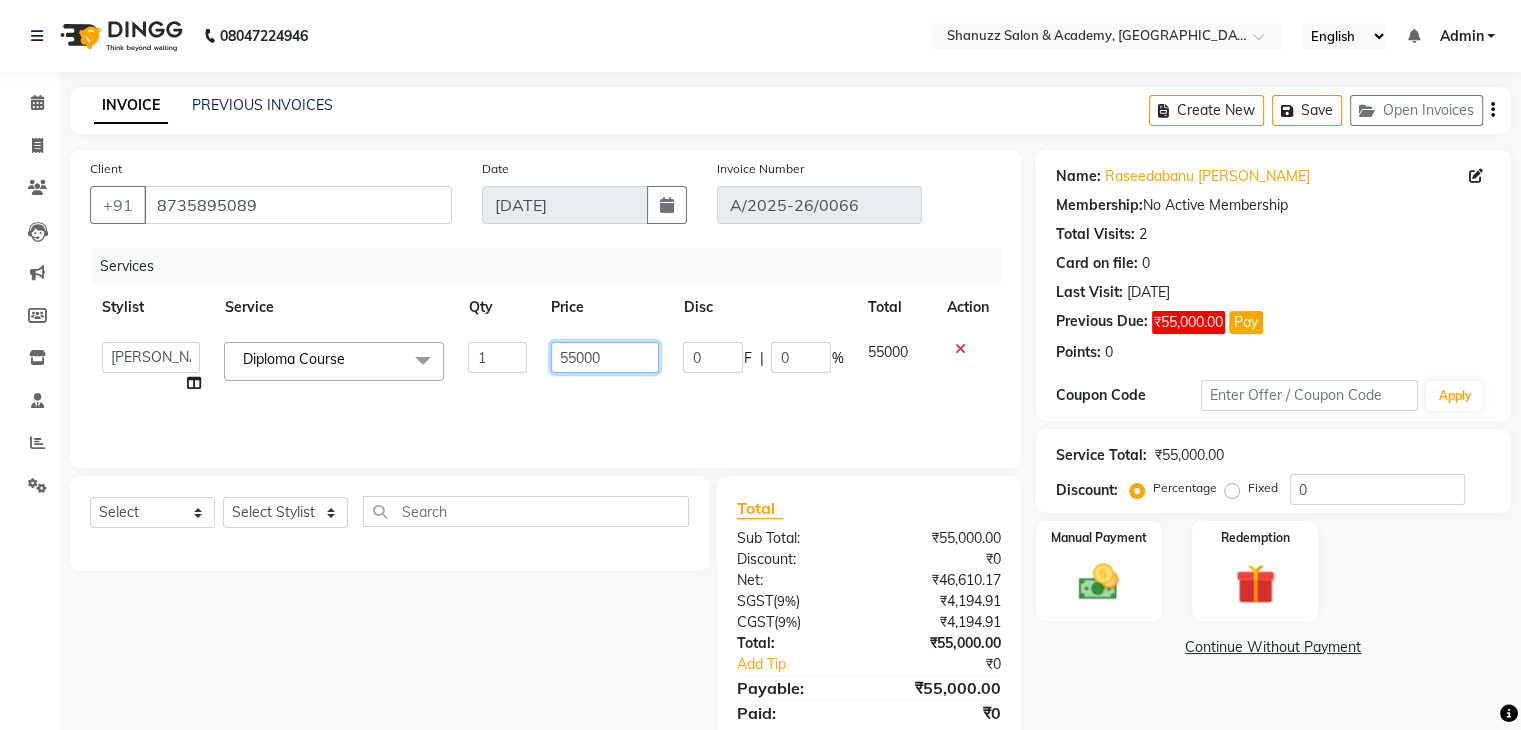 drag, startPoint x: 610, startPoint y: 362, endPoint x: 496, endPoint y: 357, distance: 114.1096 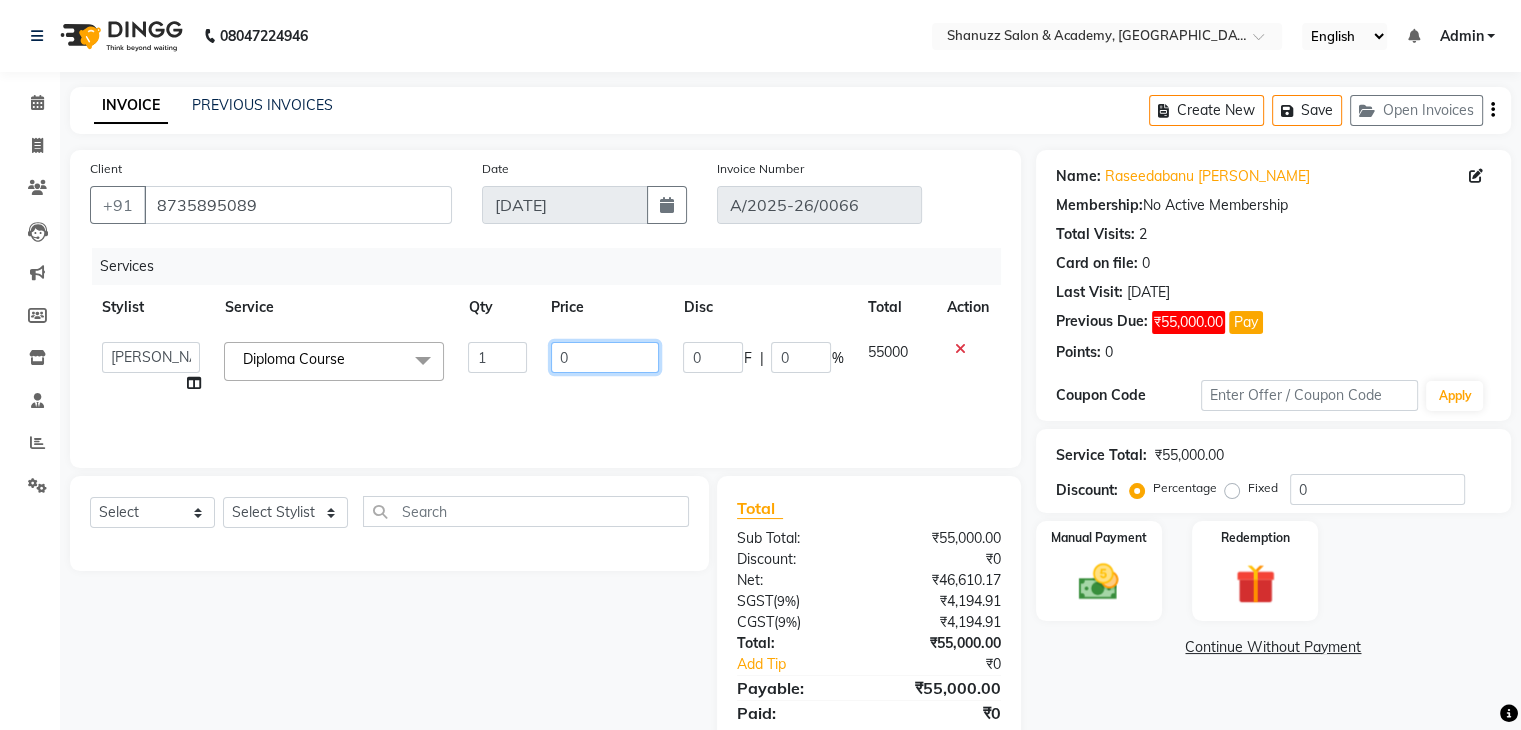 type on "0.1" 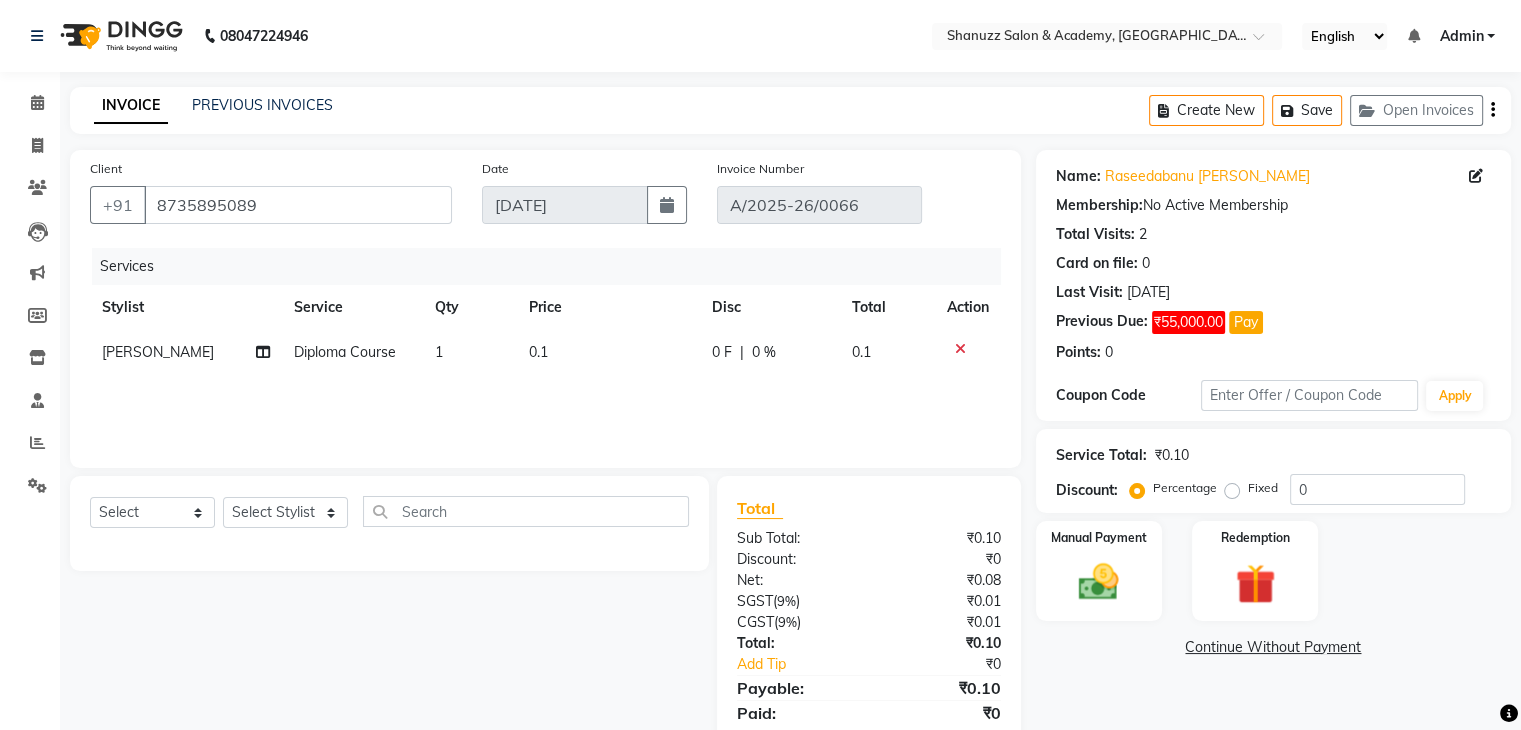 click on "Services" 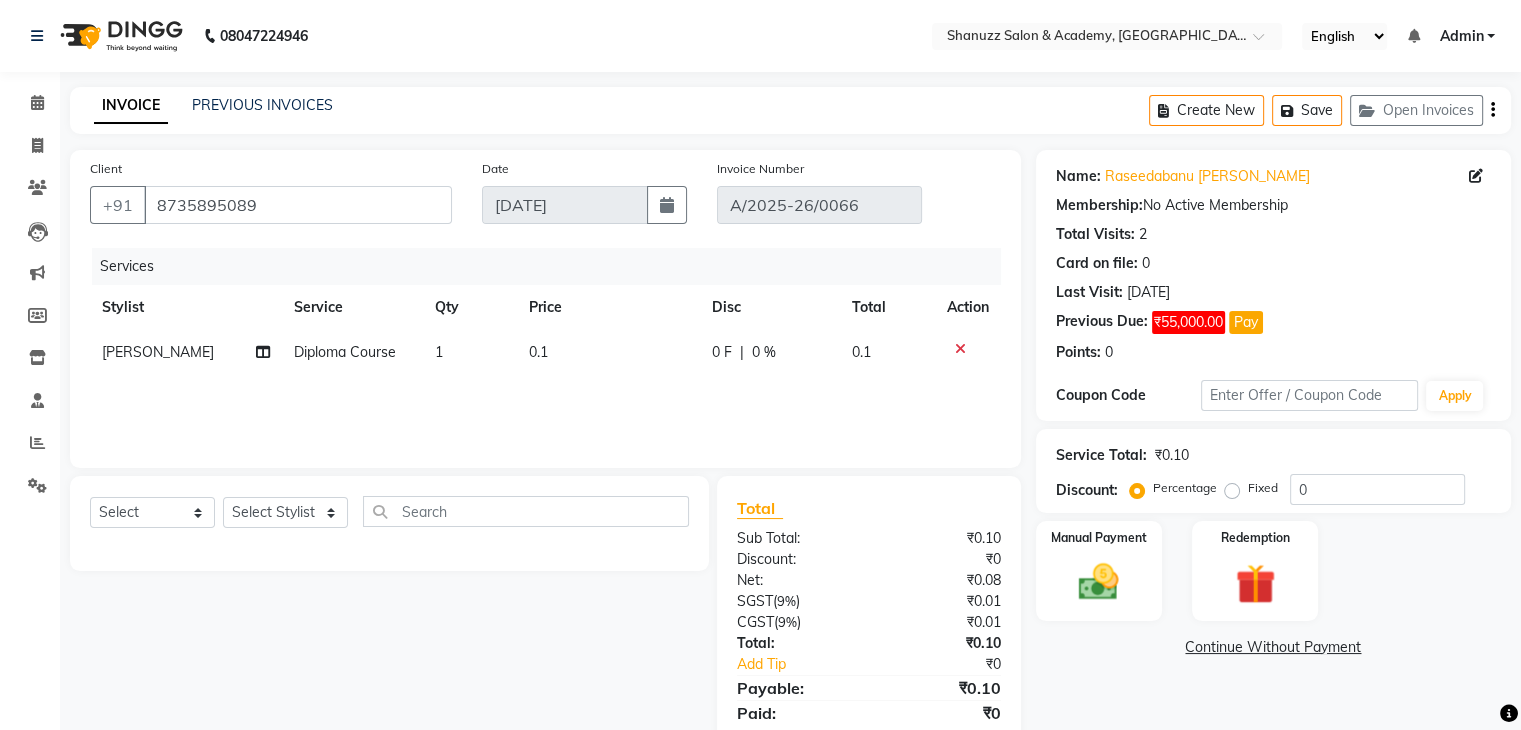 scroll, scrollTop: 71, scrollLeft: 0, axis: vertical 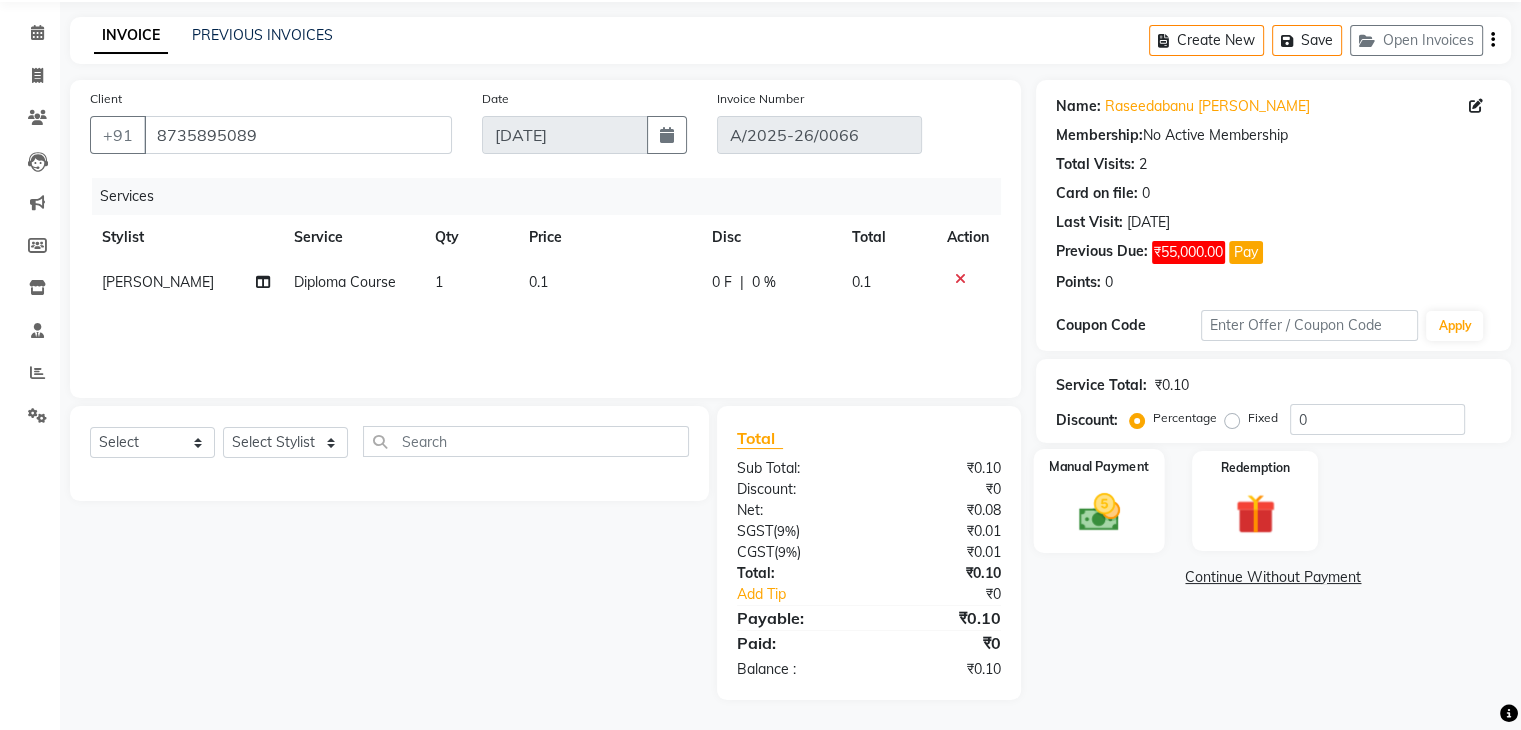 click 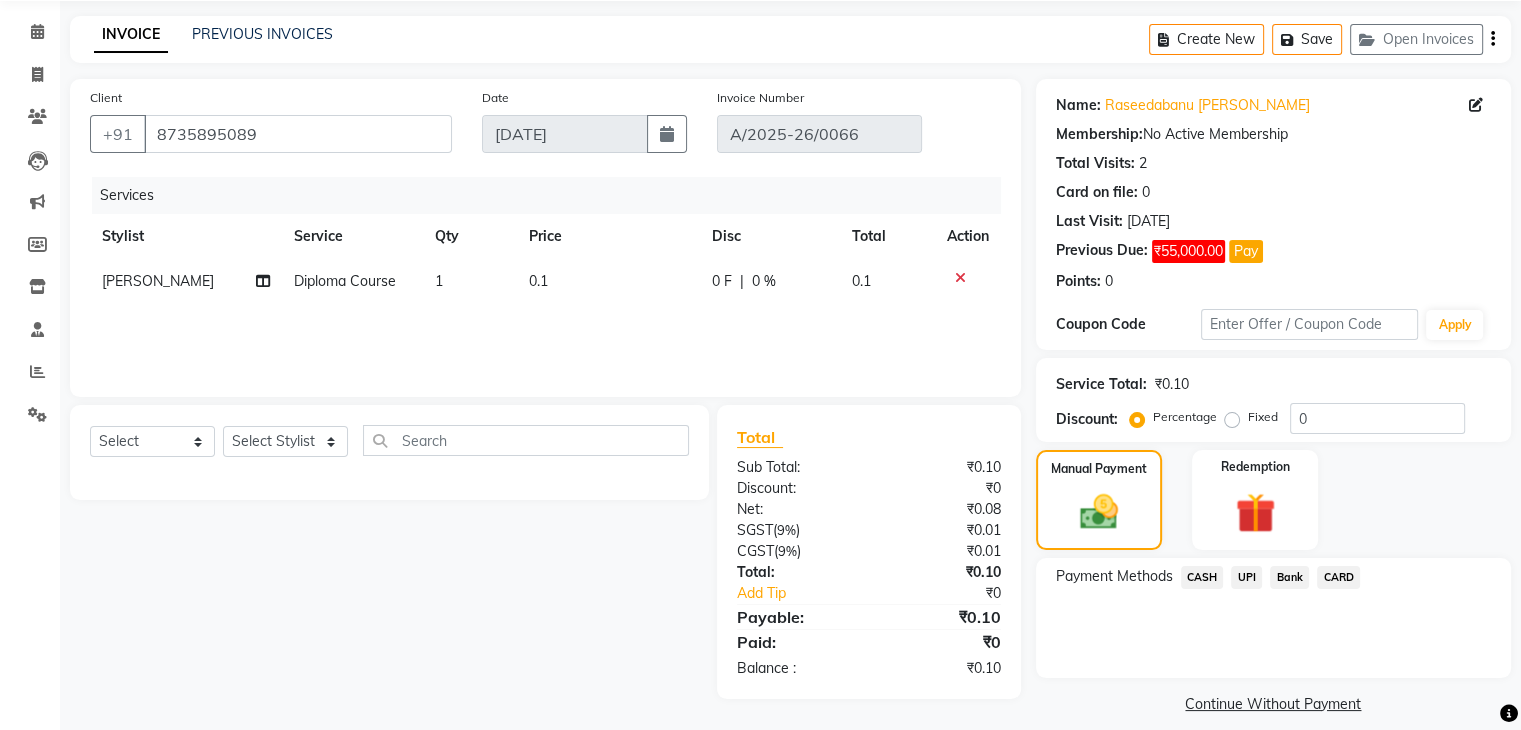click on "CASH" 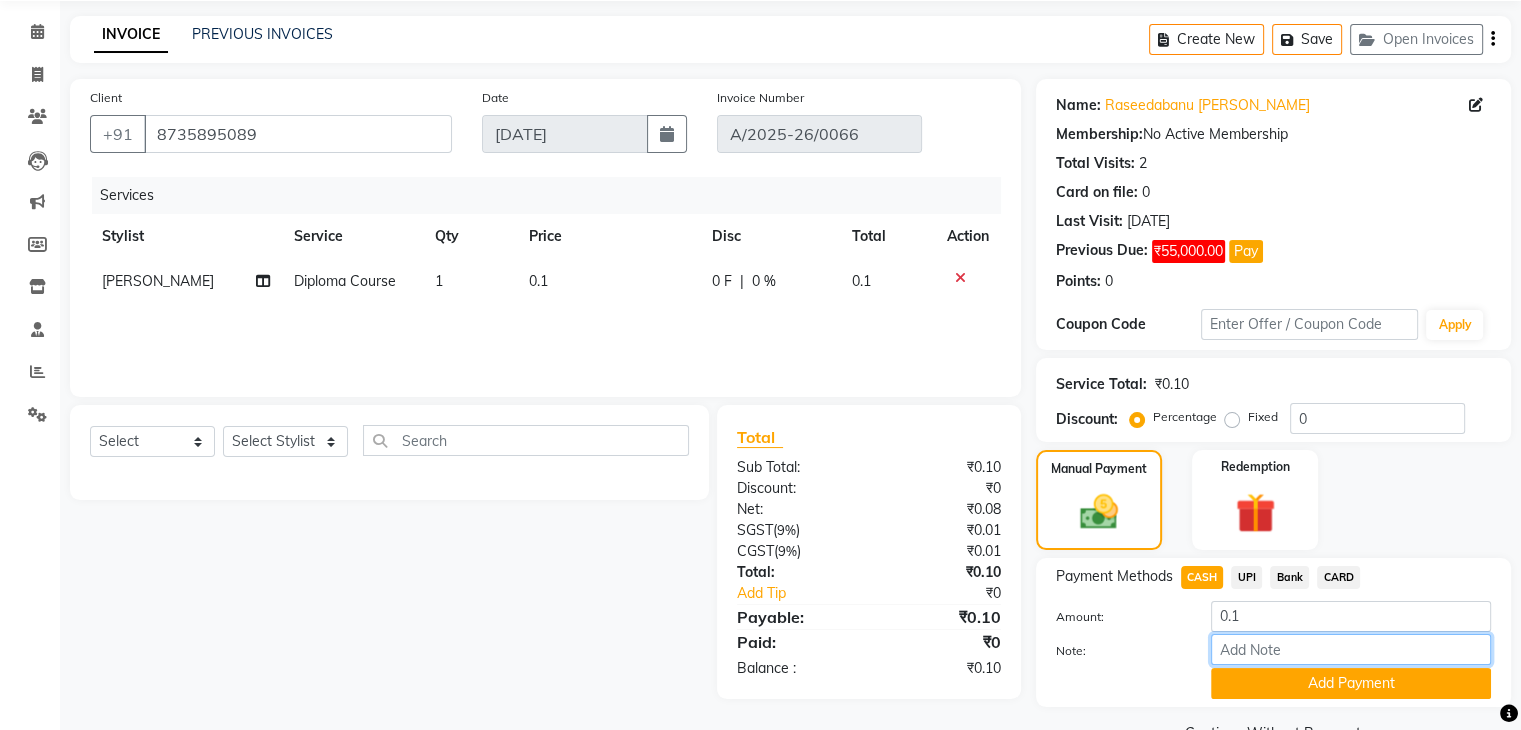 click on "Note:" at bounding box center (1351, 649) 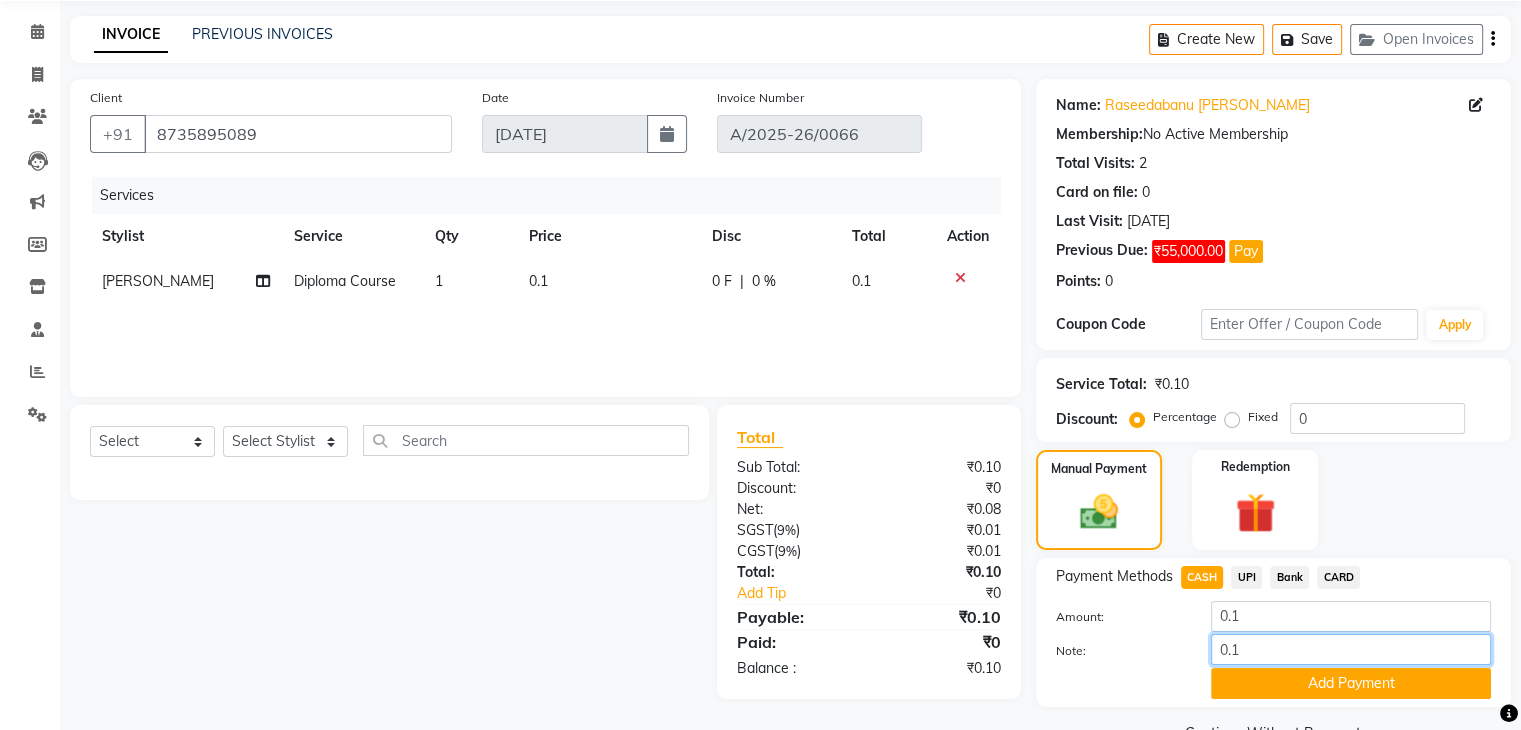 type on "0.1" 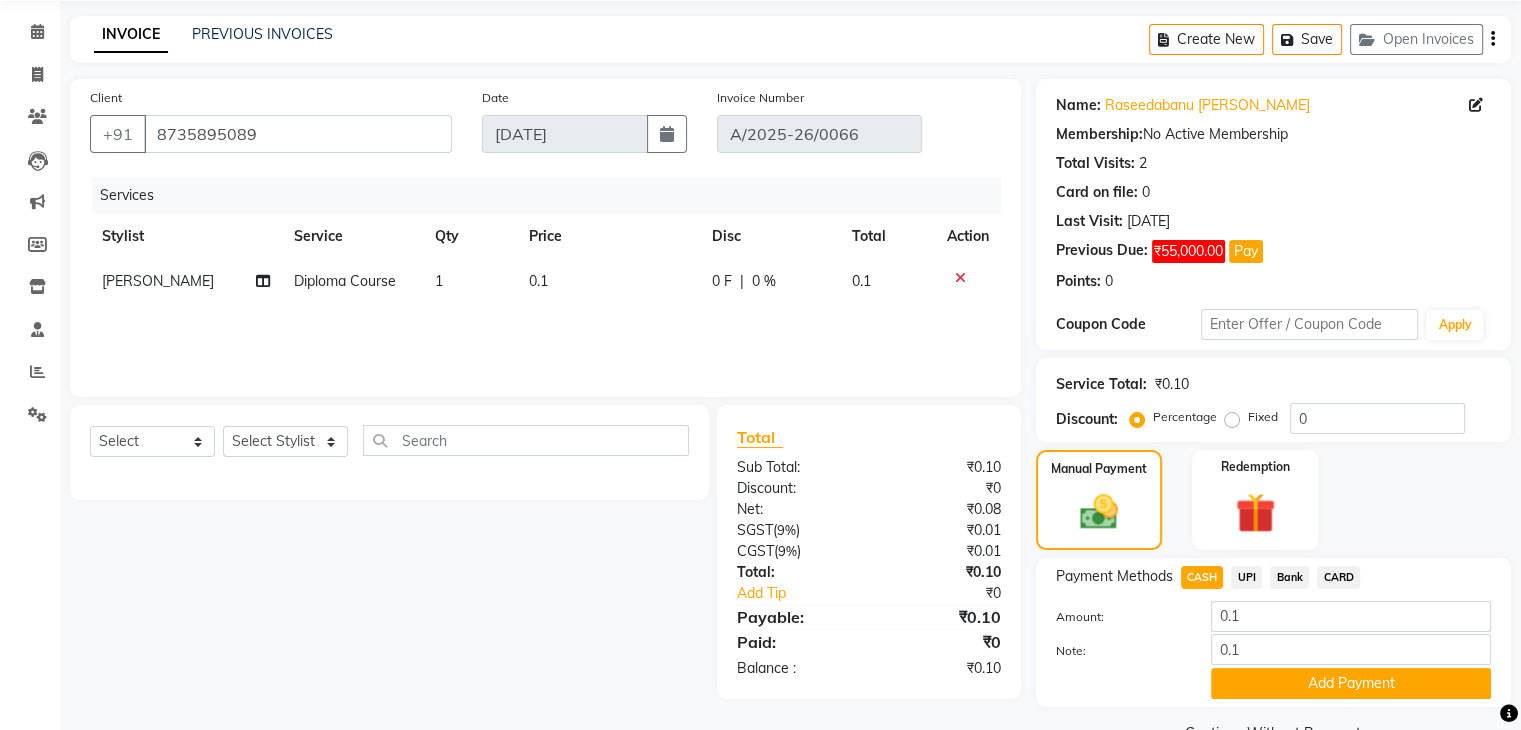 click on "Manual Payment Redemption" 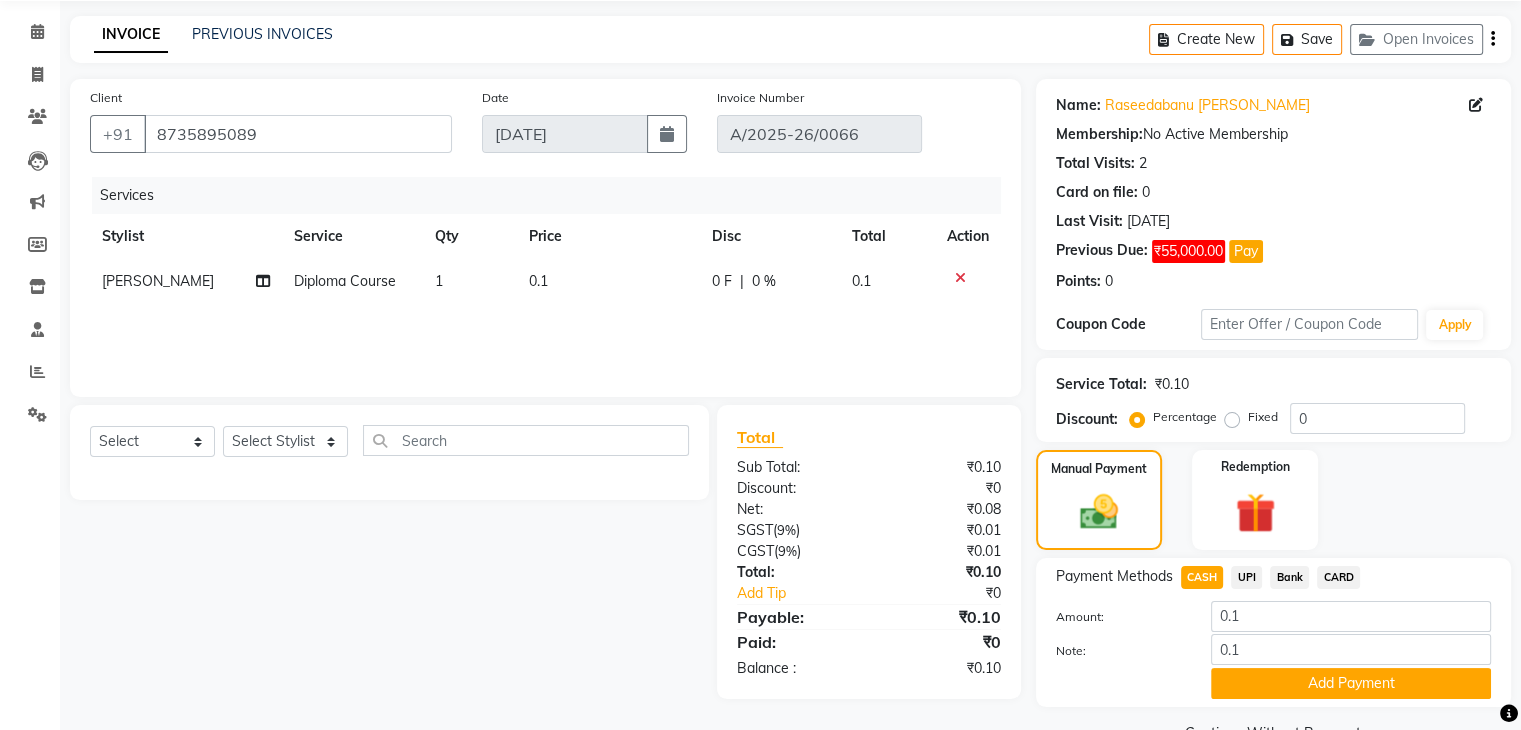 click on "UPI" 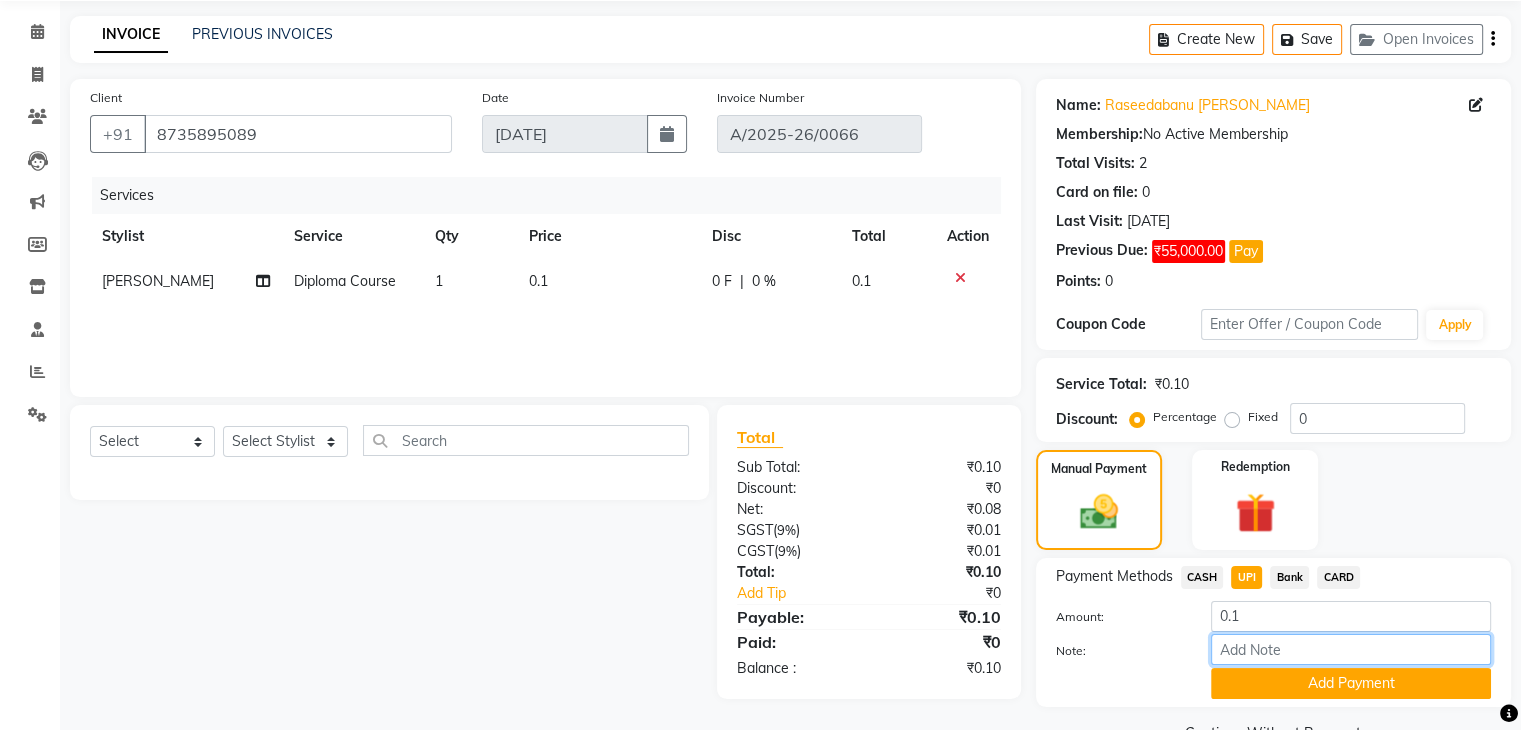 click on "Note:" at bounding box center [1351, 649] 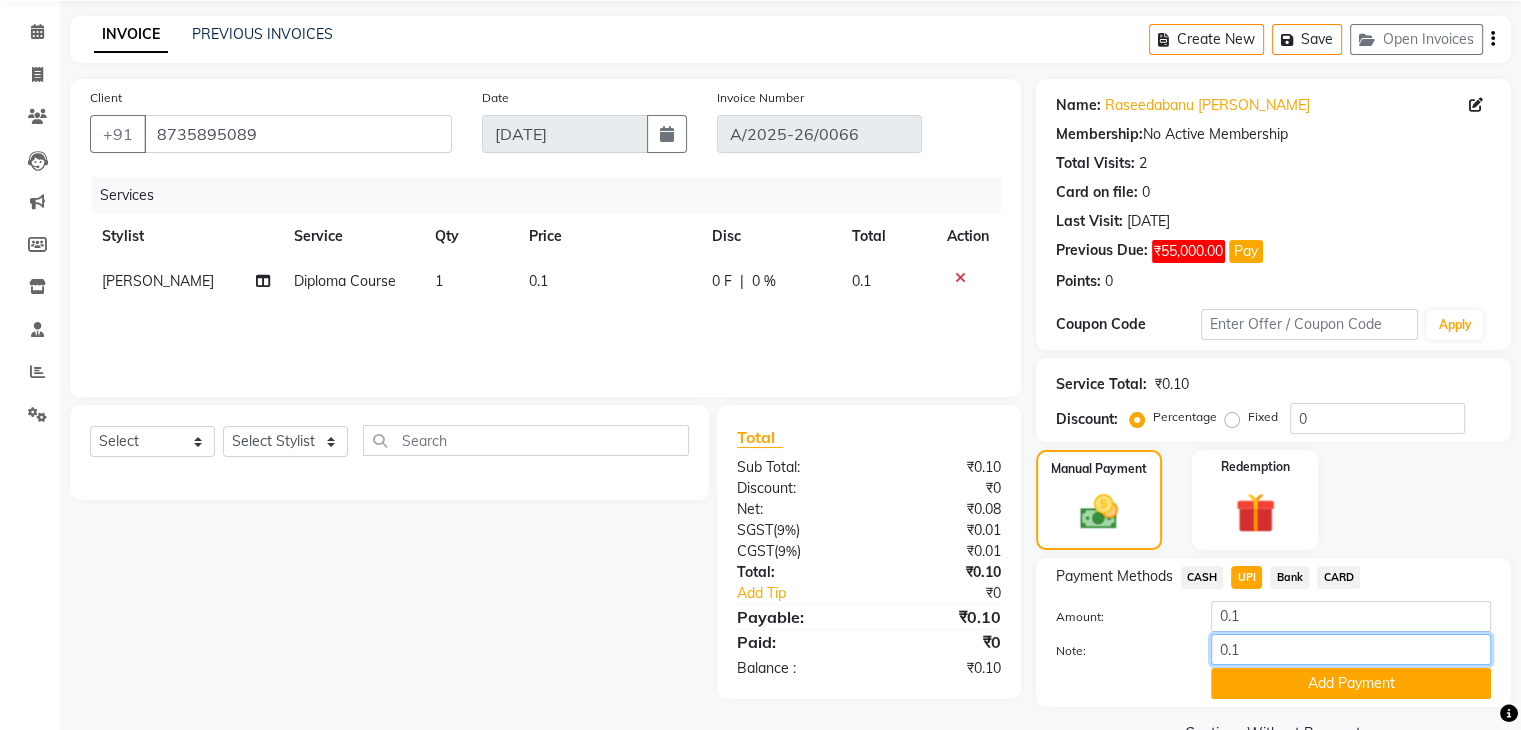 type on "0.1" 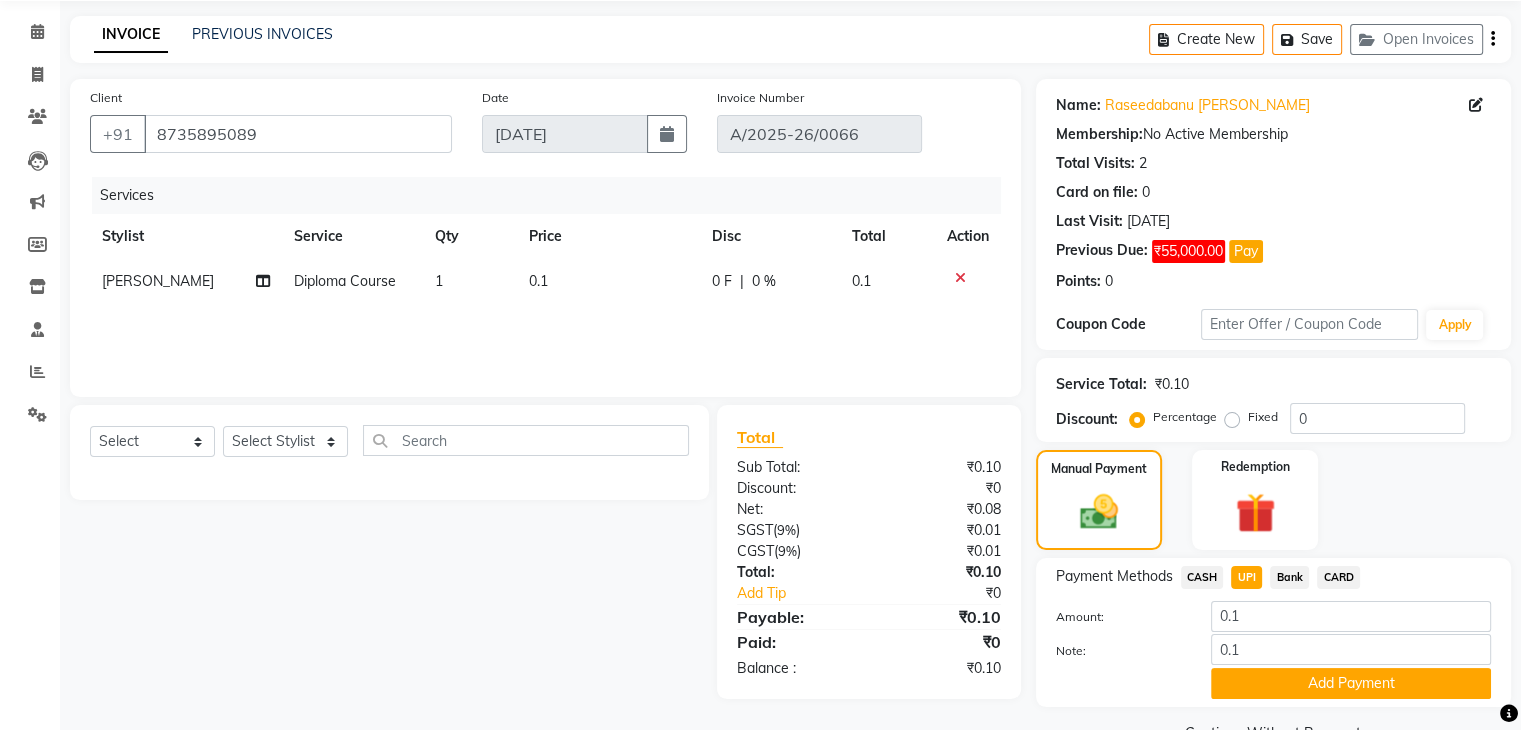 click 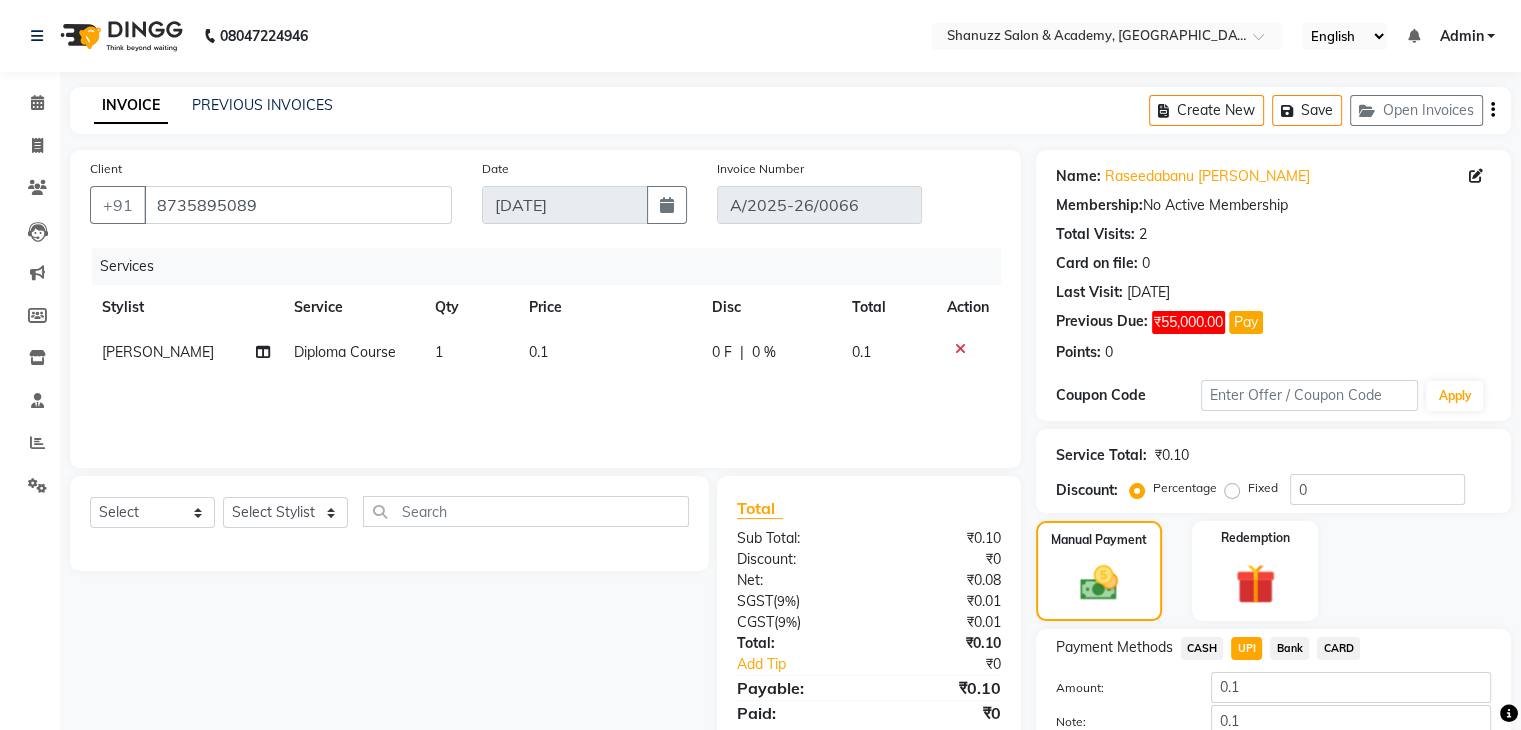 scroll, scrollTop: 120, scrollLeft: 0, axis: vertical 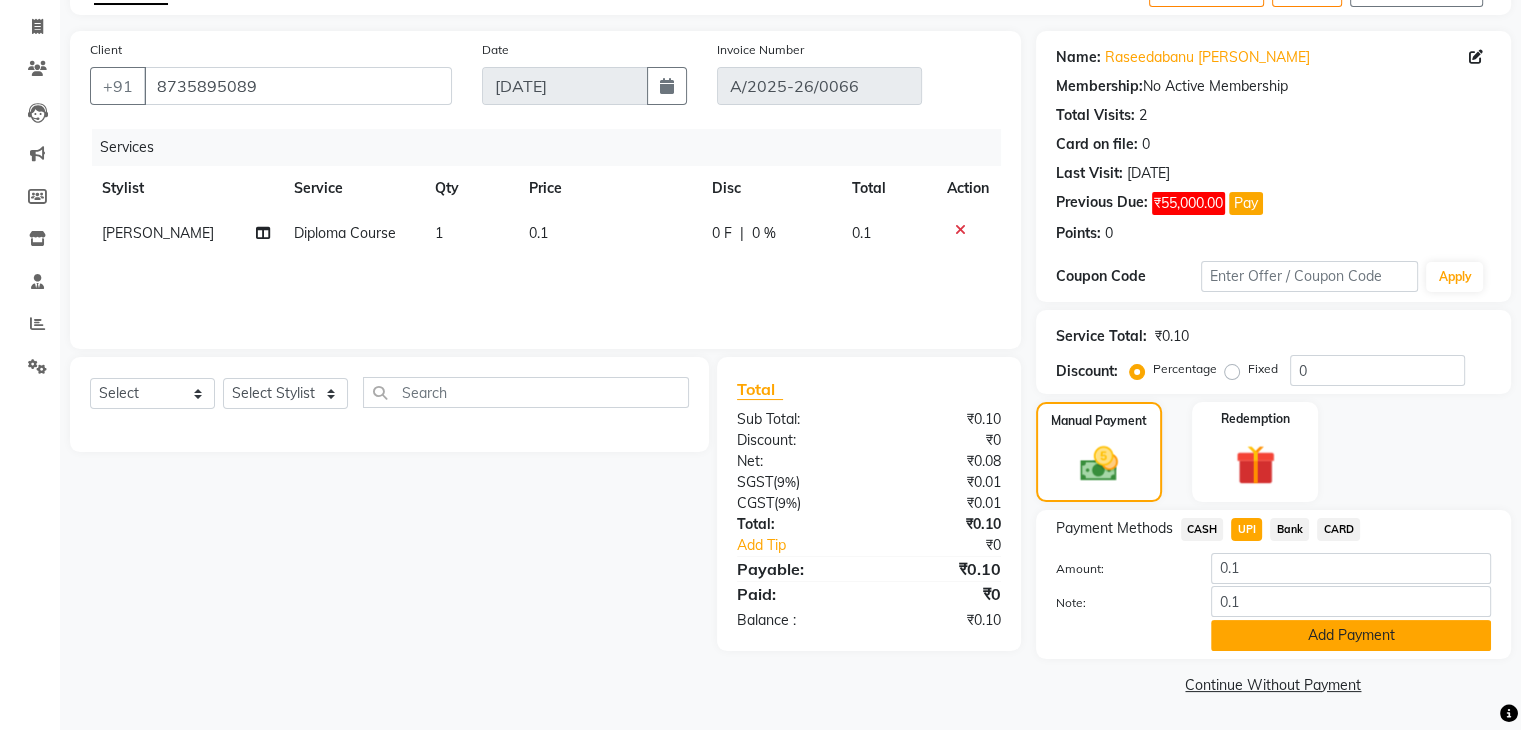 click on "Add Payment" 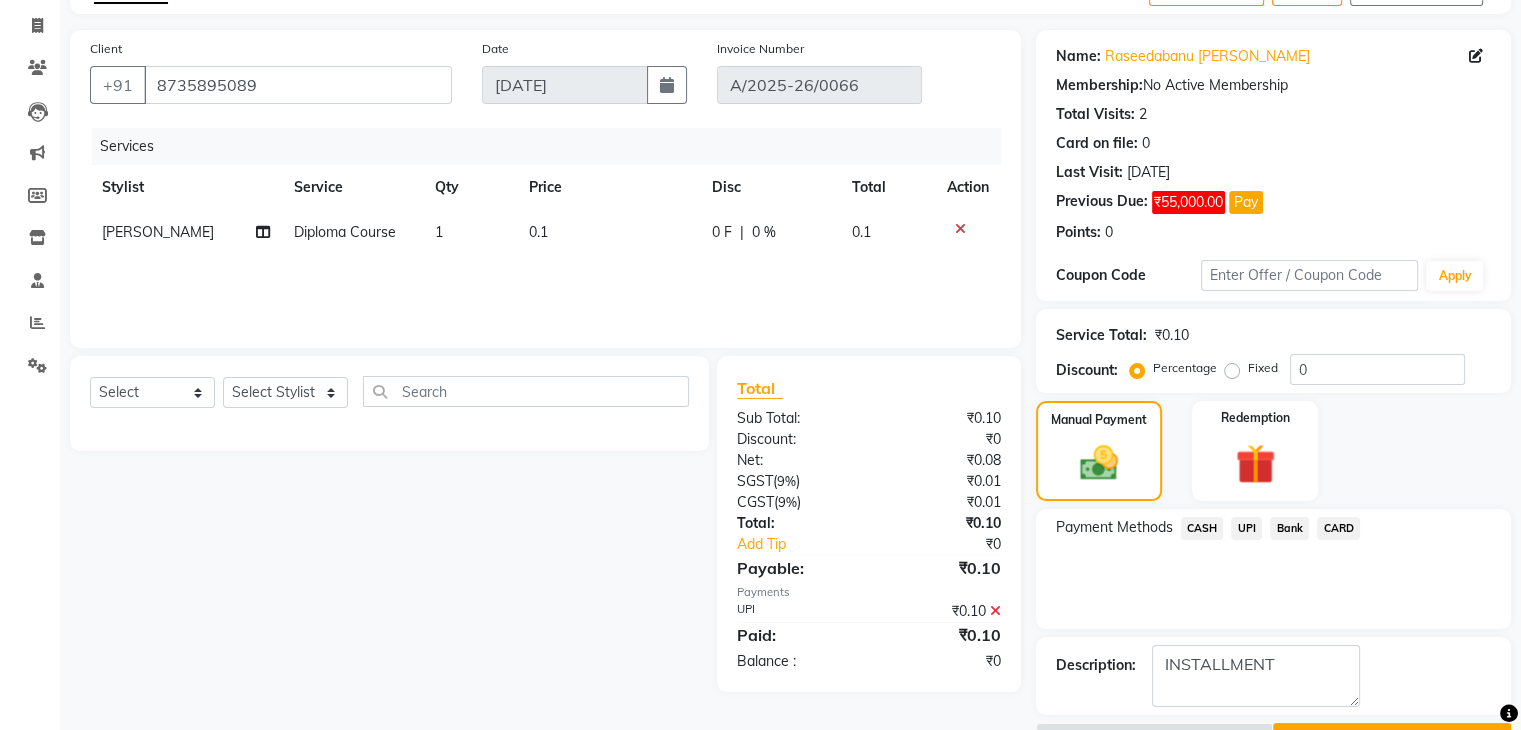 scroll, scrollTop: 172, scrollLeft: 0, axis: vertical 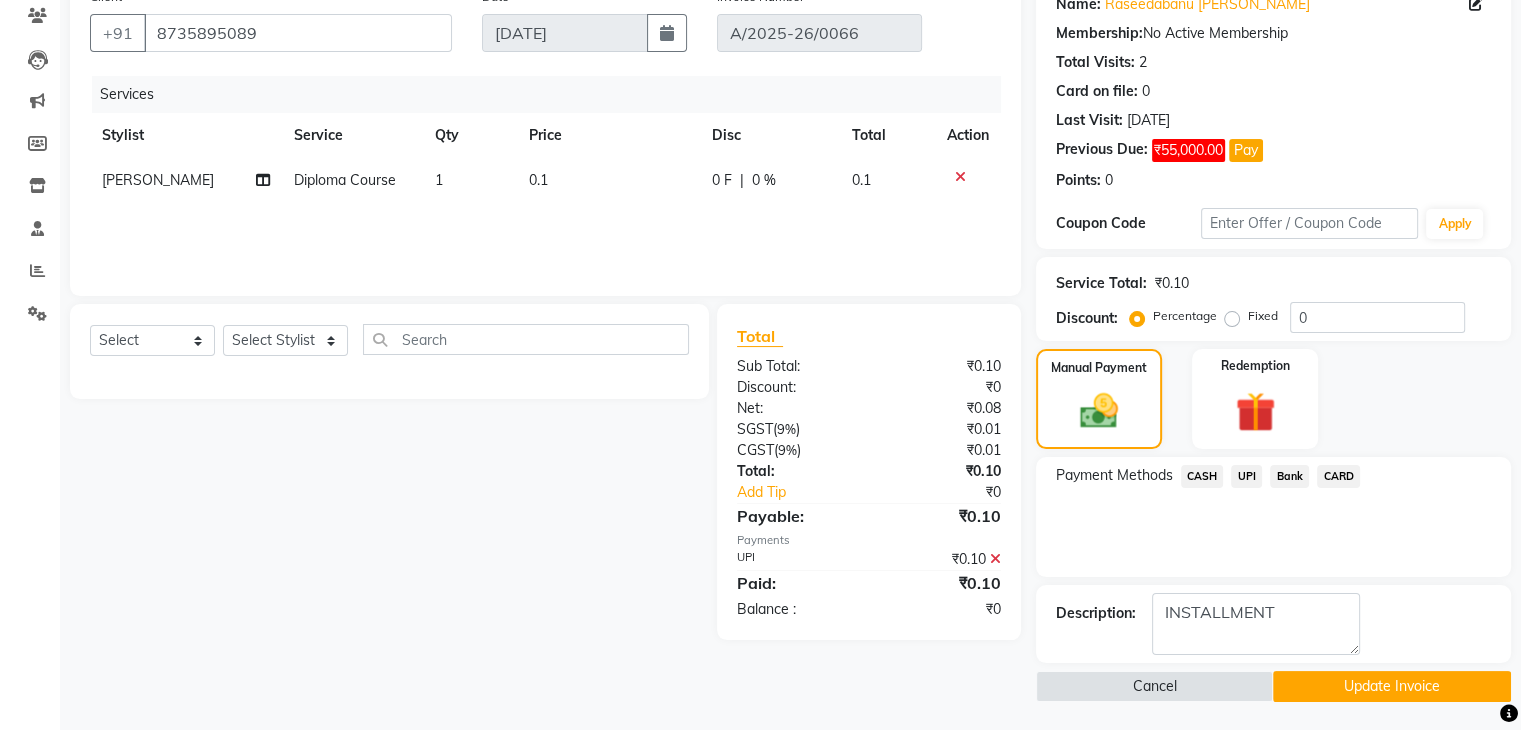 click on "Update Invoice" 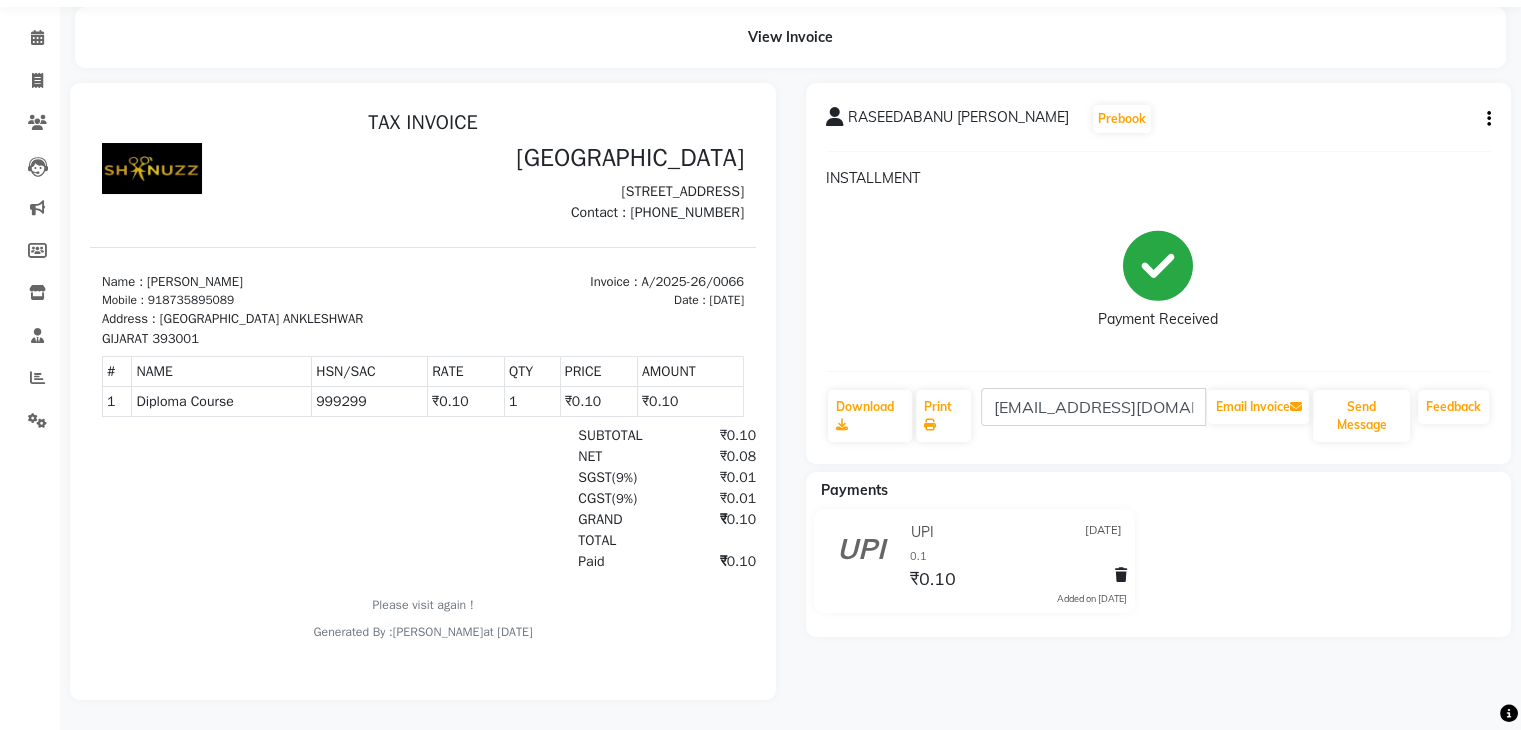 scroll, scrollTop: 0, scrollLeft: 0, axis: both 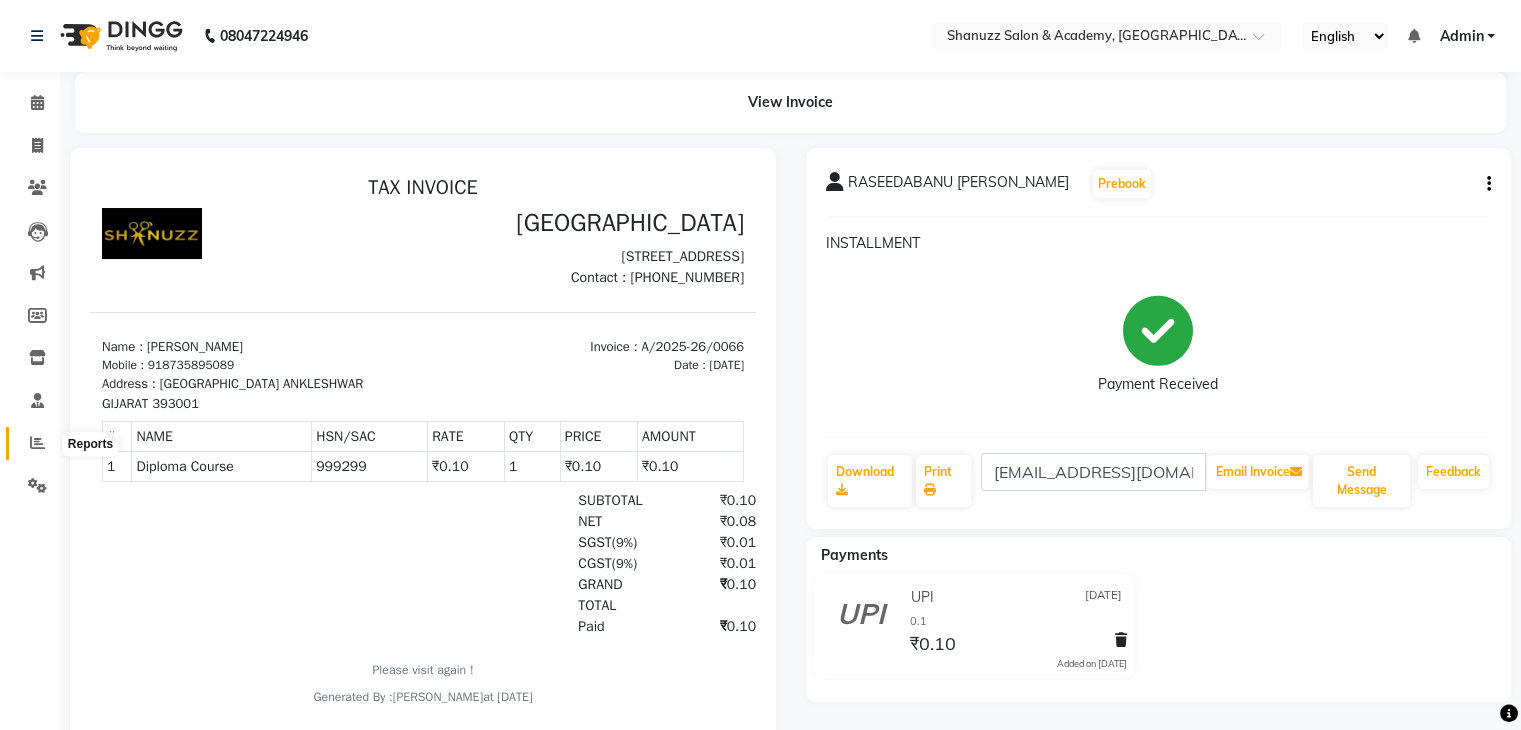 click 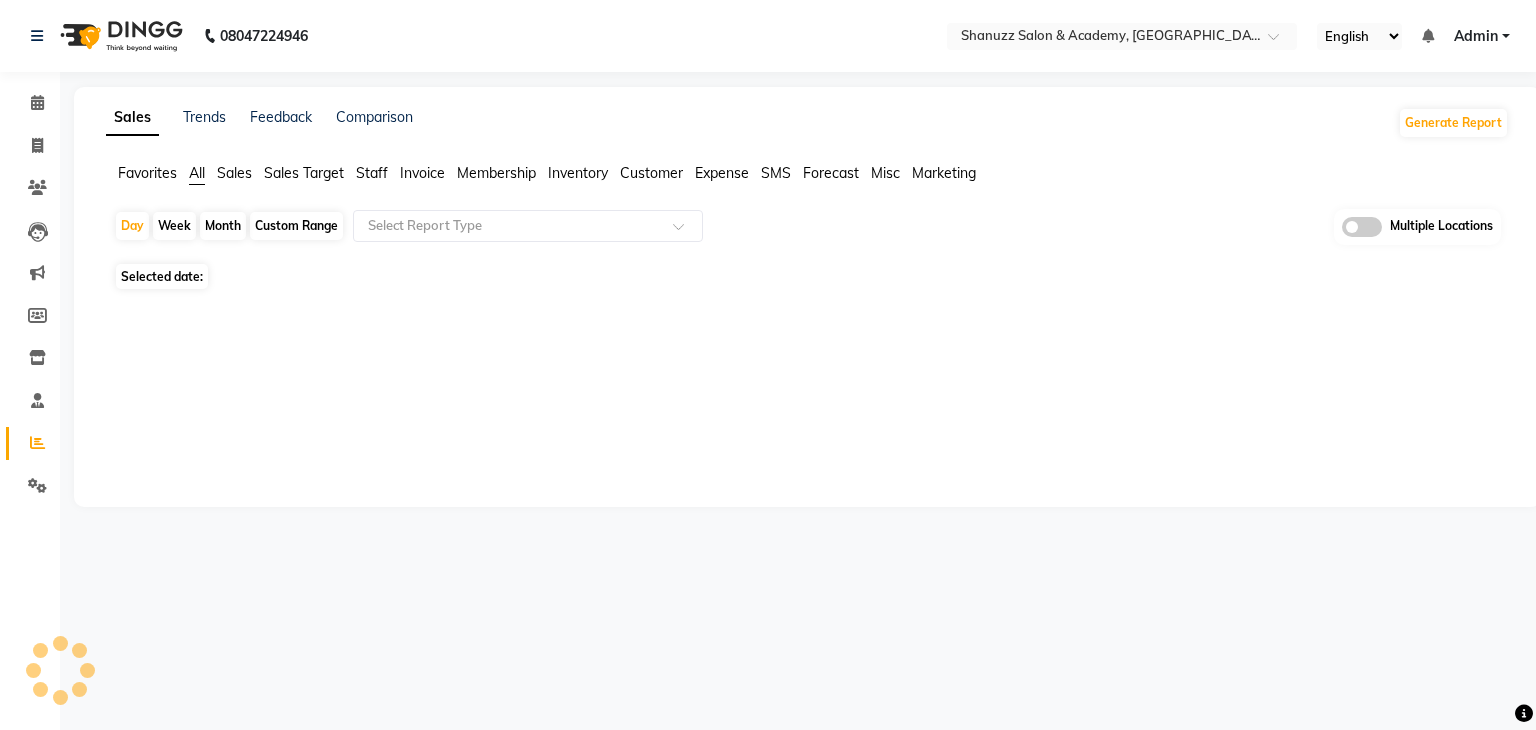 click on "Month" 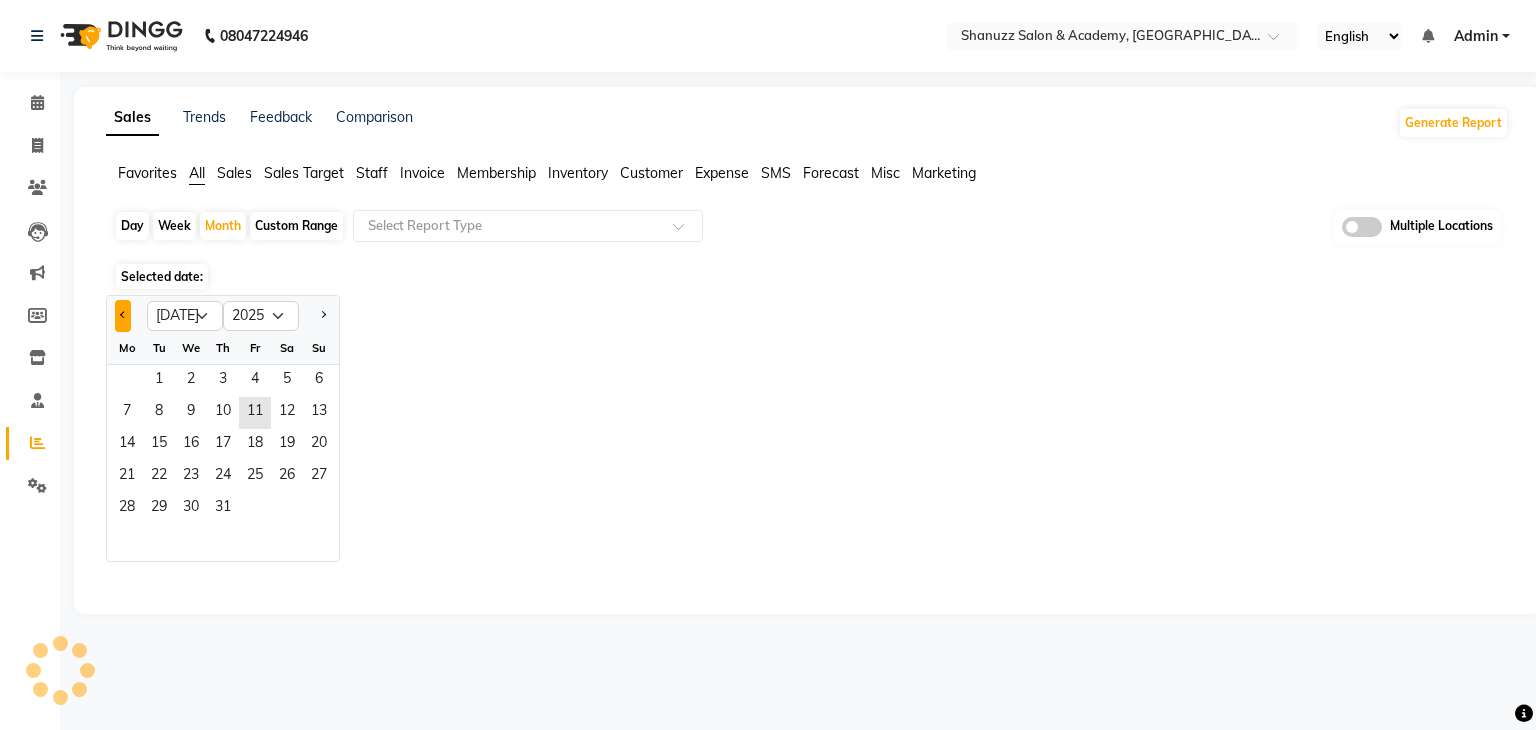 click 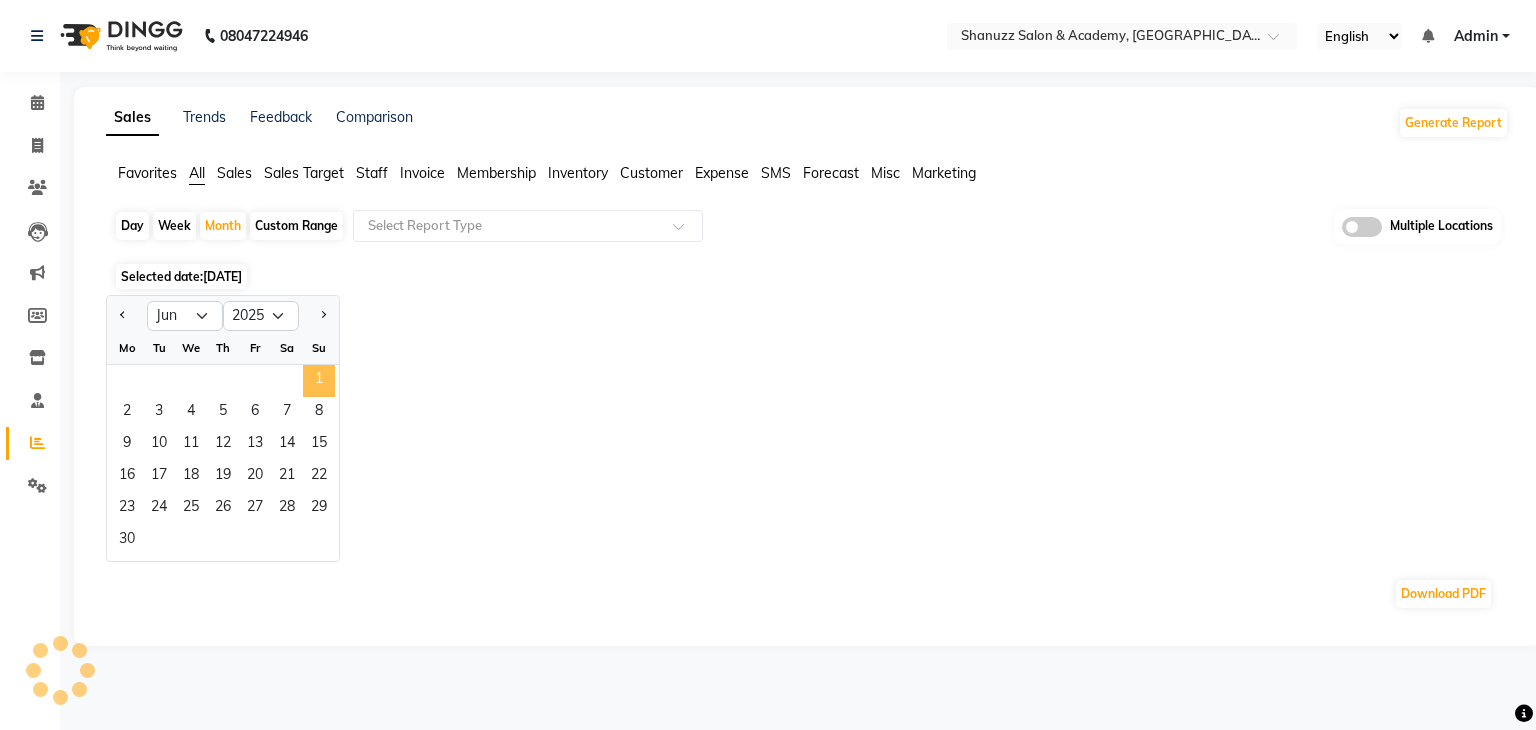 click on "1" 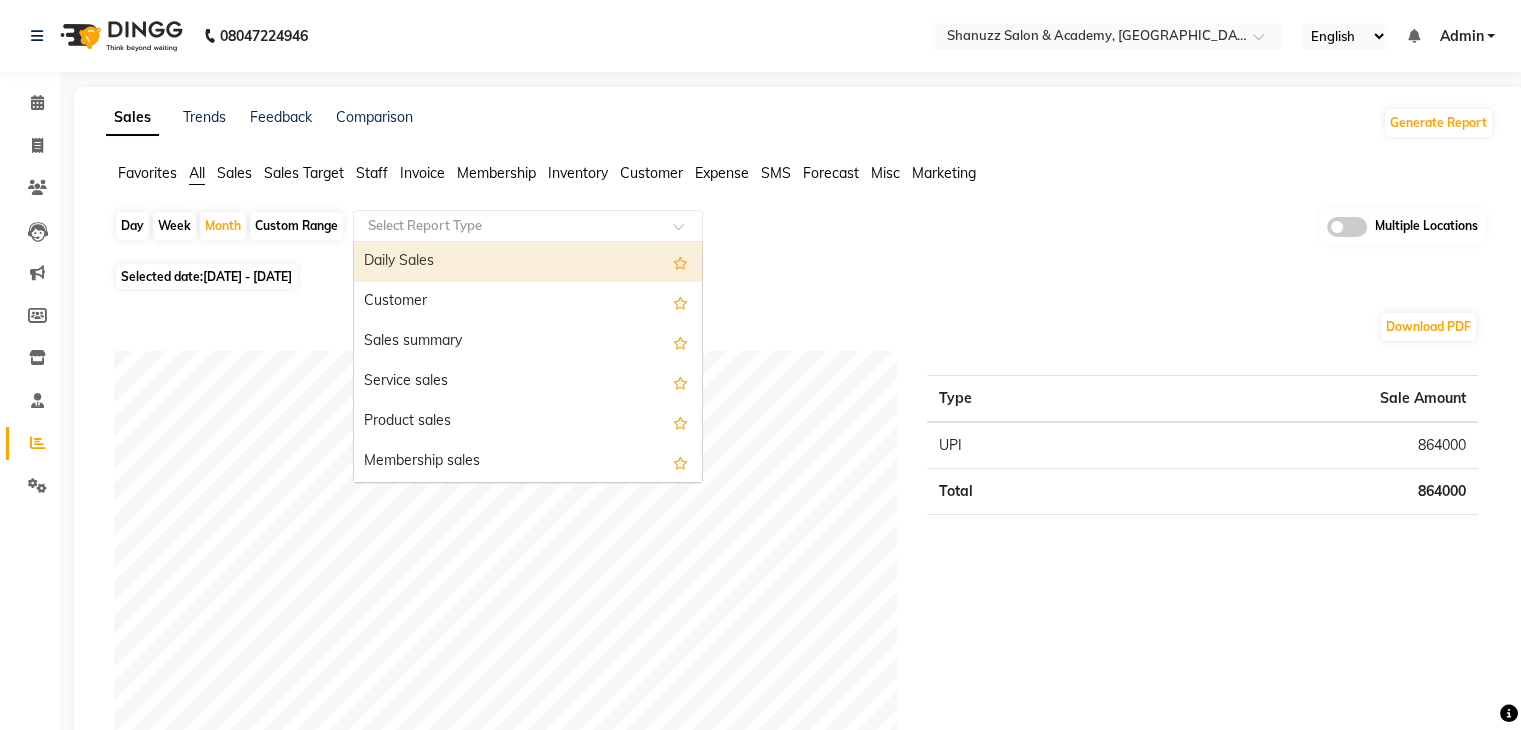 click on "Select Report Type" 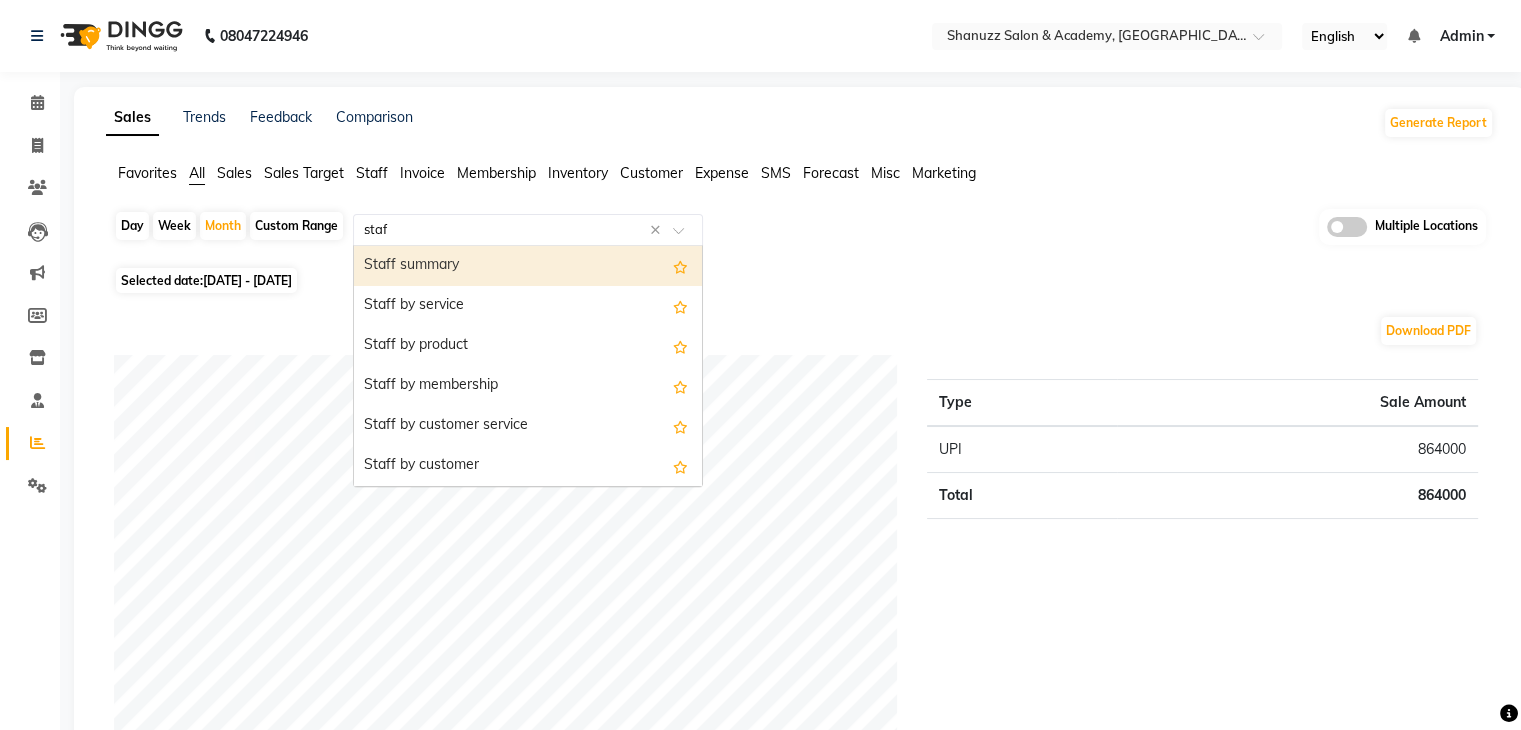 type on "staff" 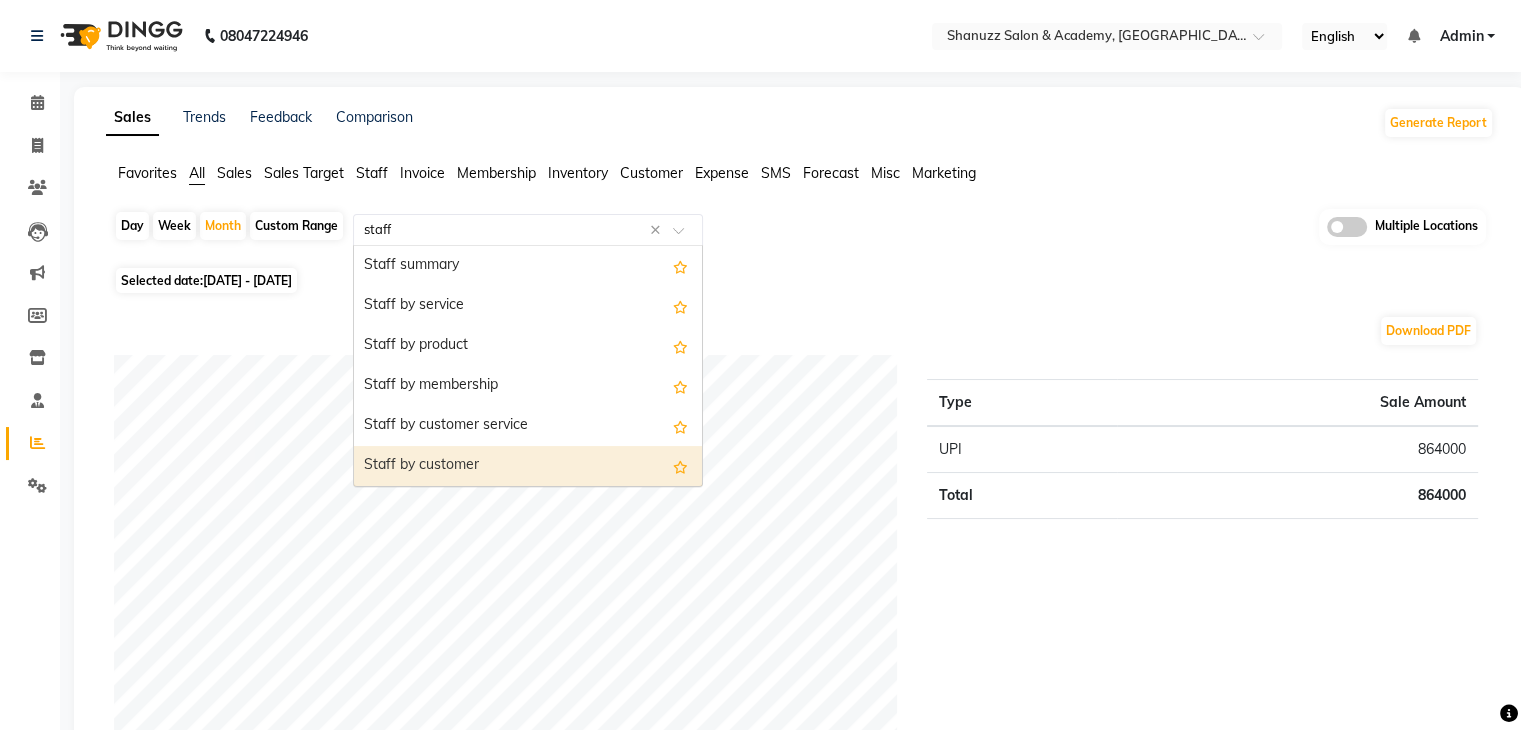 click on "Staff by customer" at bounding box center [528, 466] 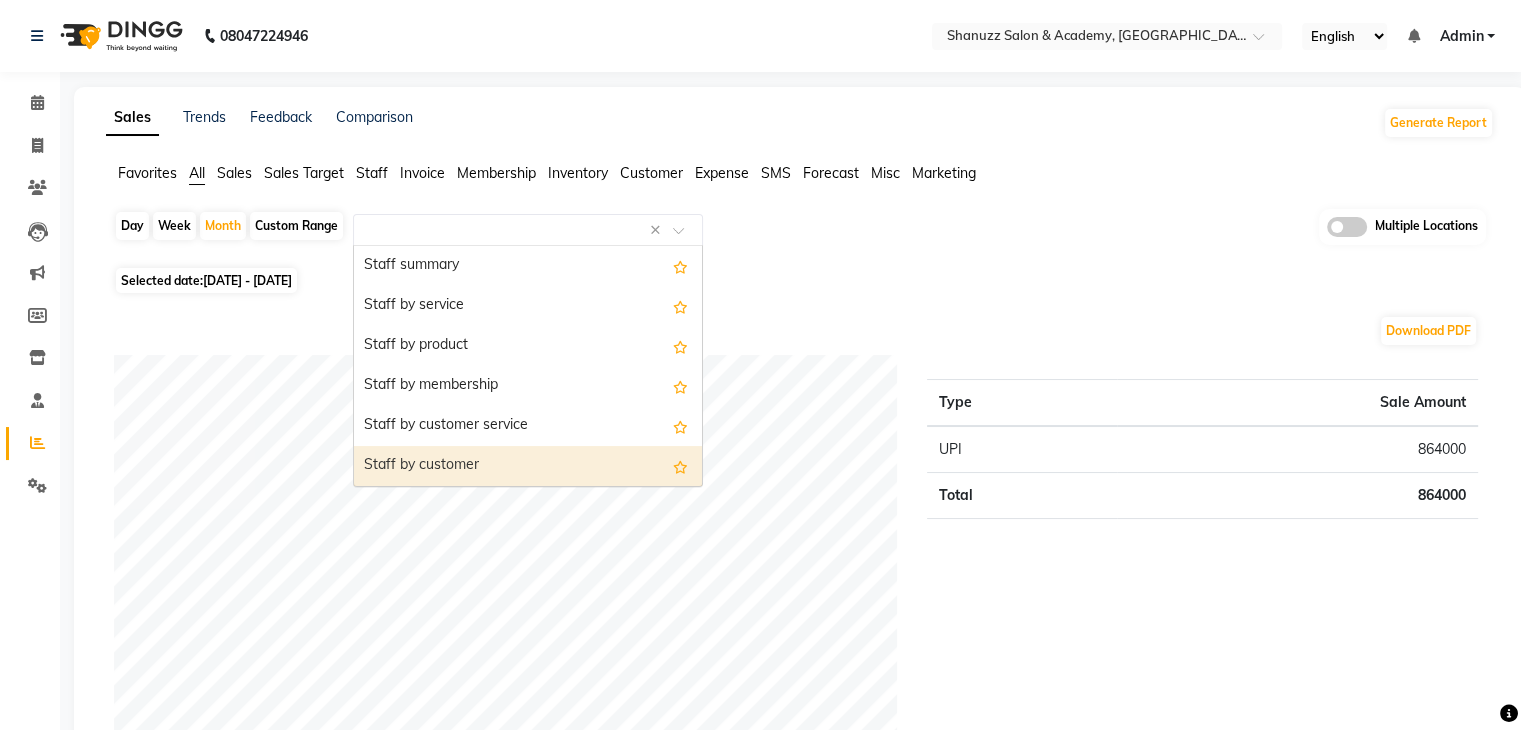 select on "filtered_report" 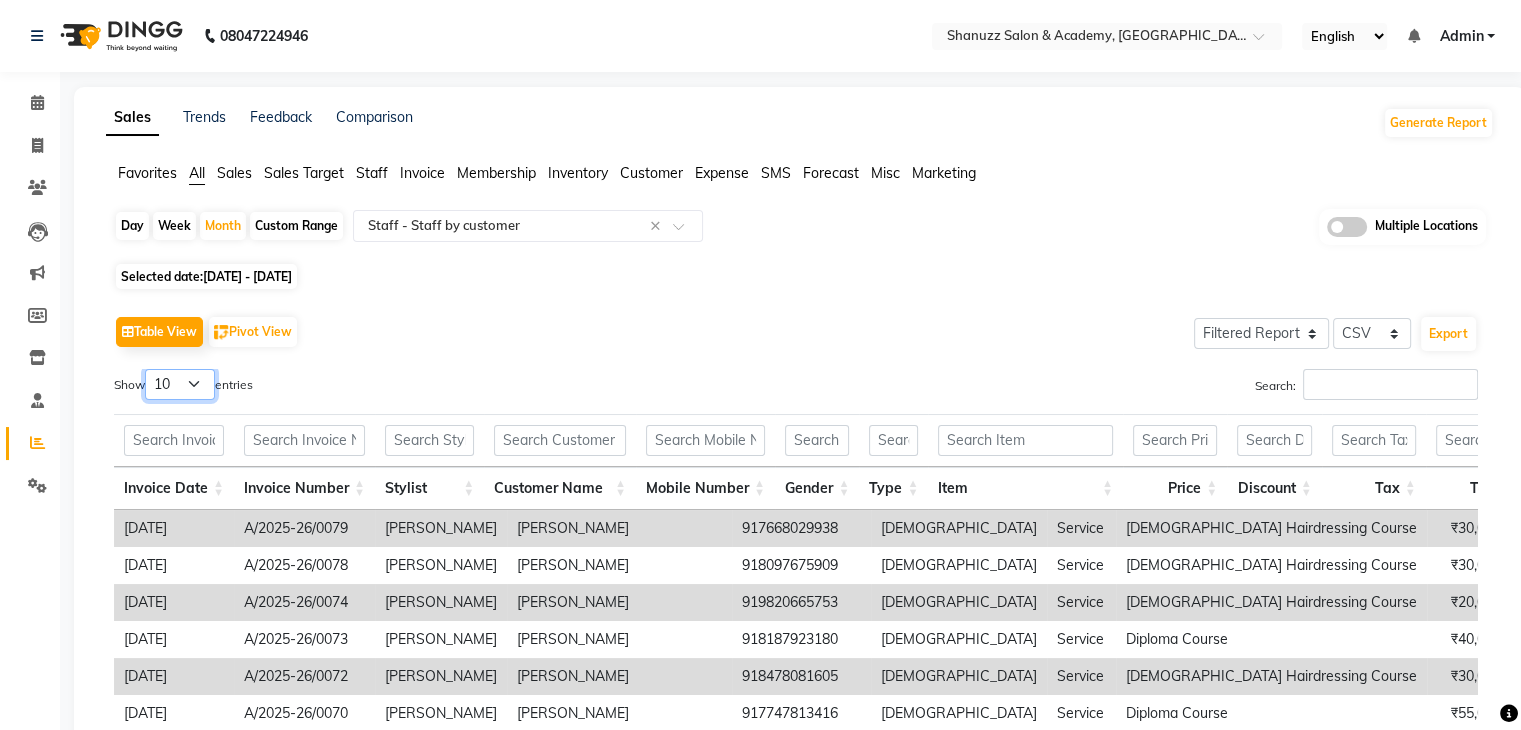 click on "10 25 50 100" at bounding box center (180, 384) 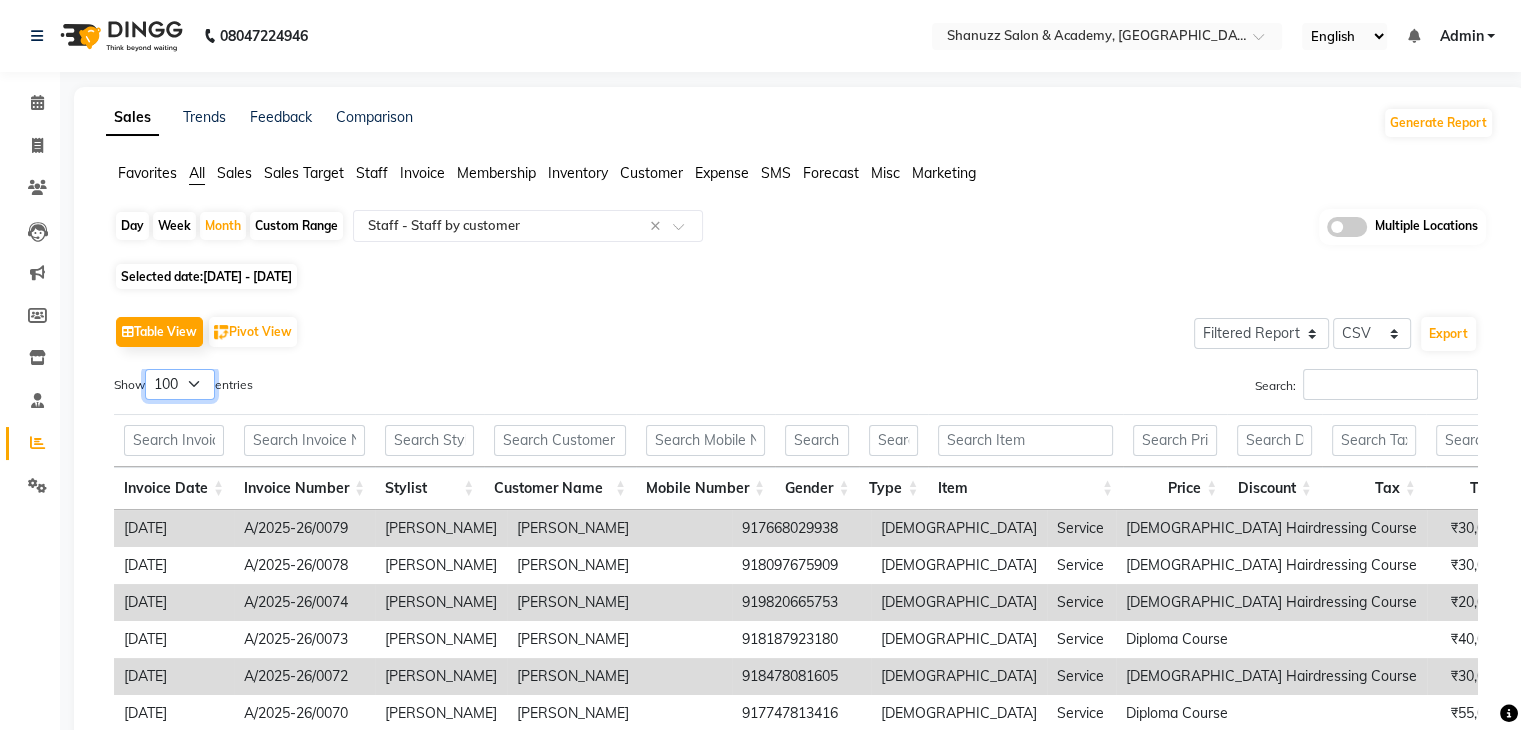 click on "10 25 50 100" at bounding box center [180, 384] 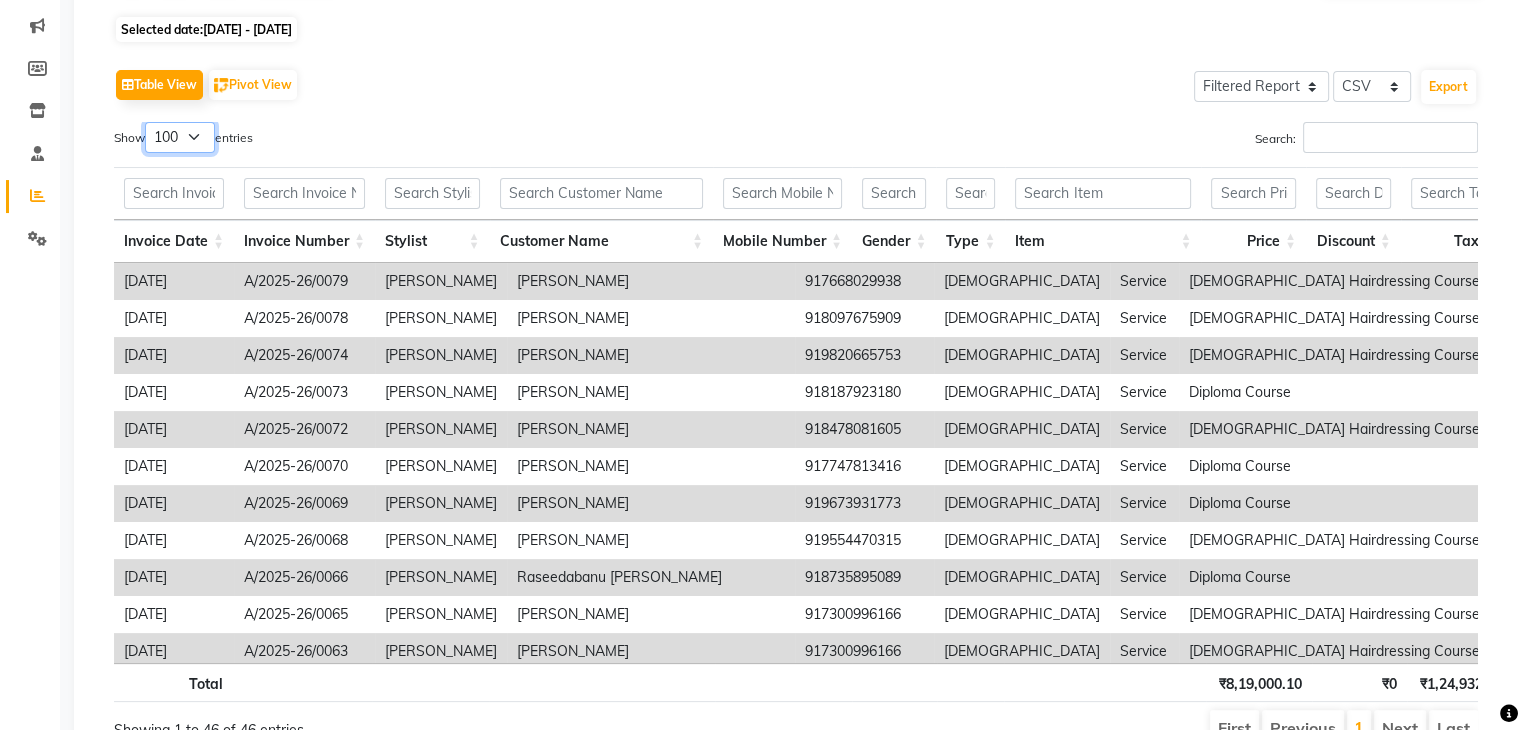 scroll, scrollTop: 344, scrollLeft: 0, axis: vertical 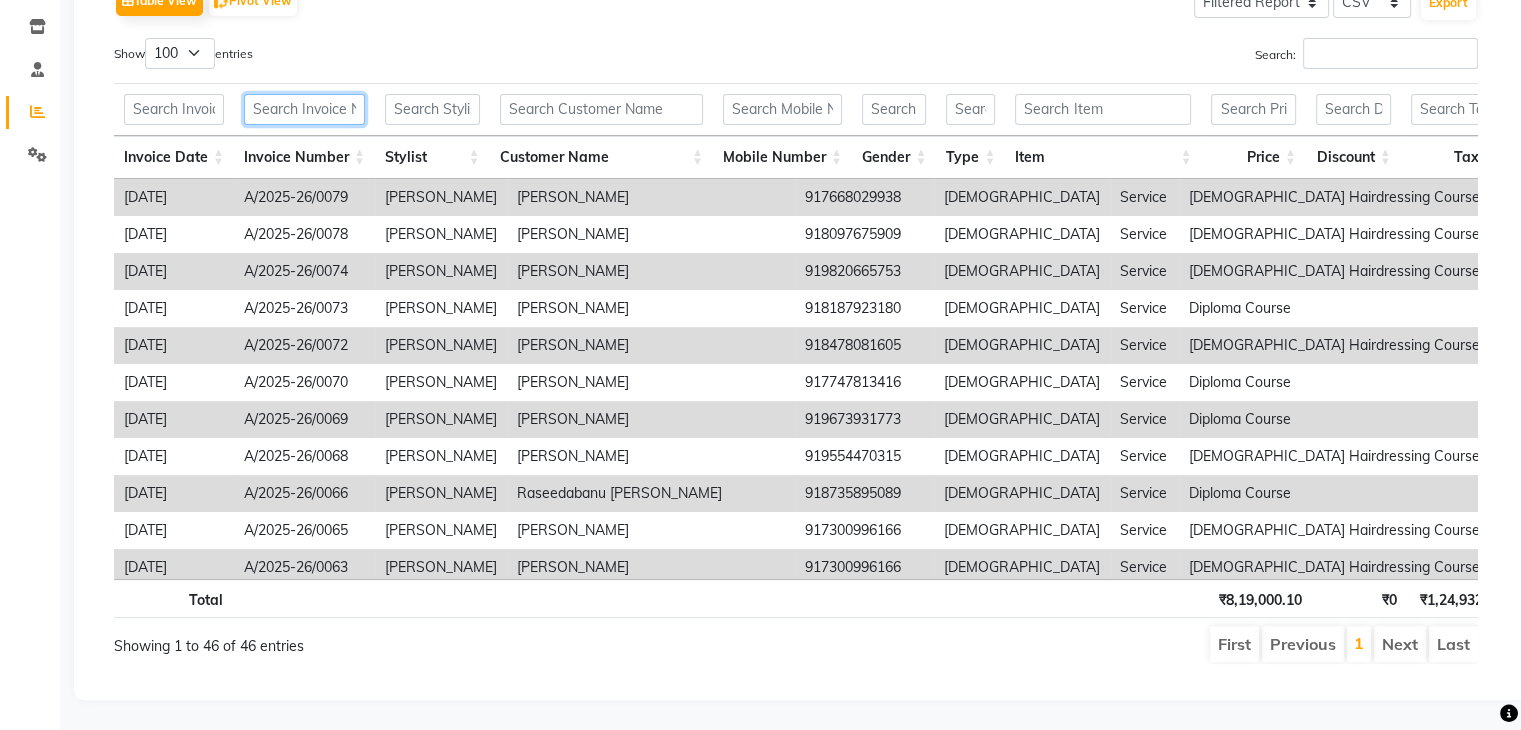 click at bounding box center [304, 109] 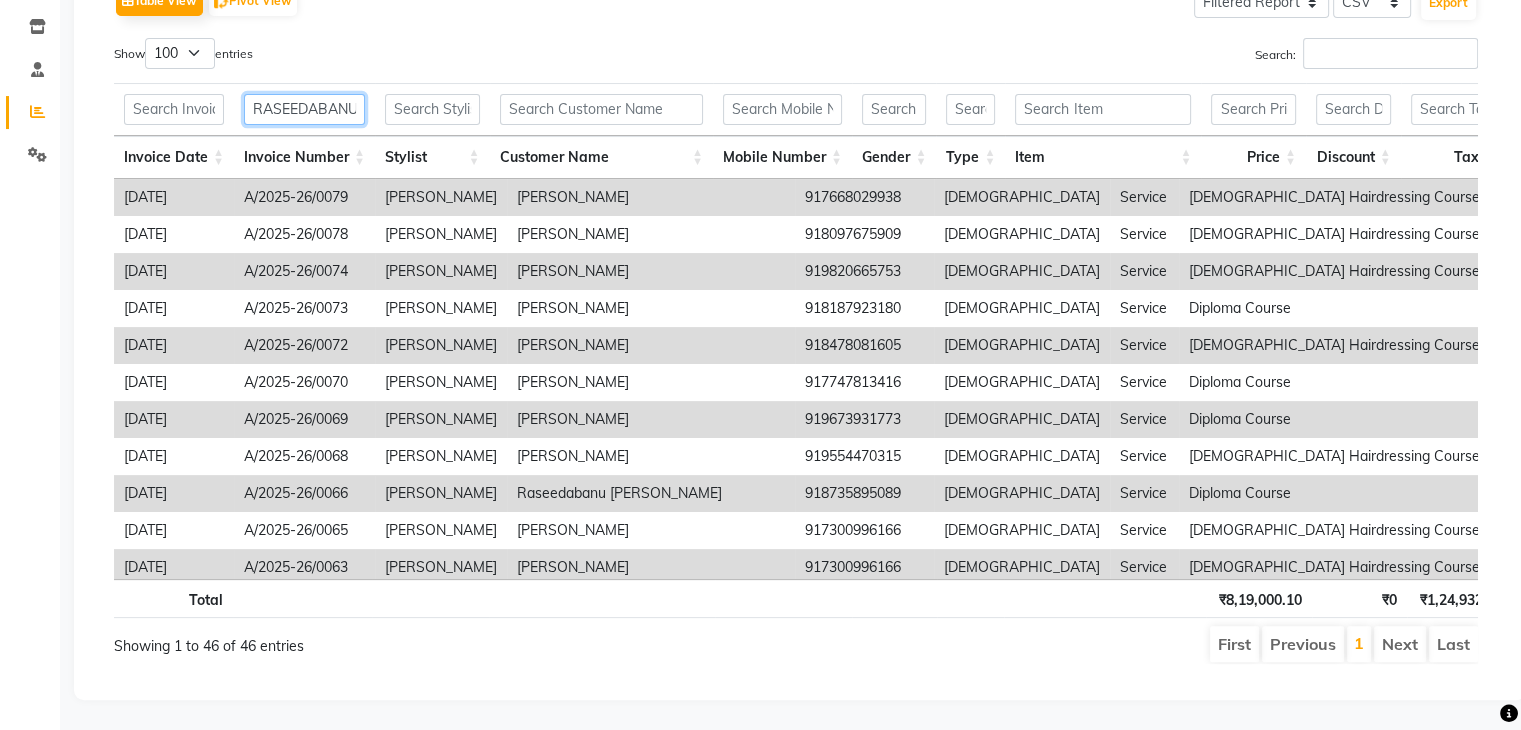 scroll, scrollTop: 0, scrollLeft: 54, axis: horizontal 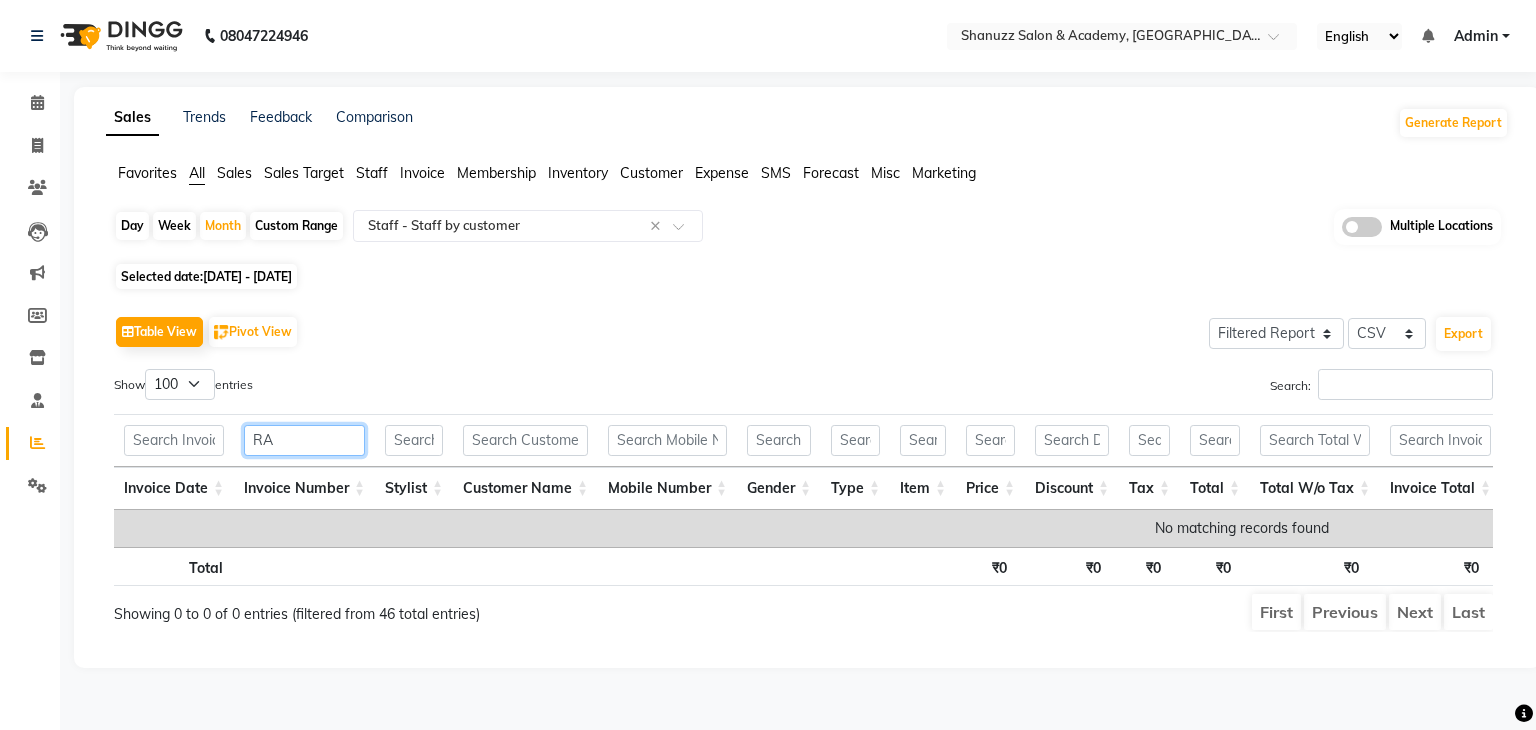 type on "R" 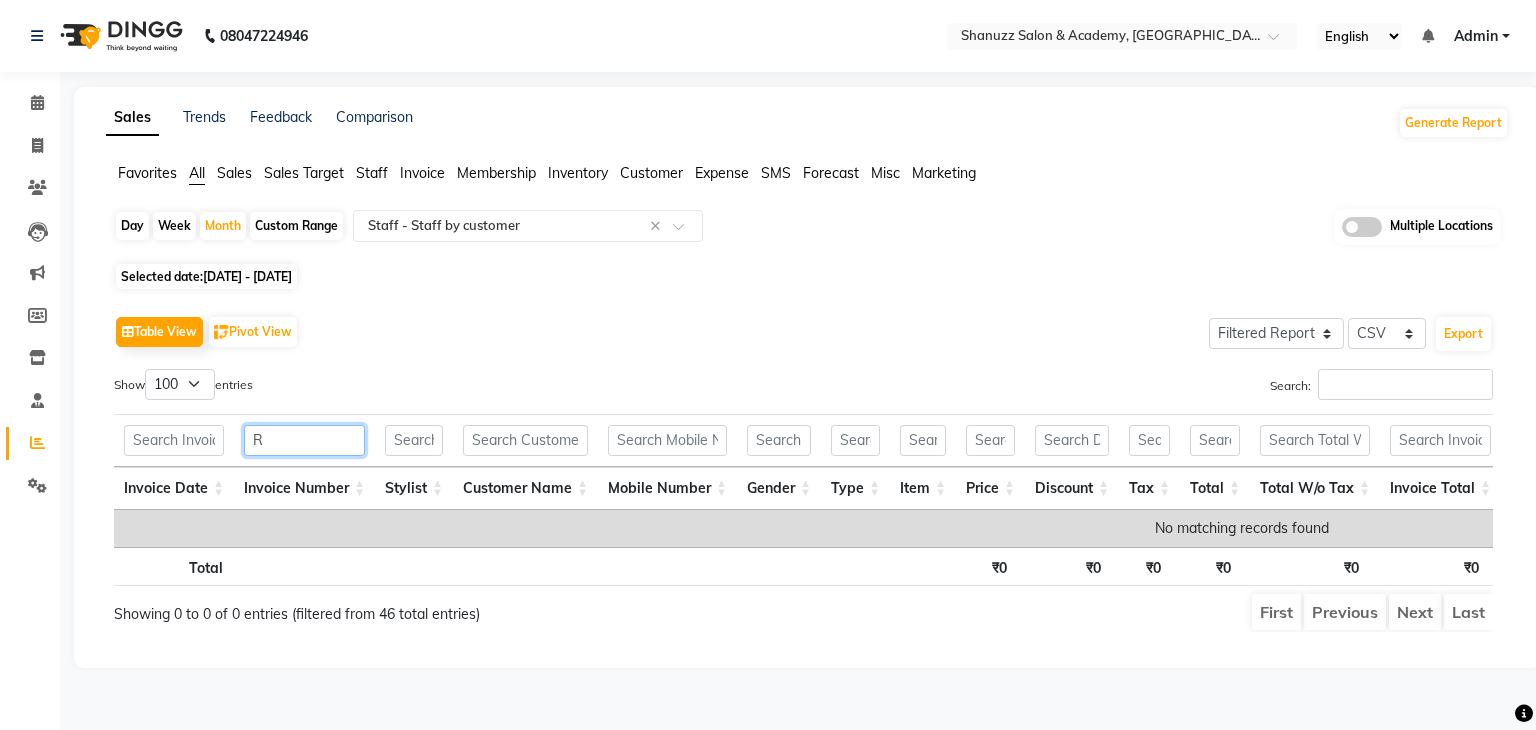 type 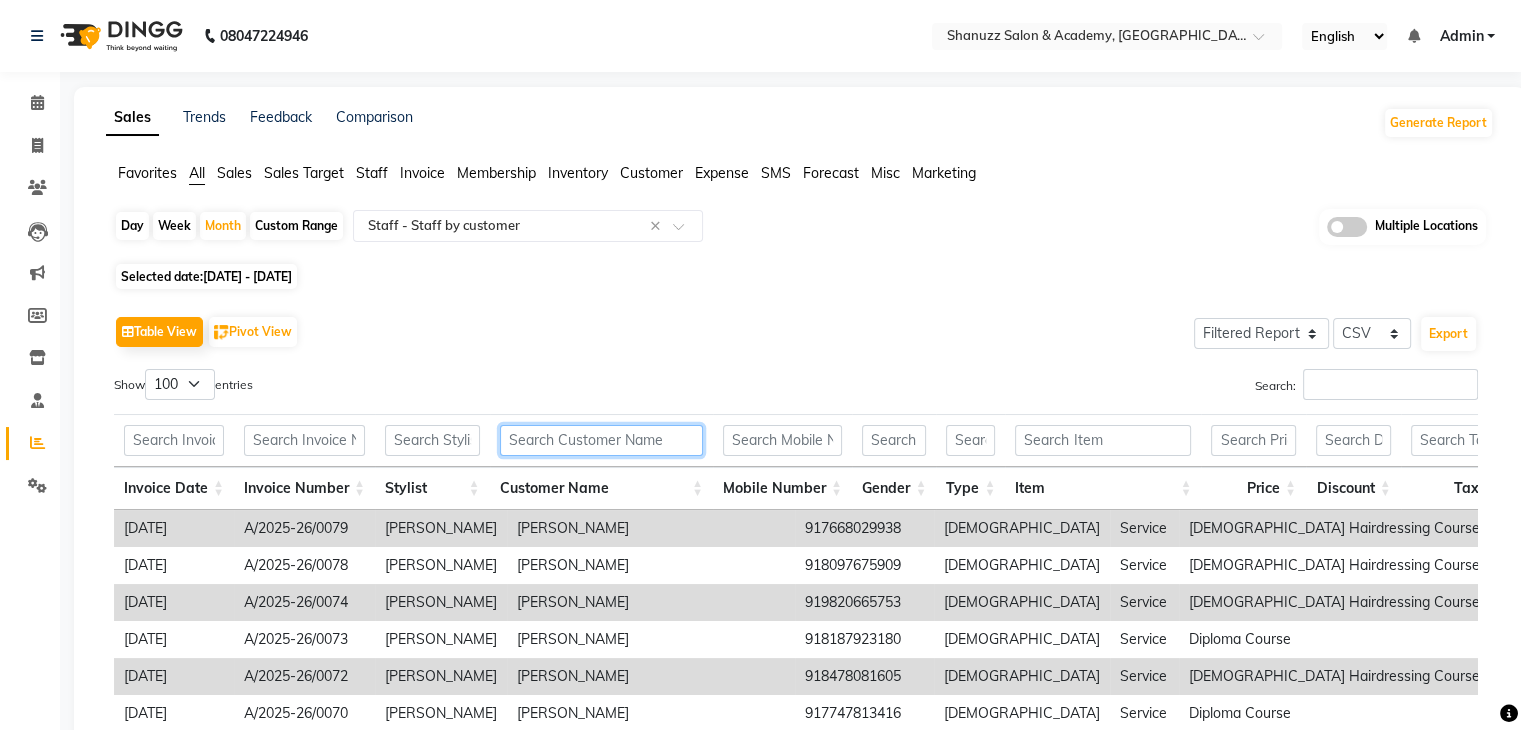 click at bounding box center (602, 440) 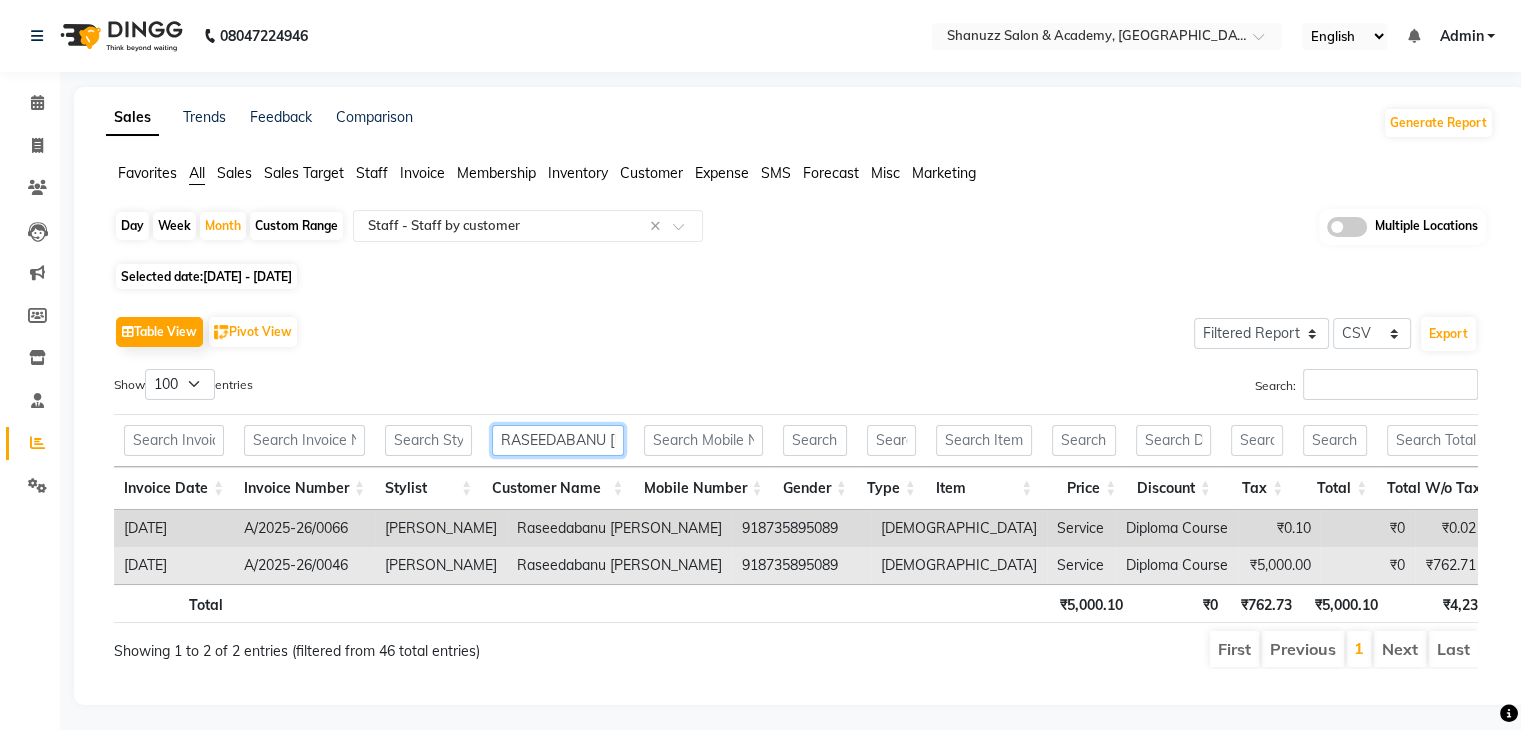 scroll, scrollTop: 0, scrollLeft: 108, axis: horizontal 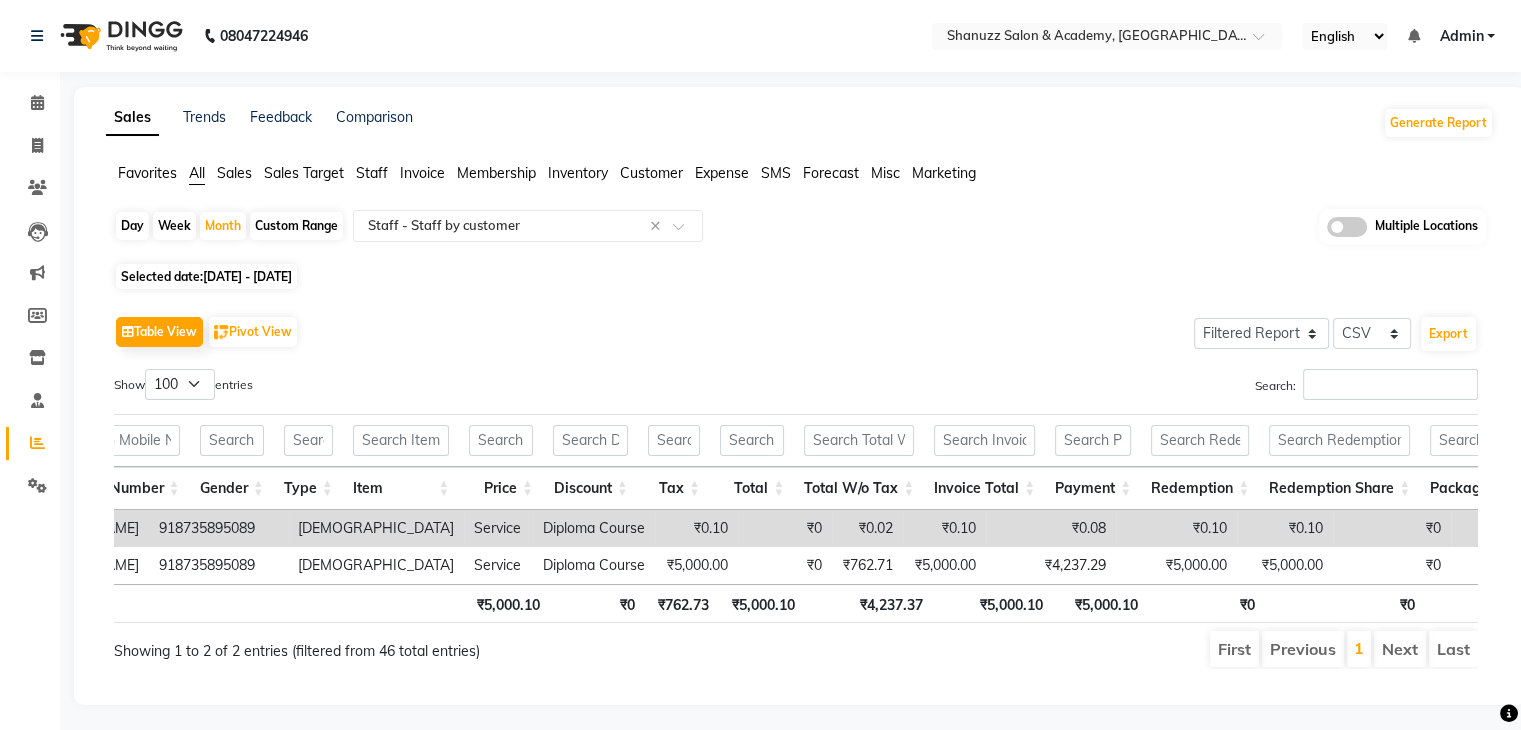 type on "RASEEDABANU [PERSON_NAME]" 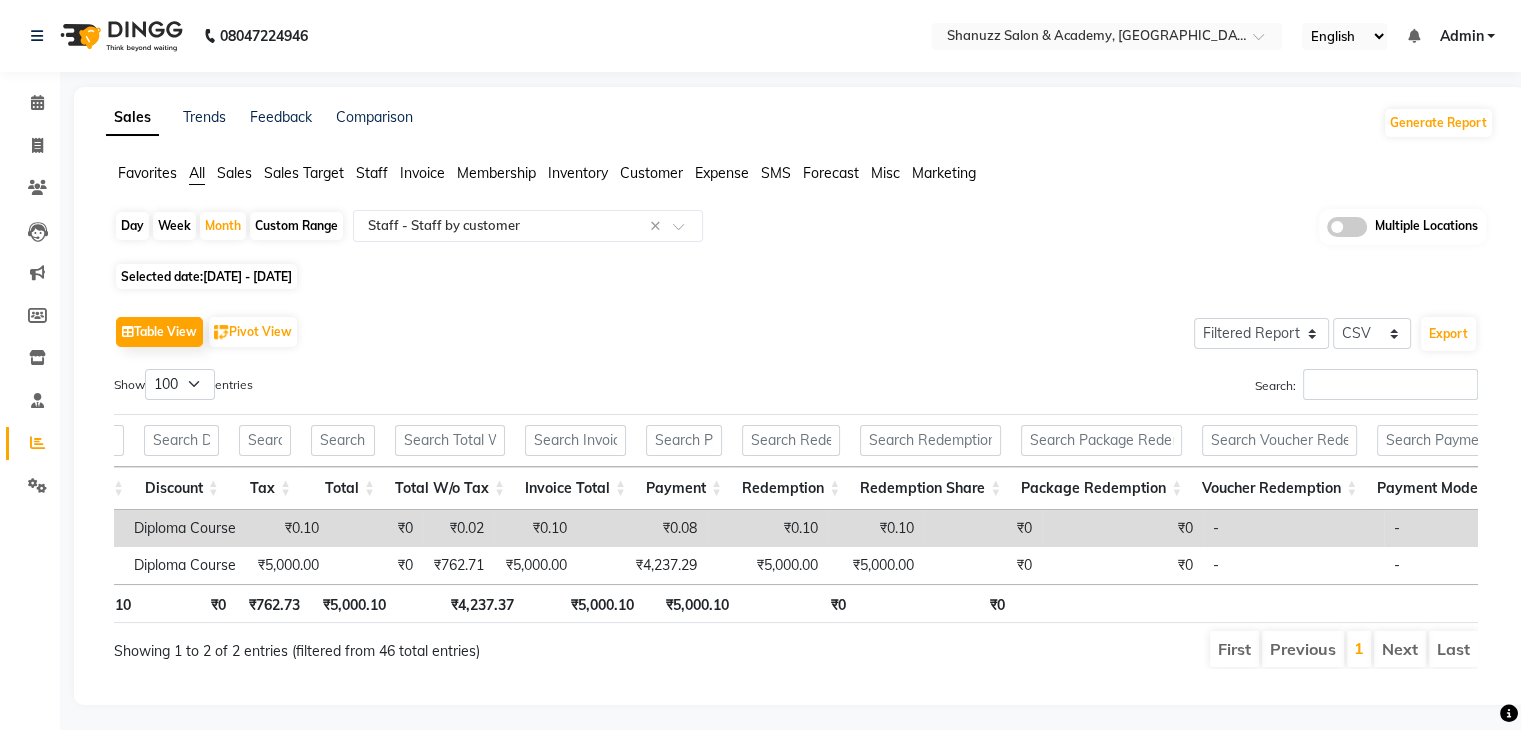 scroll, scrollTop: 0, scrollLeft: 1018, axis: horizontal 